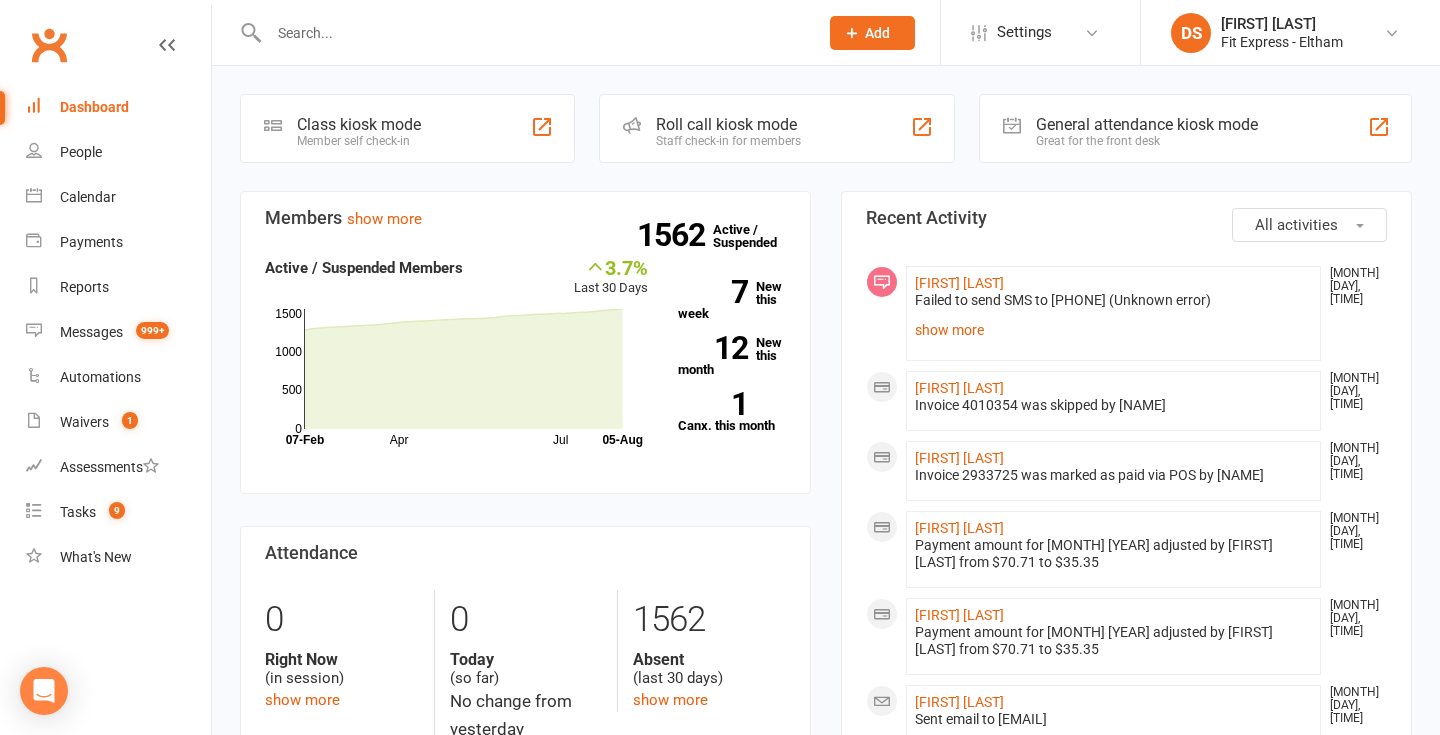 scroll, scrollTop: 0, scrollLeft: 0, axis: both 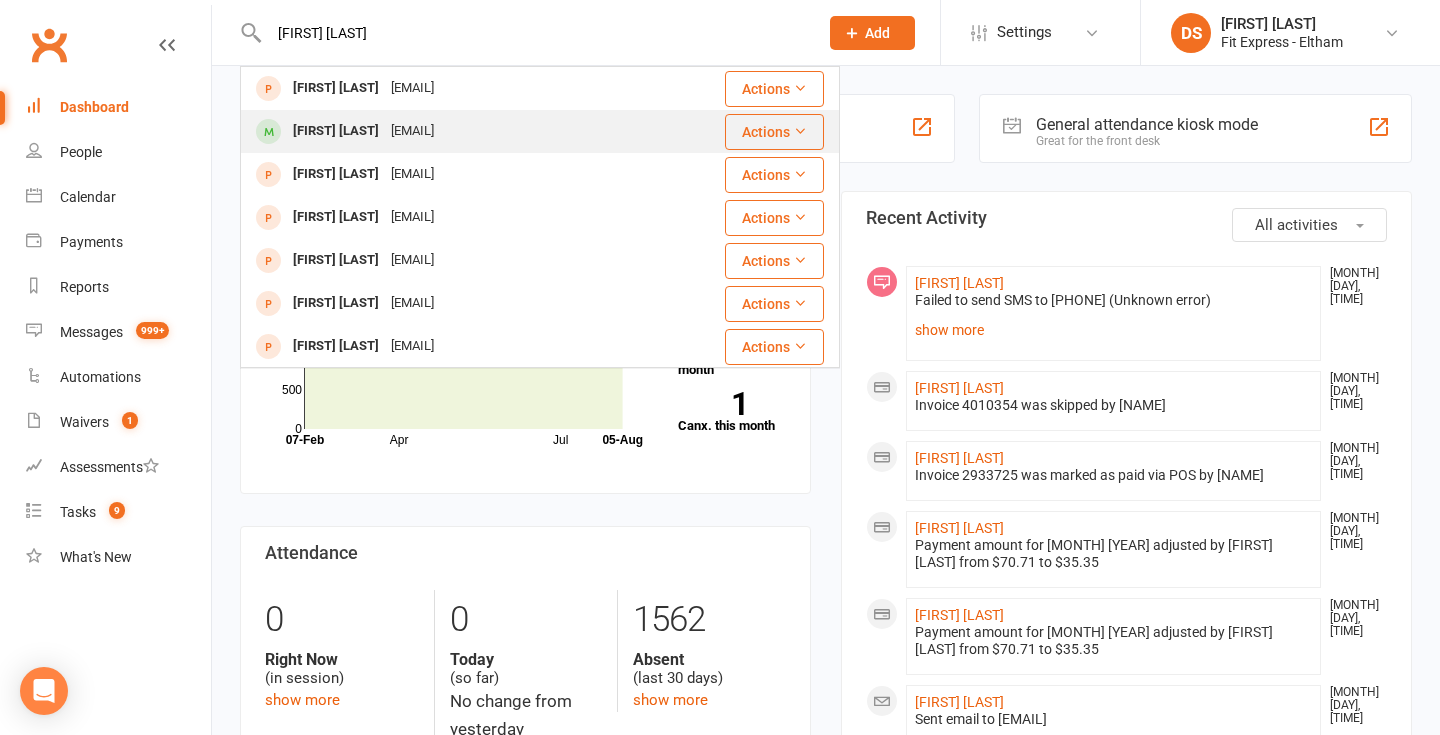 type on "alayna mof" 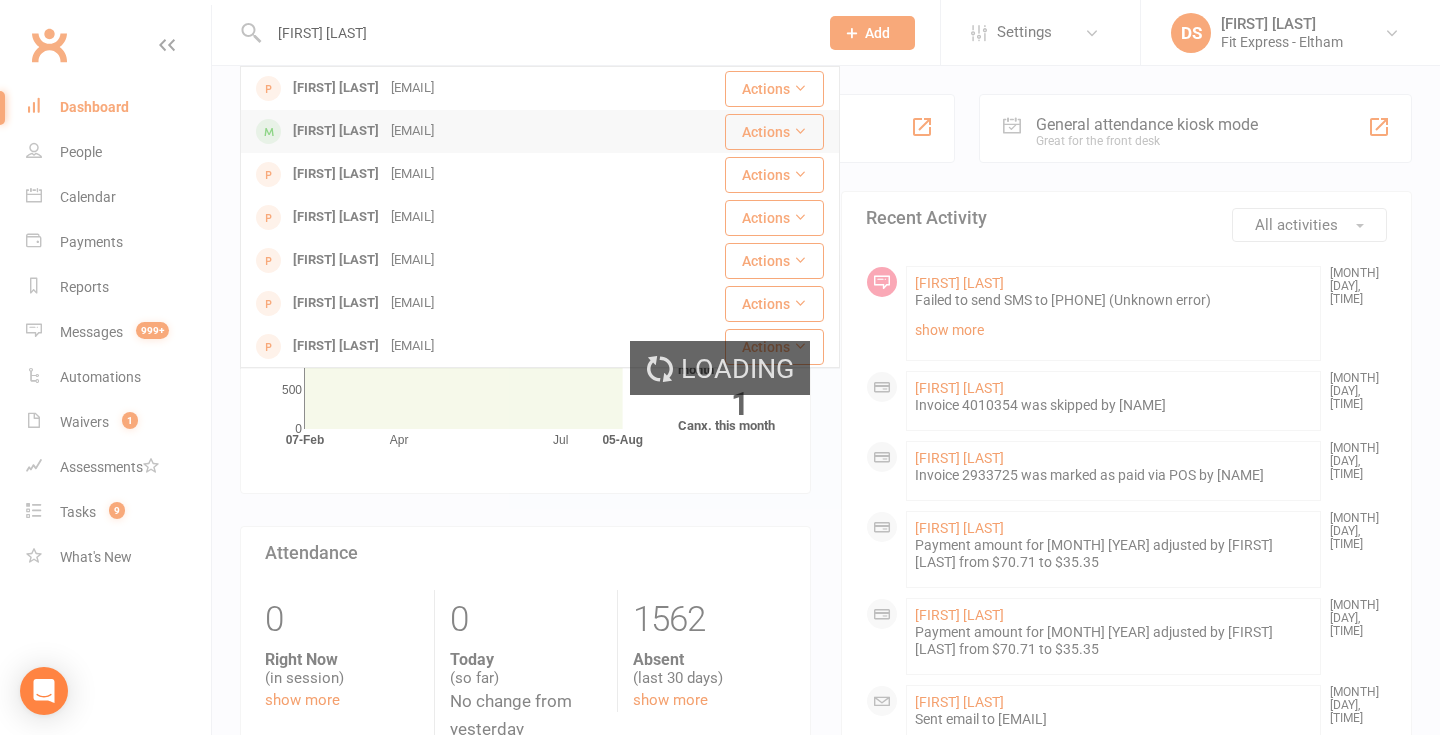 type 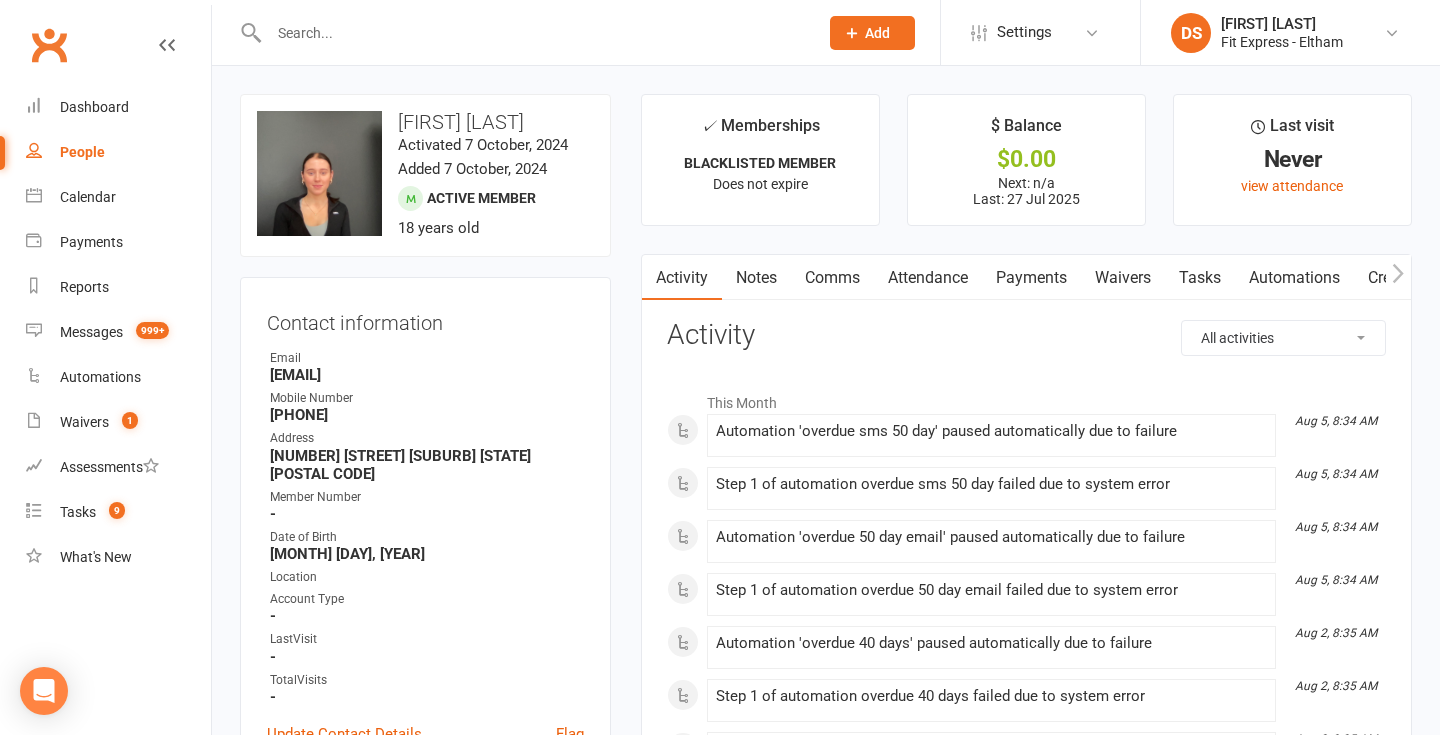 click on "Notes" at bounding box center (756, 278) 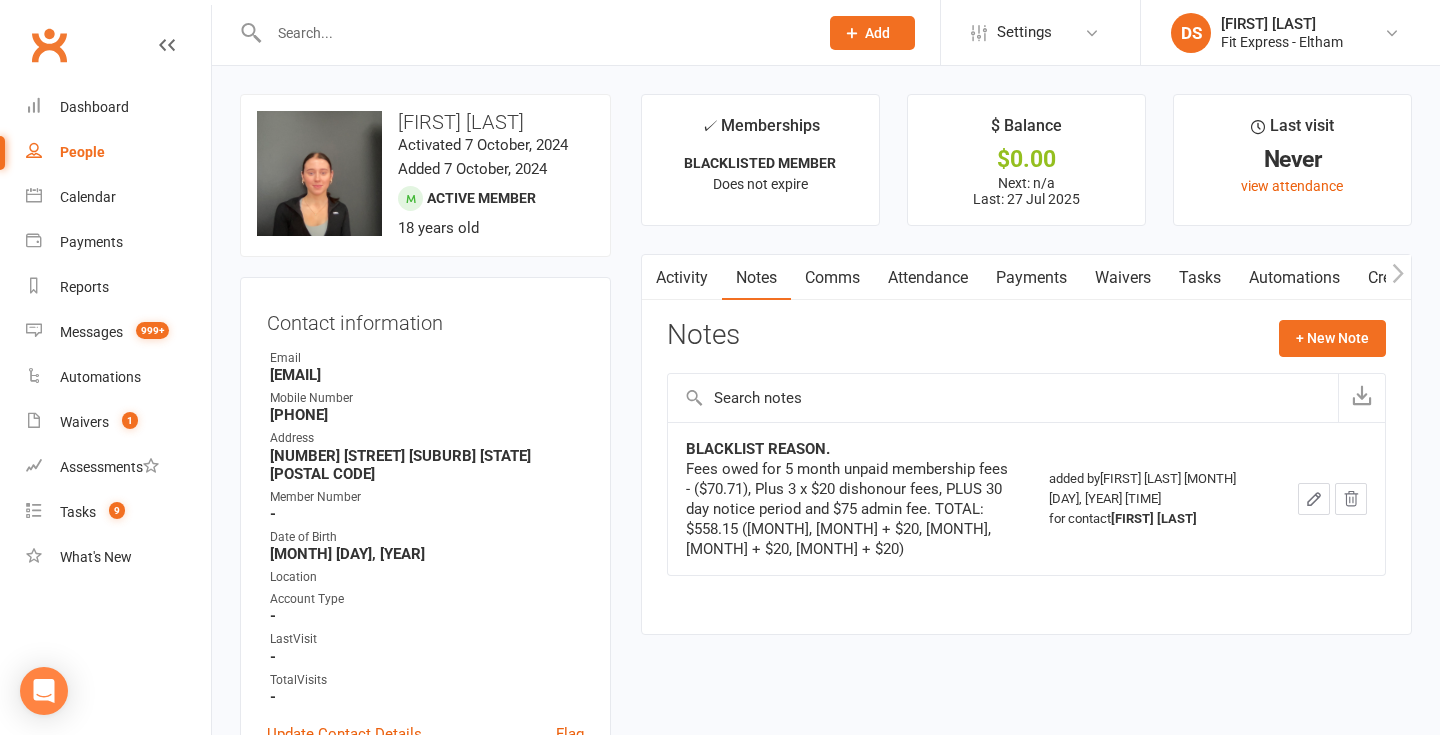 click on "Payments" at bounding box center [1031, 278] 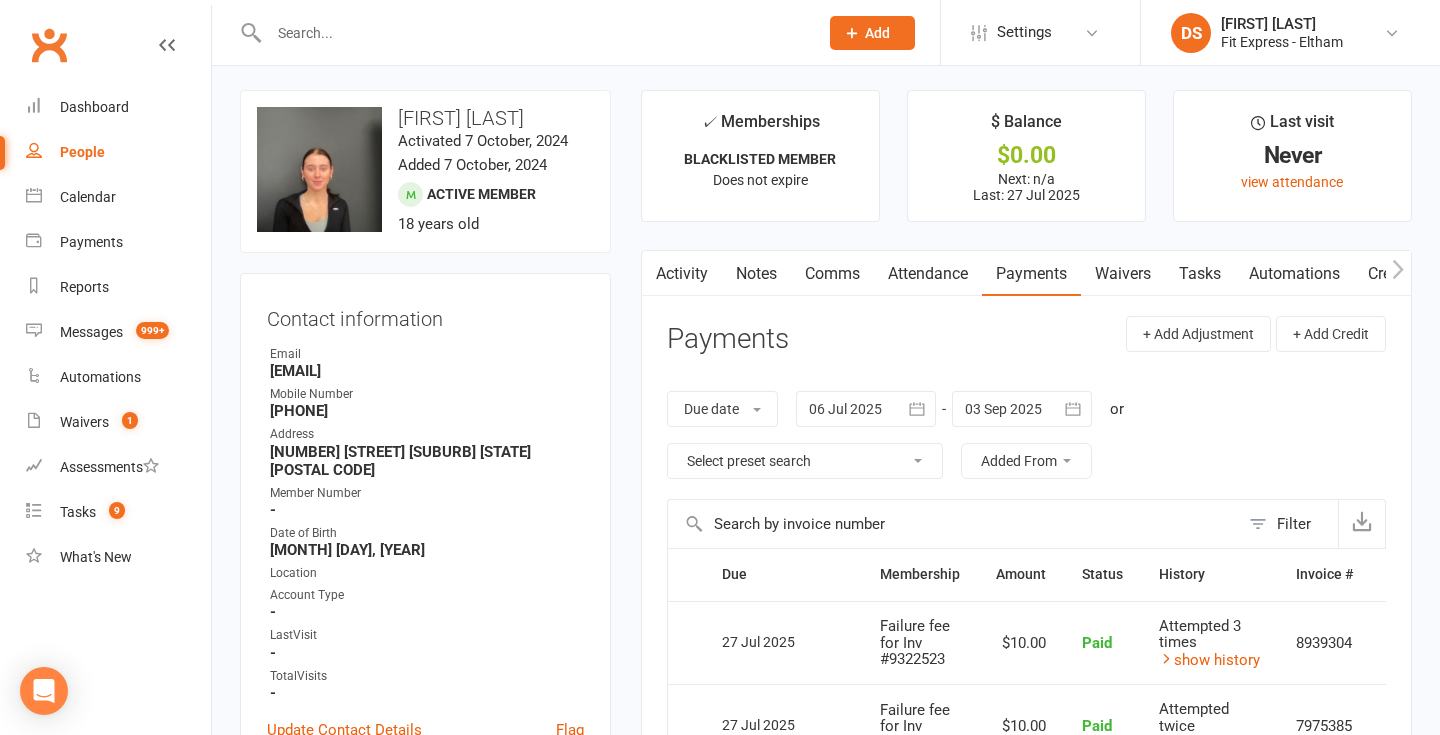 scroll, scrollTop: 0, scrollLeft: 0, axis: both 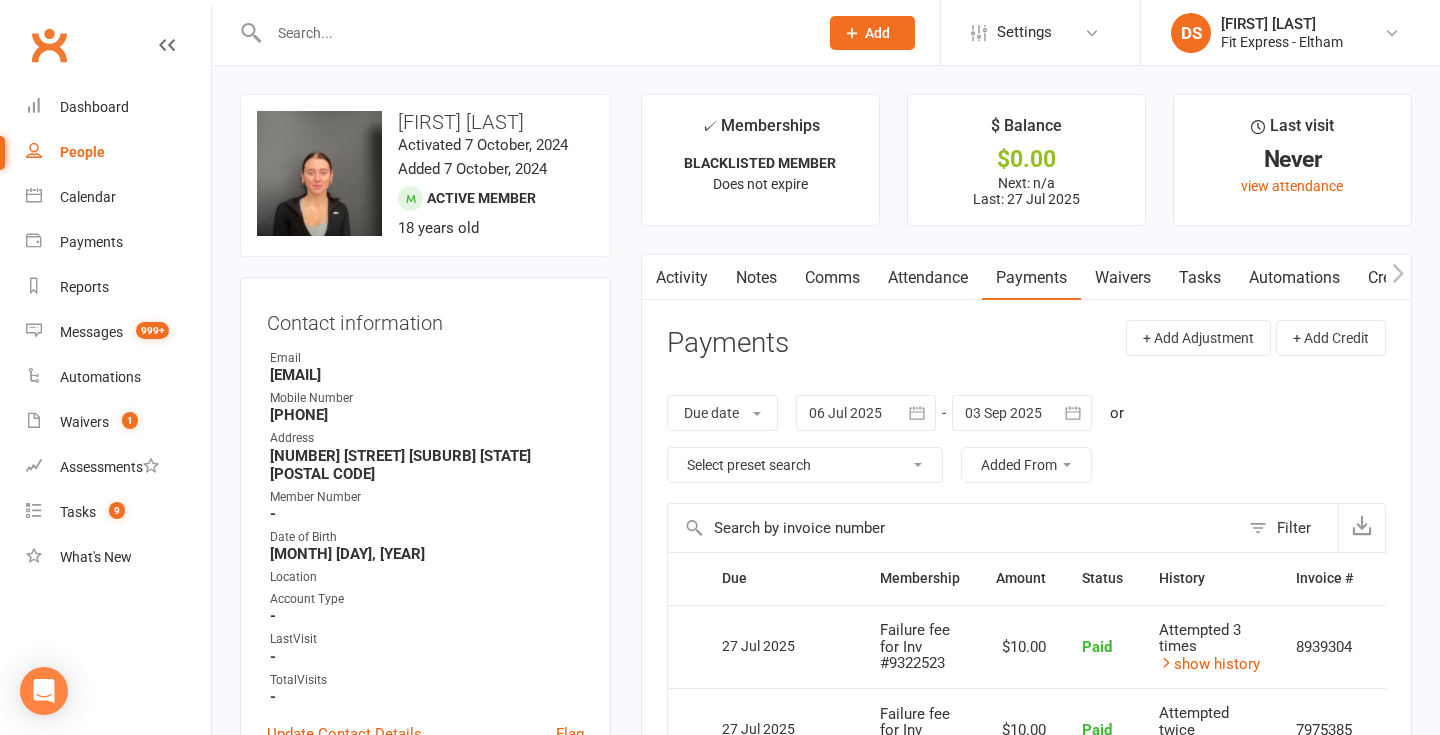 click on "Clubworx" at bounding box center [49, 45] 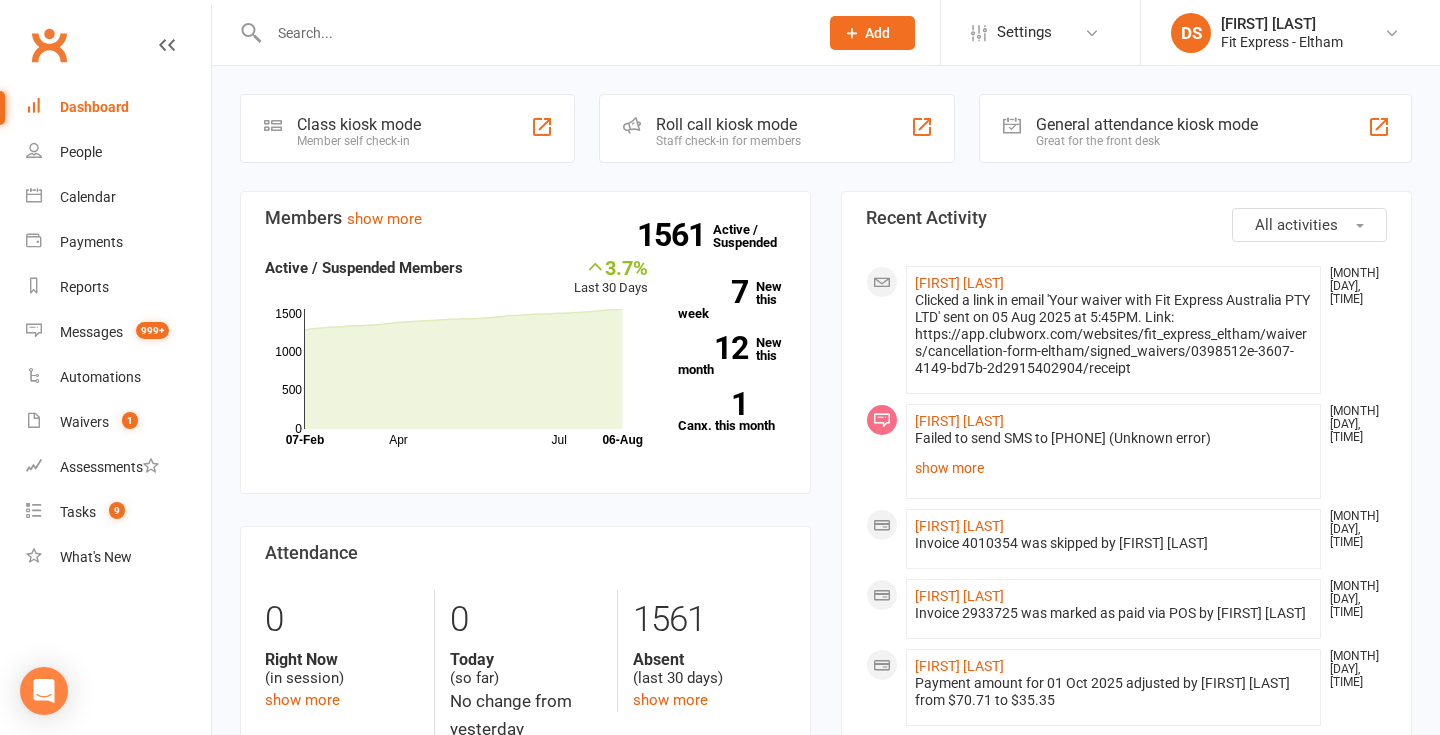 scroll, scrollTop: 0, scrollLeft: 0, axis: both 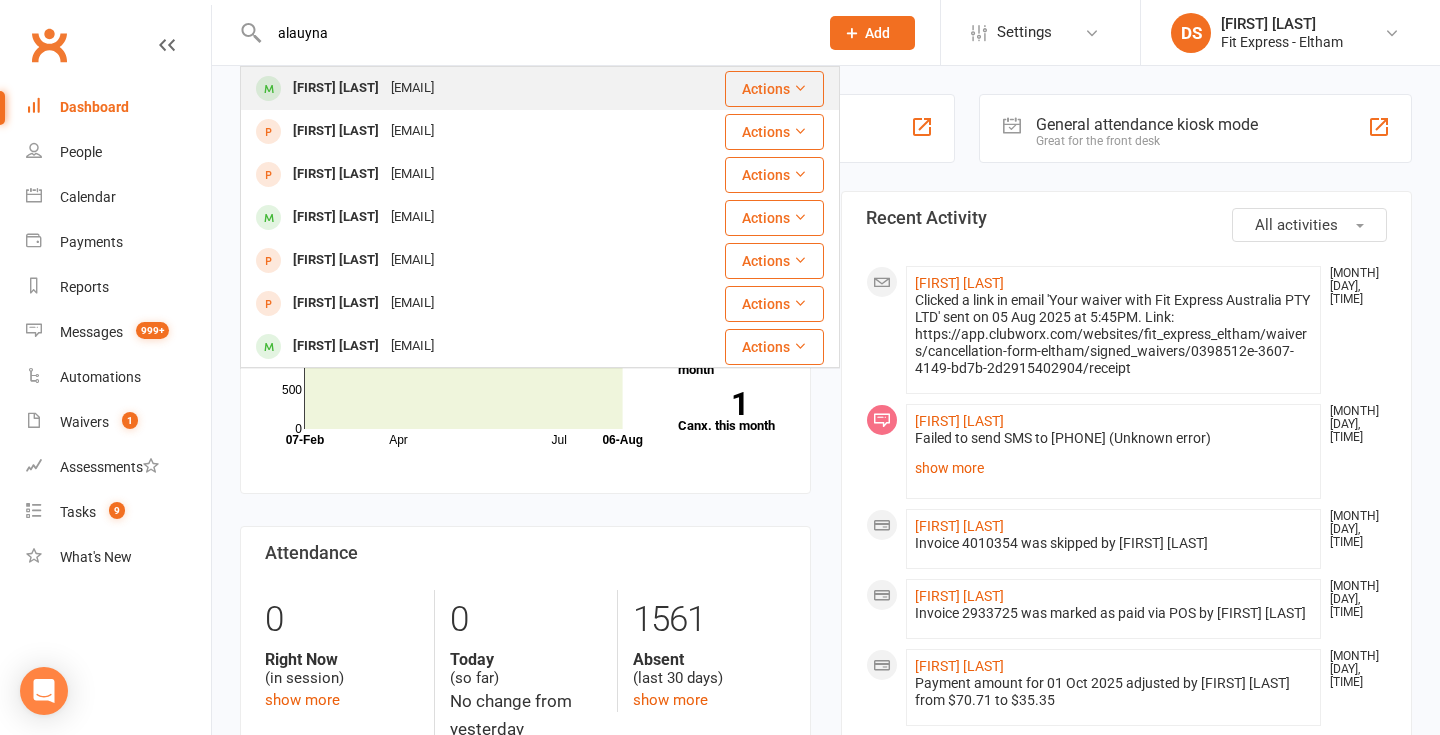 type on "alauyna" 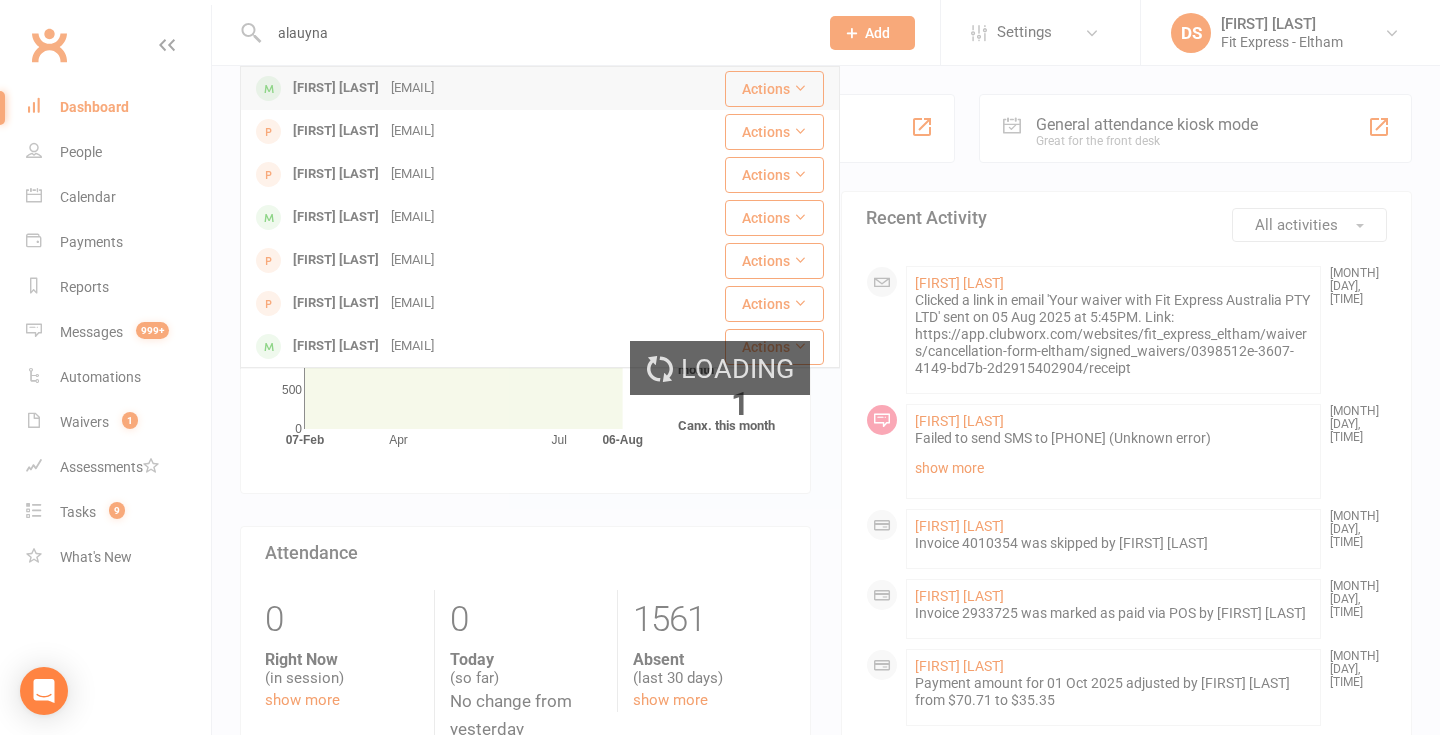 type 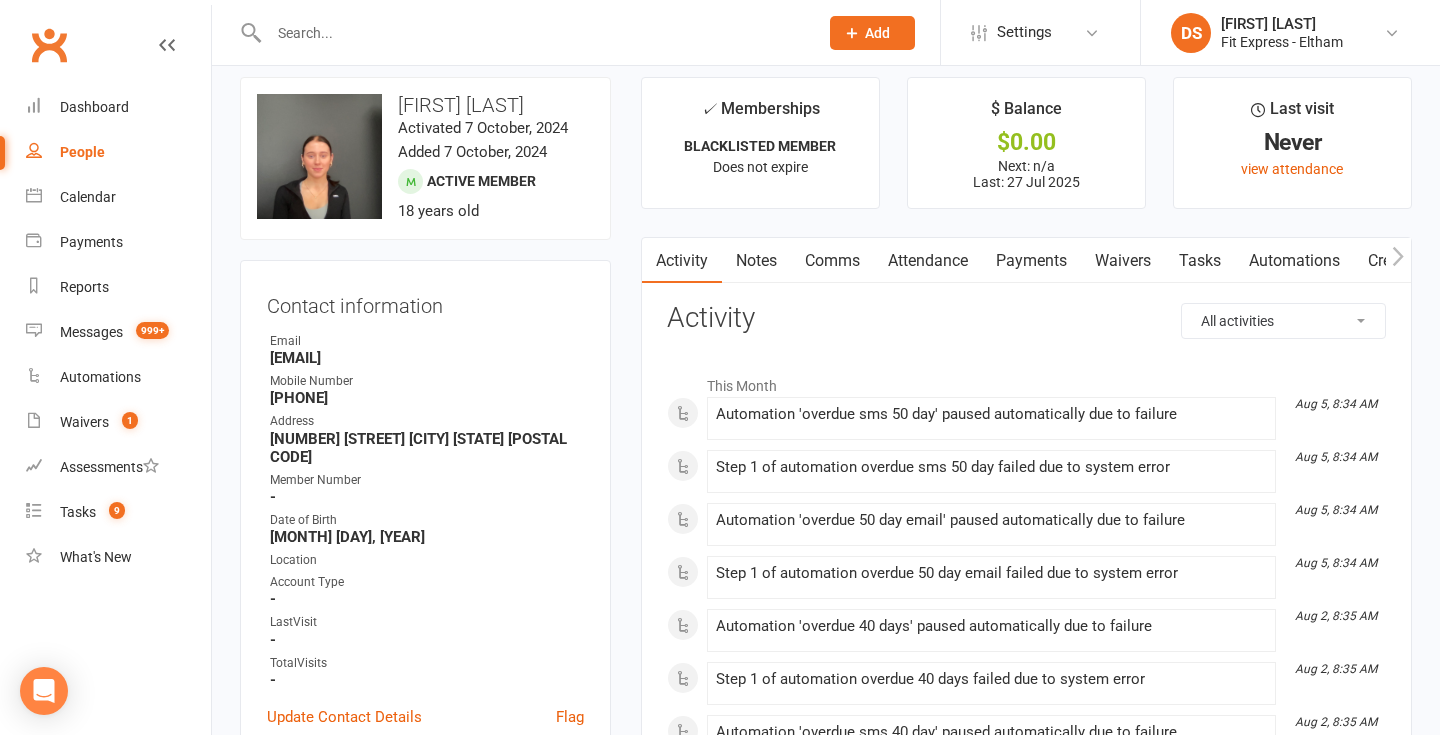 scroll, scrollTop: 0, scrollLeft: 0, axis: both 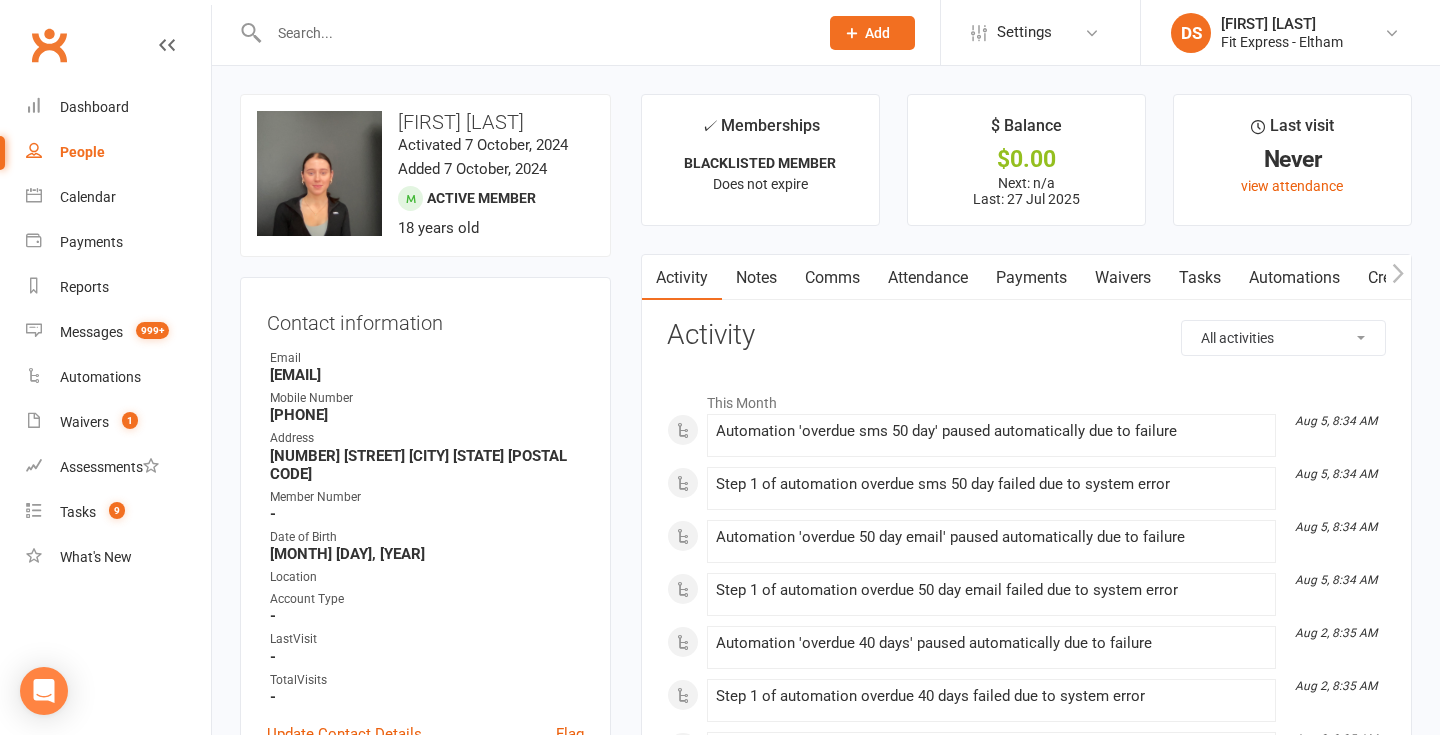 click on "Notes" at bounding box center [756, 278] 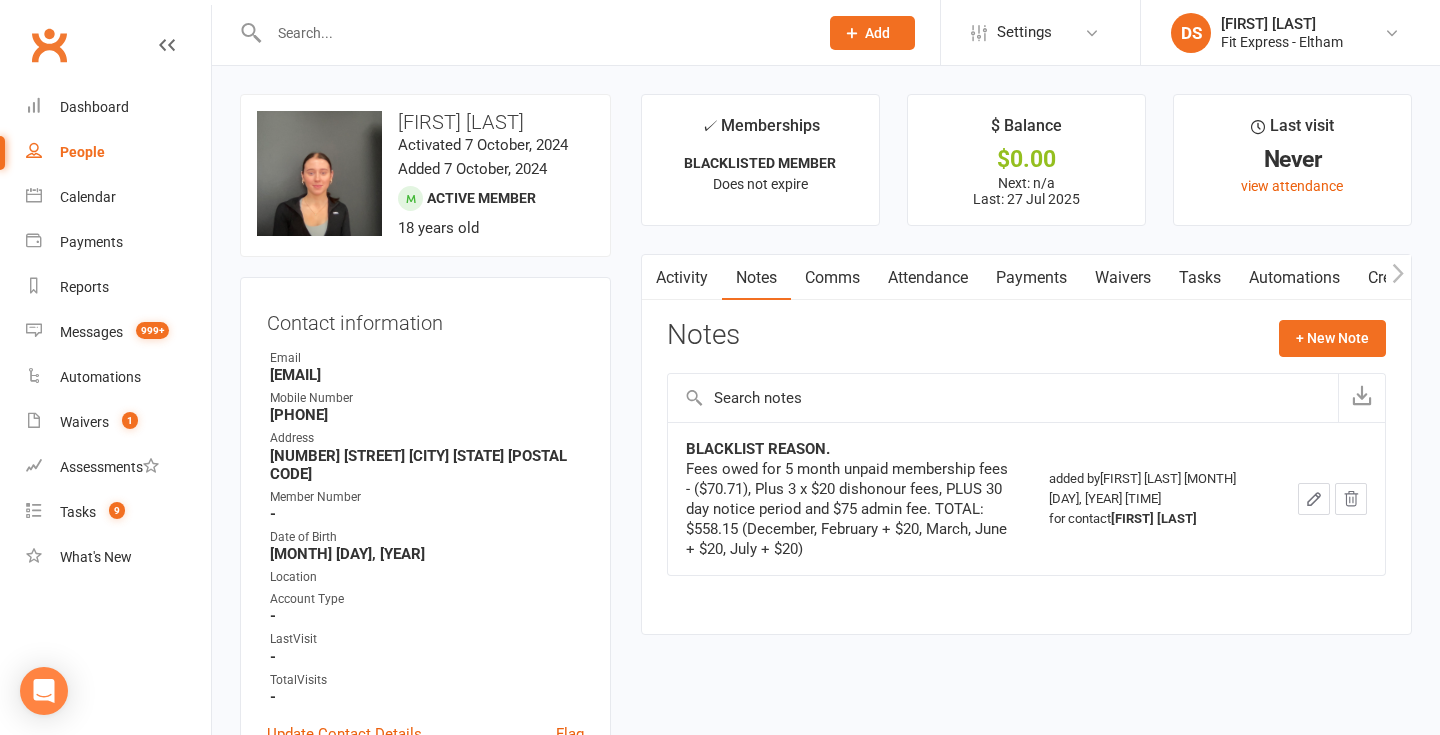 click on "Payments" at bounding box center (1031, 278) 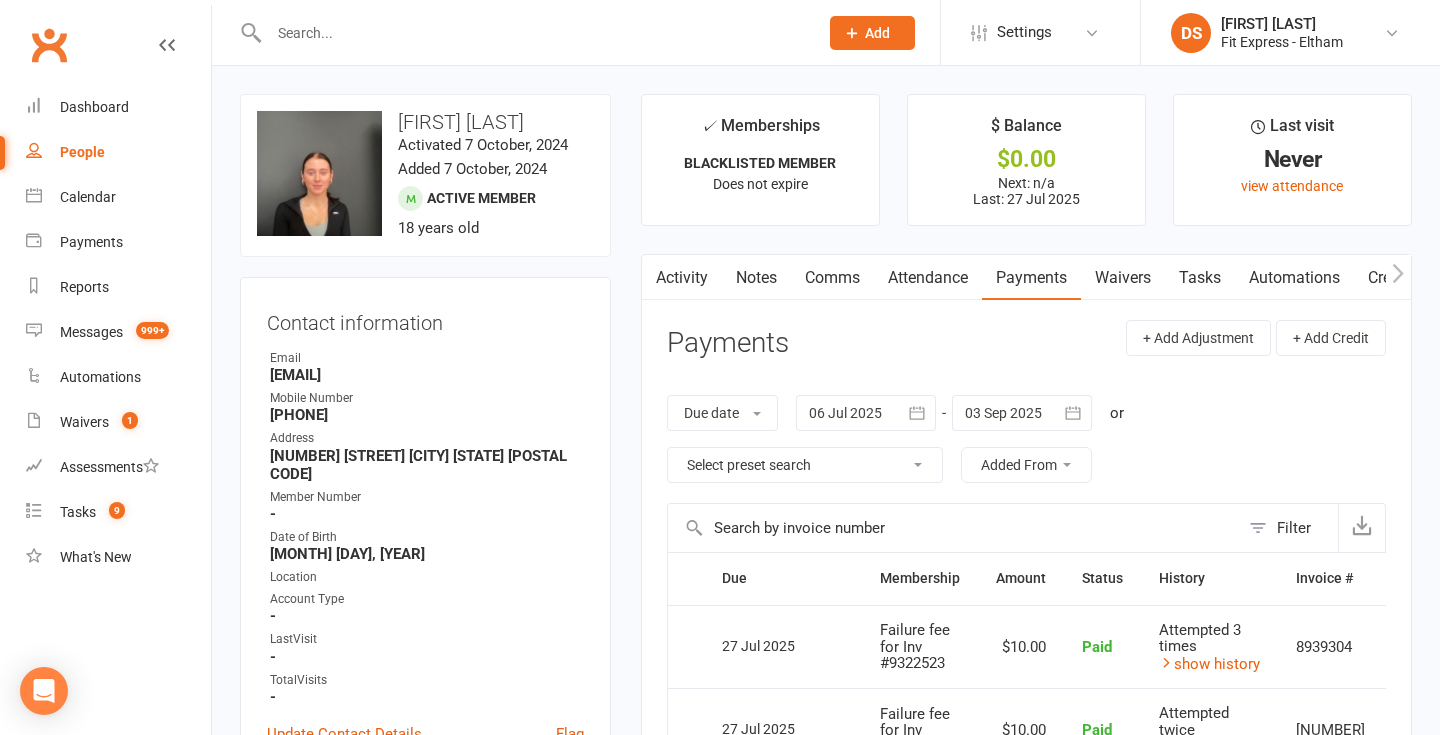 click on "Notes" at bounding box center (756, 278) 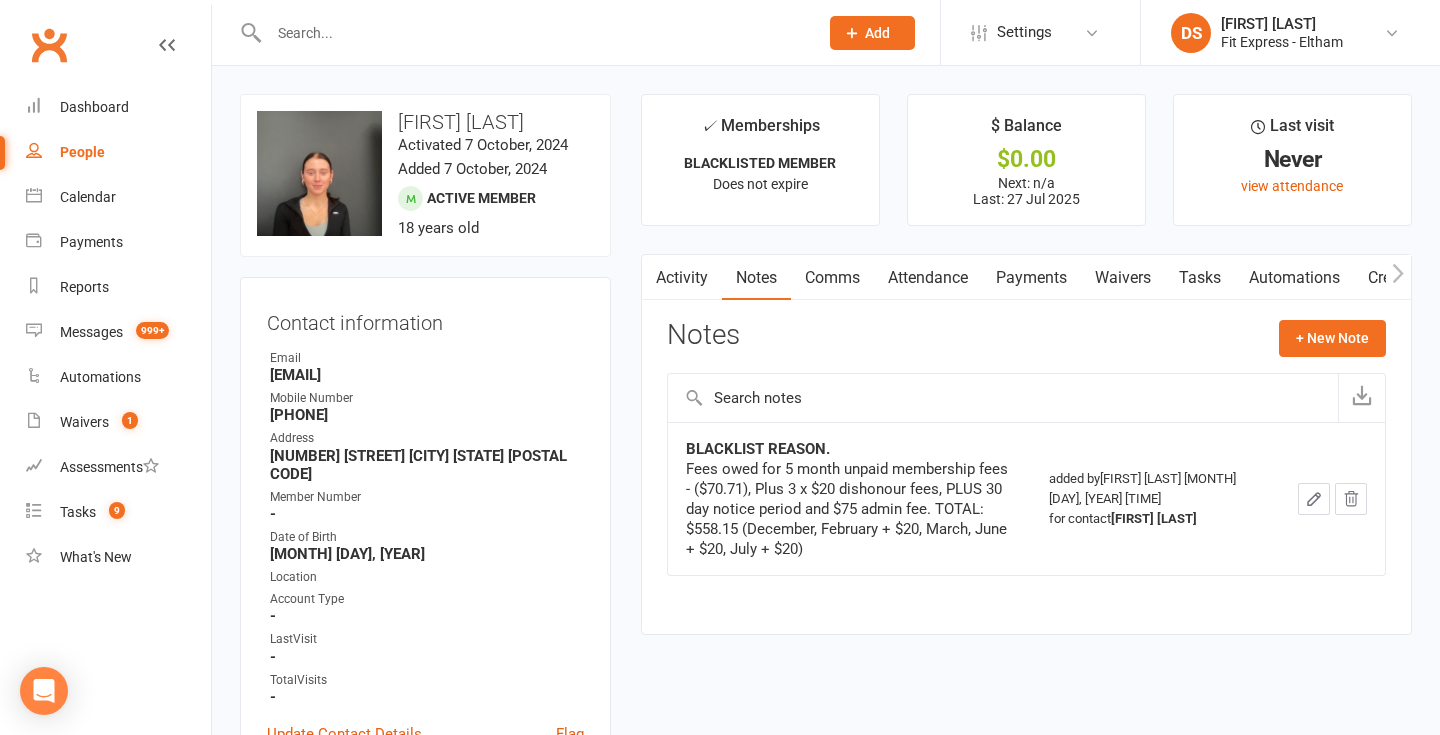 click on "Activity" at bounding box center [682, 278] 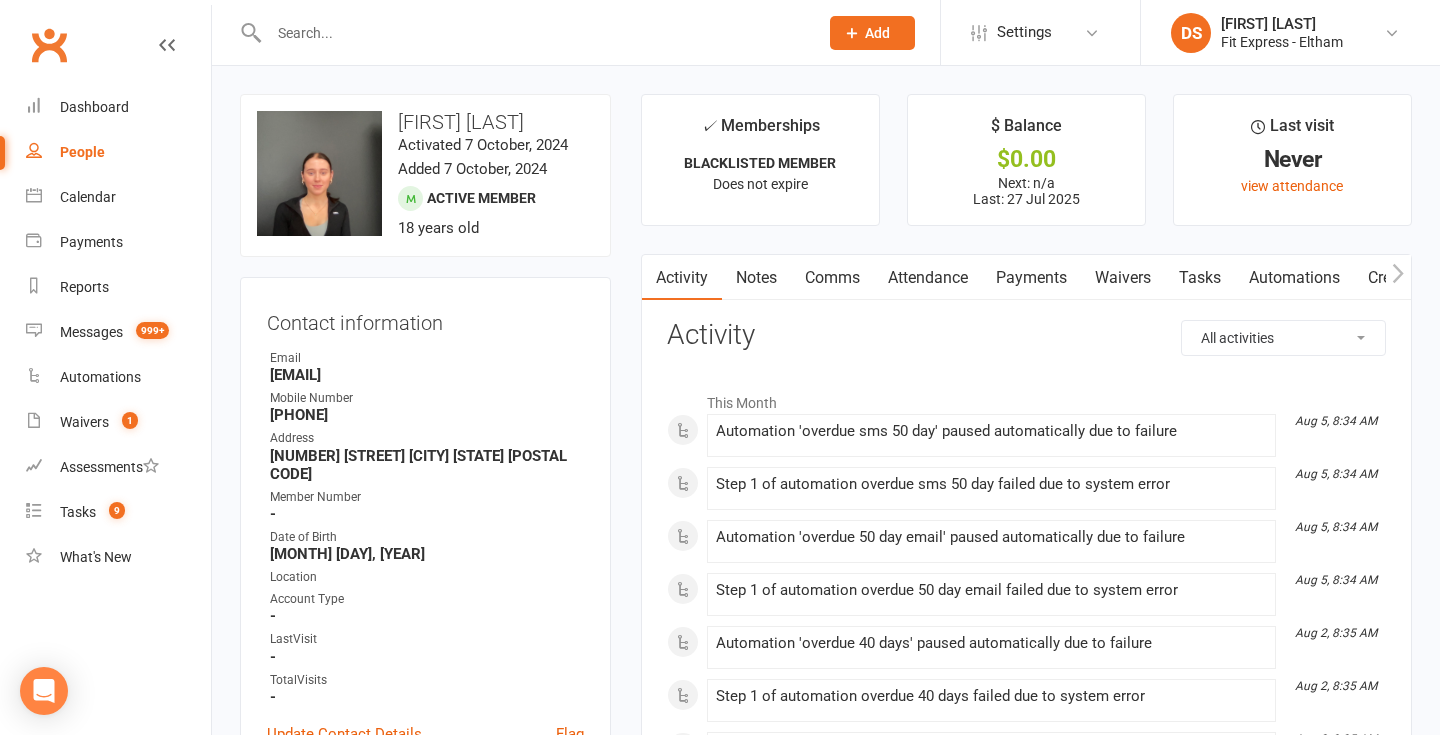 click on "Clubworx" at bounding box center [49, 45] 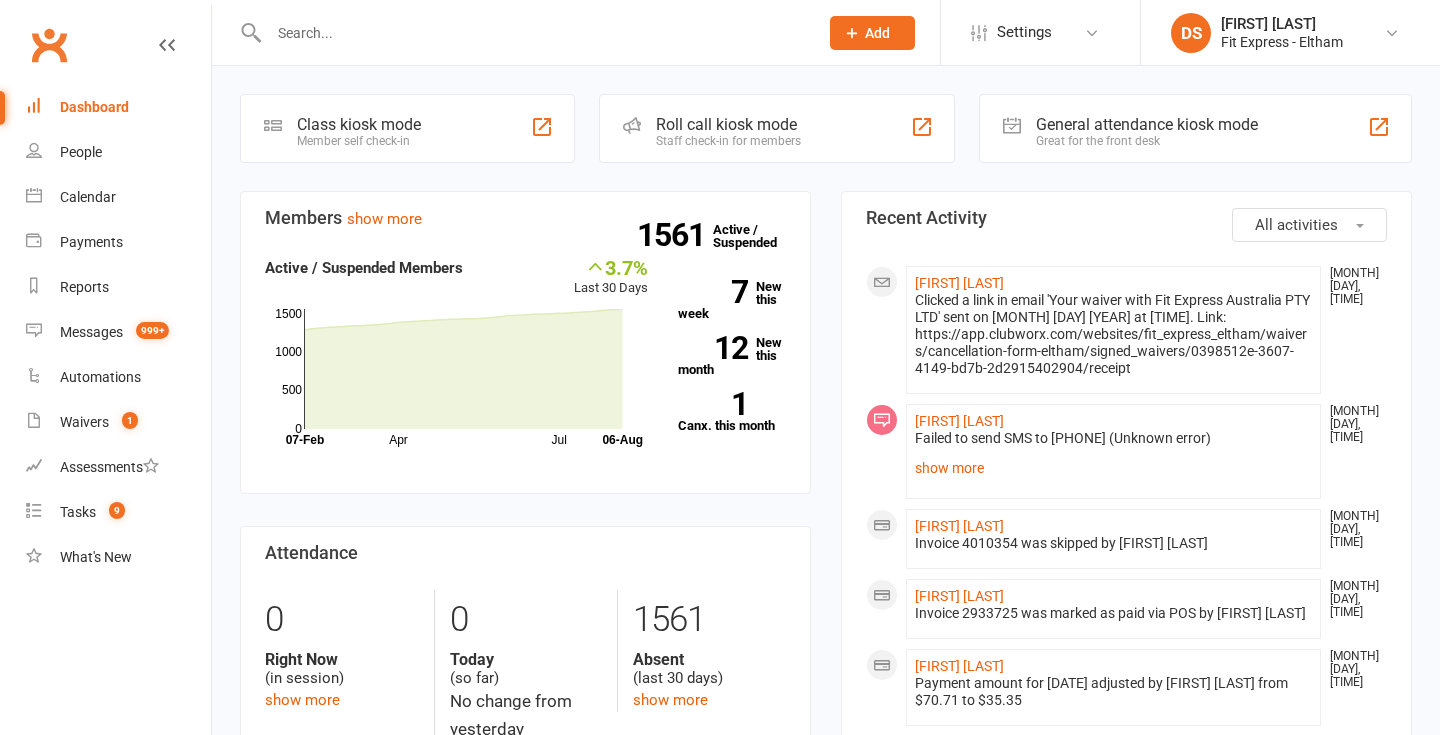 scroll, scrollTop: 0, scrollLeft: 0, axis: both 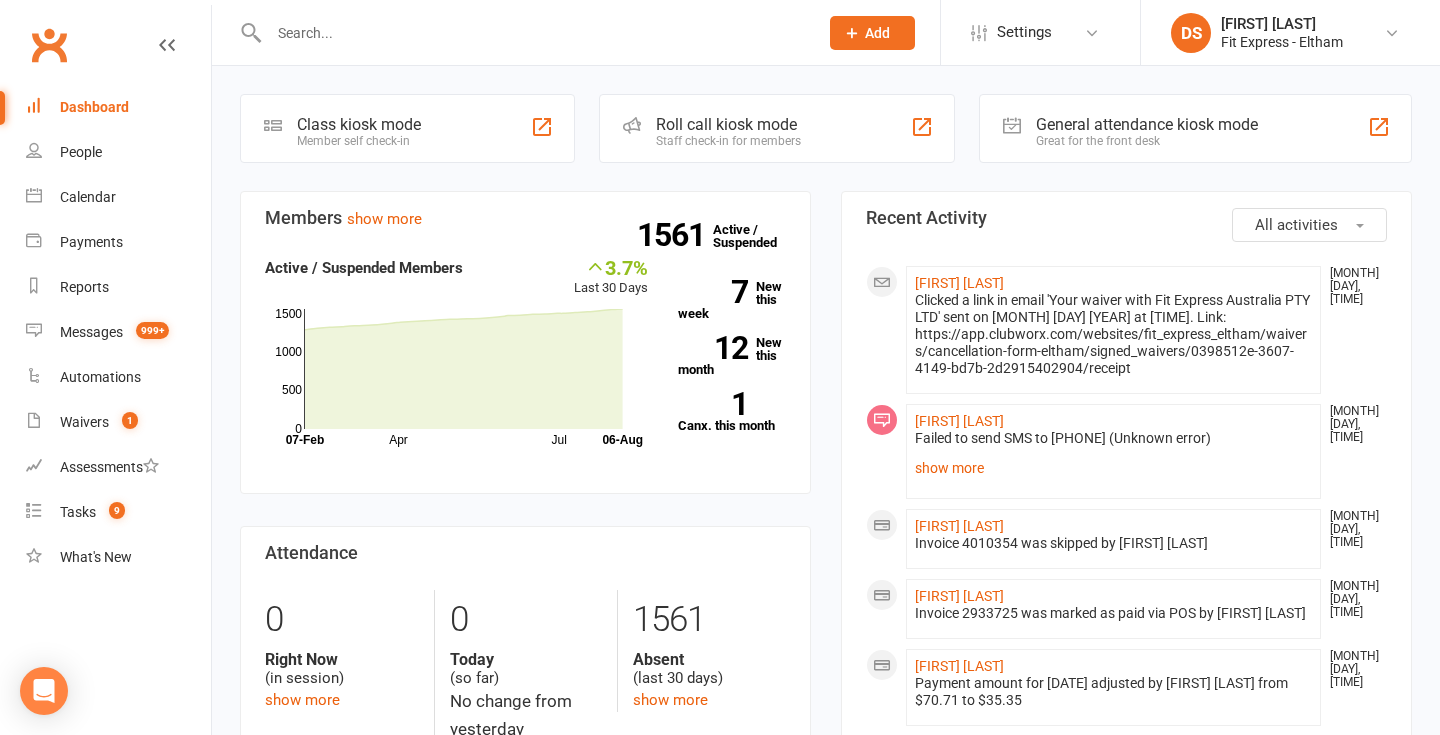 click at bounding box center [533, 33] 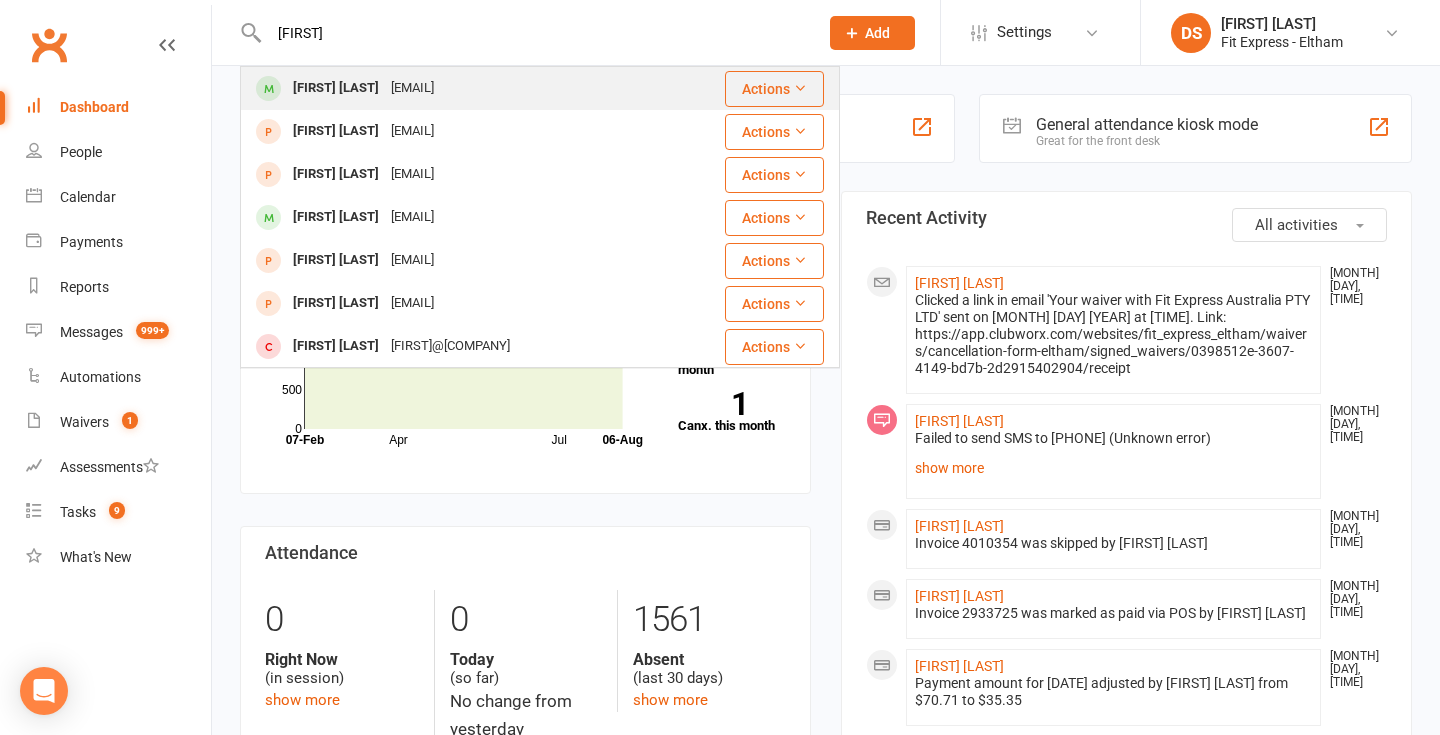 type on "alayna" 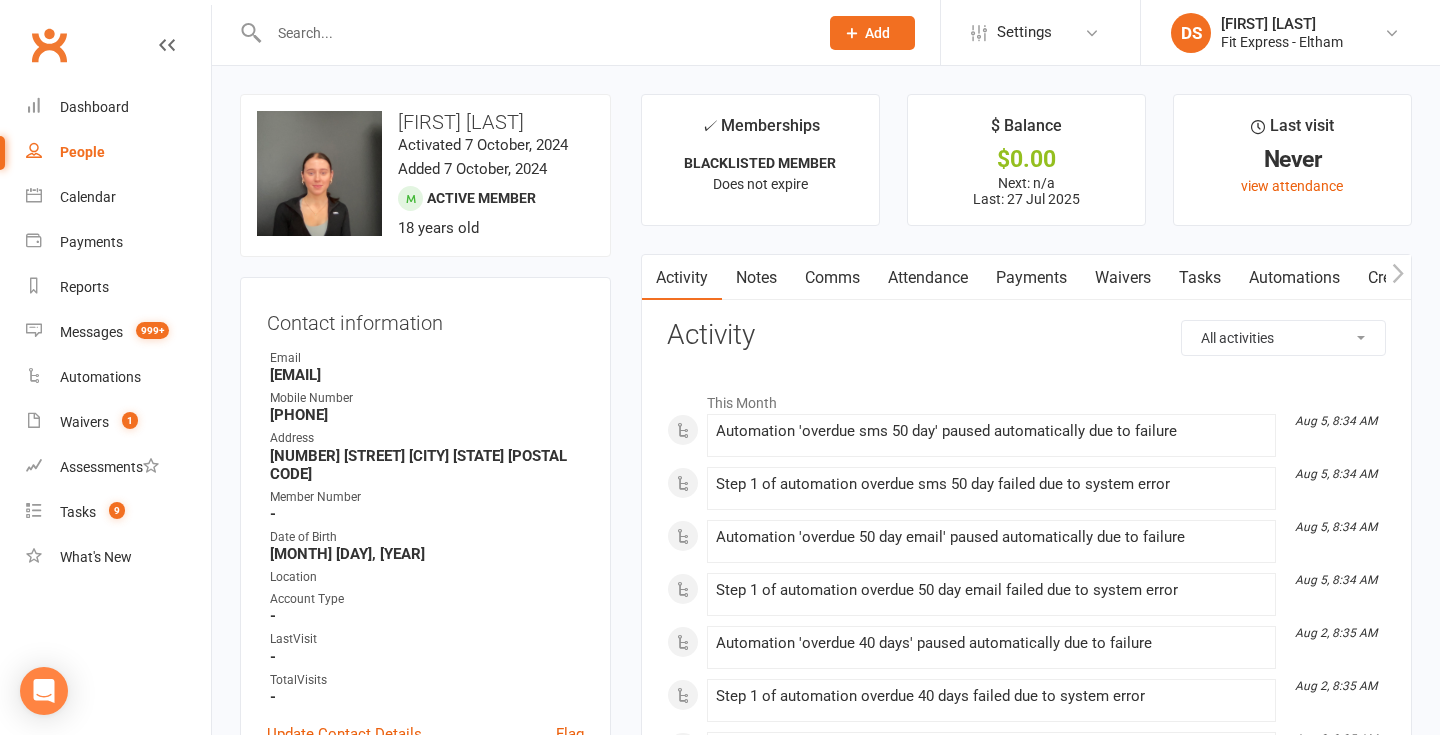 click on "Notes" at bounding box center (756, 278) 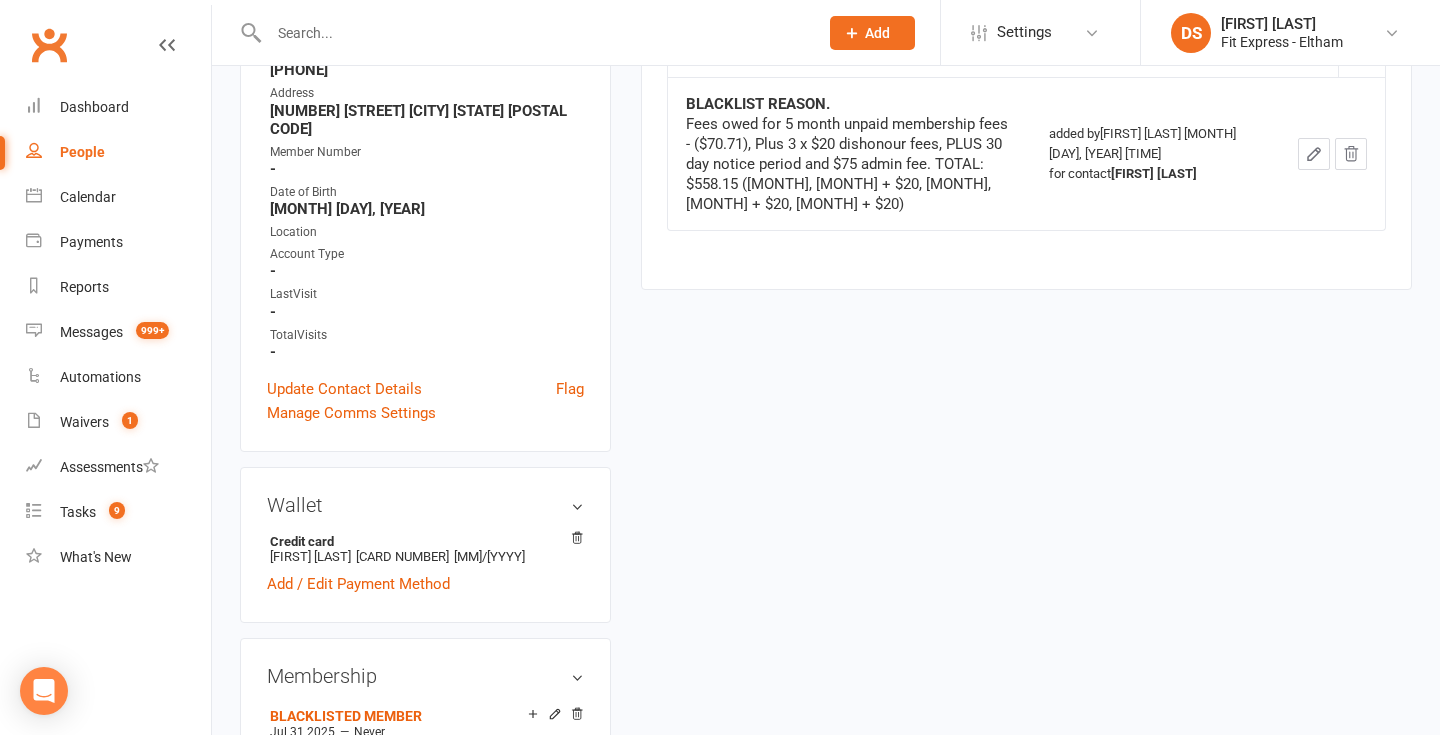 scroll, scrollTop: 0, scrollLeft: 0, axis: both 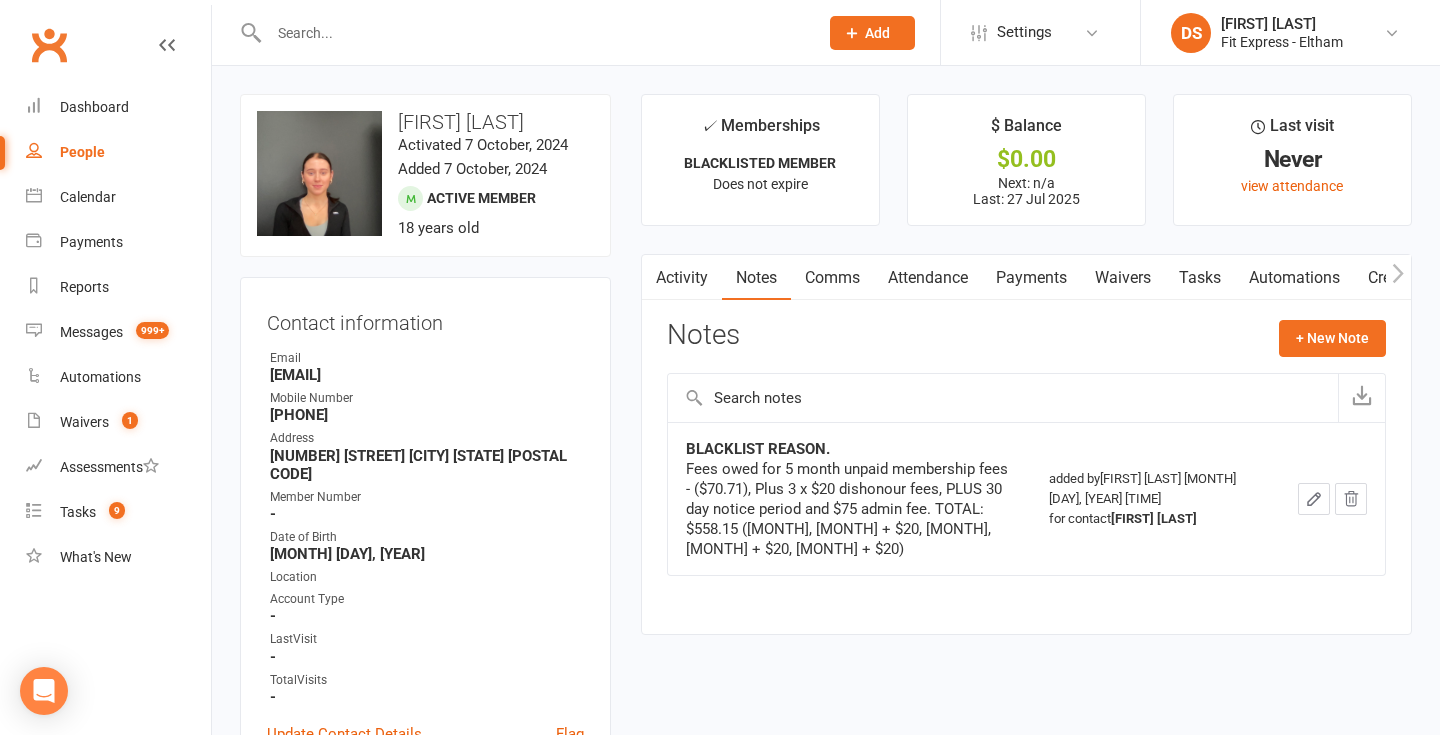 click on "Payments" at bounding box center (1031, 278) 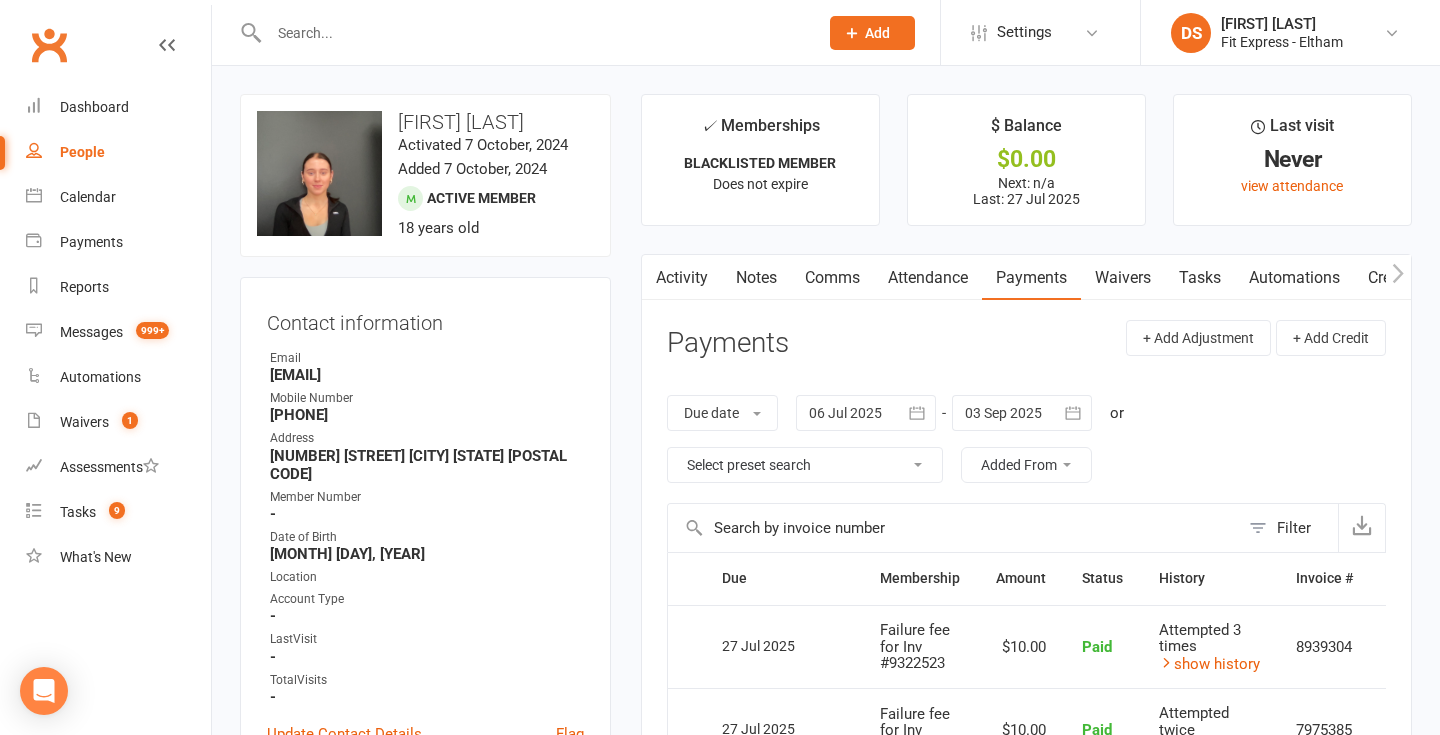 click on "Notes" at bounding box center (756, 278) 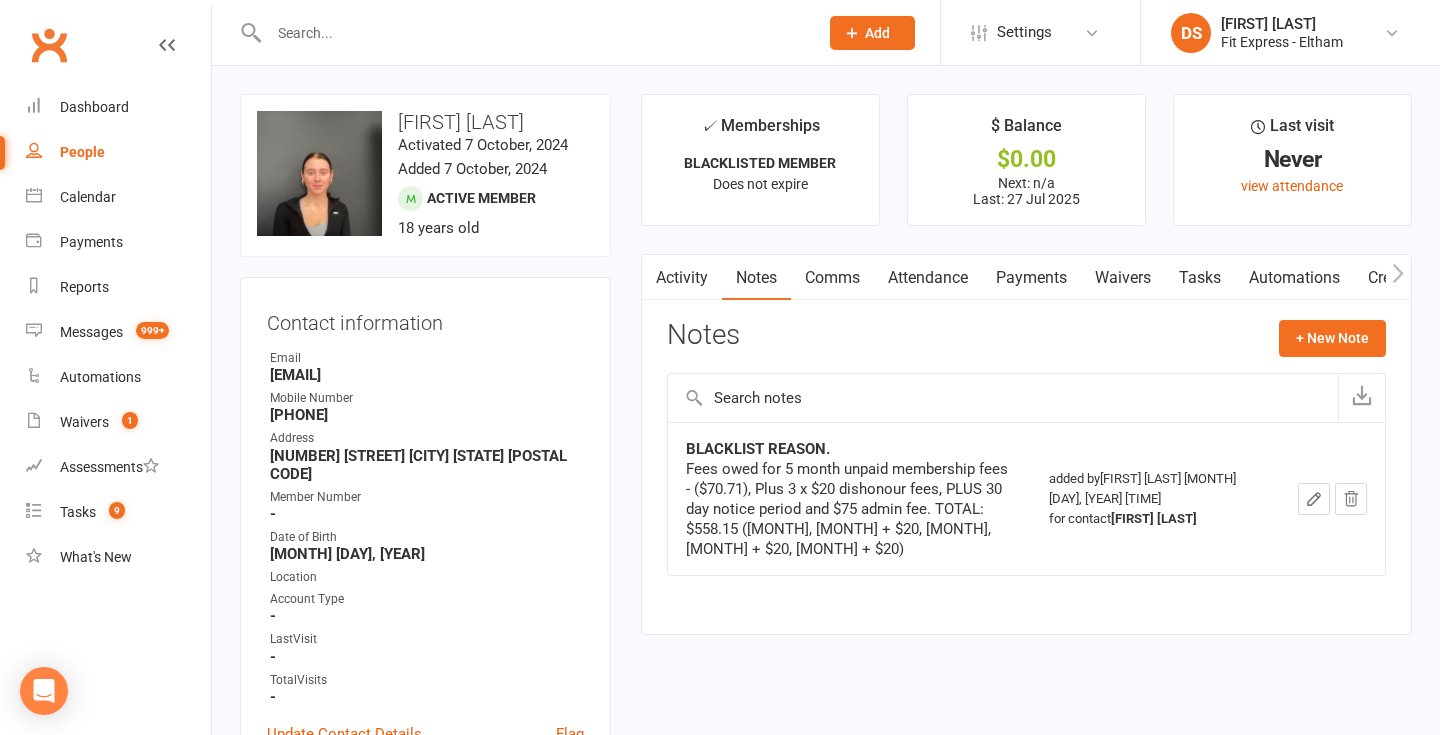 click on "Clubworx" at bounding box center (49, 45) 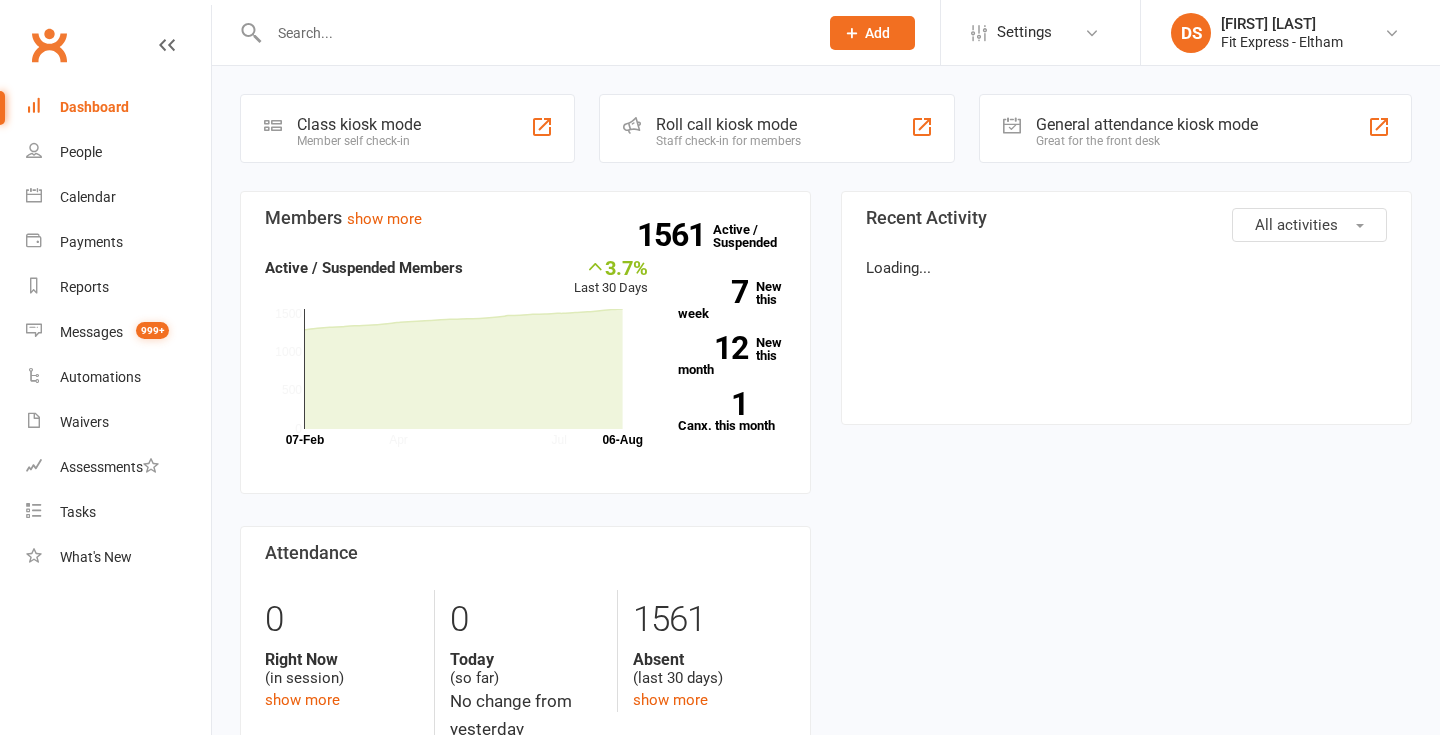 scroll, scrollTop: 0, scrollLeft: 0, axis: both 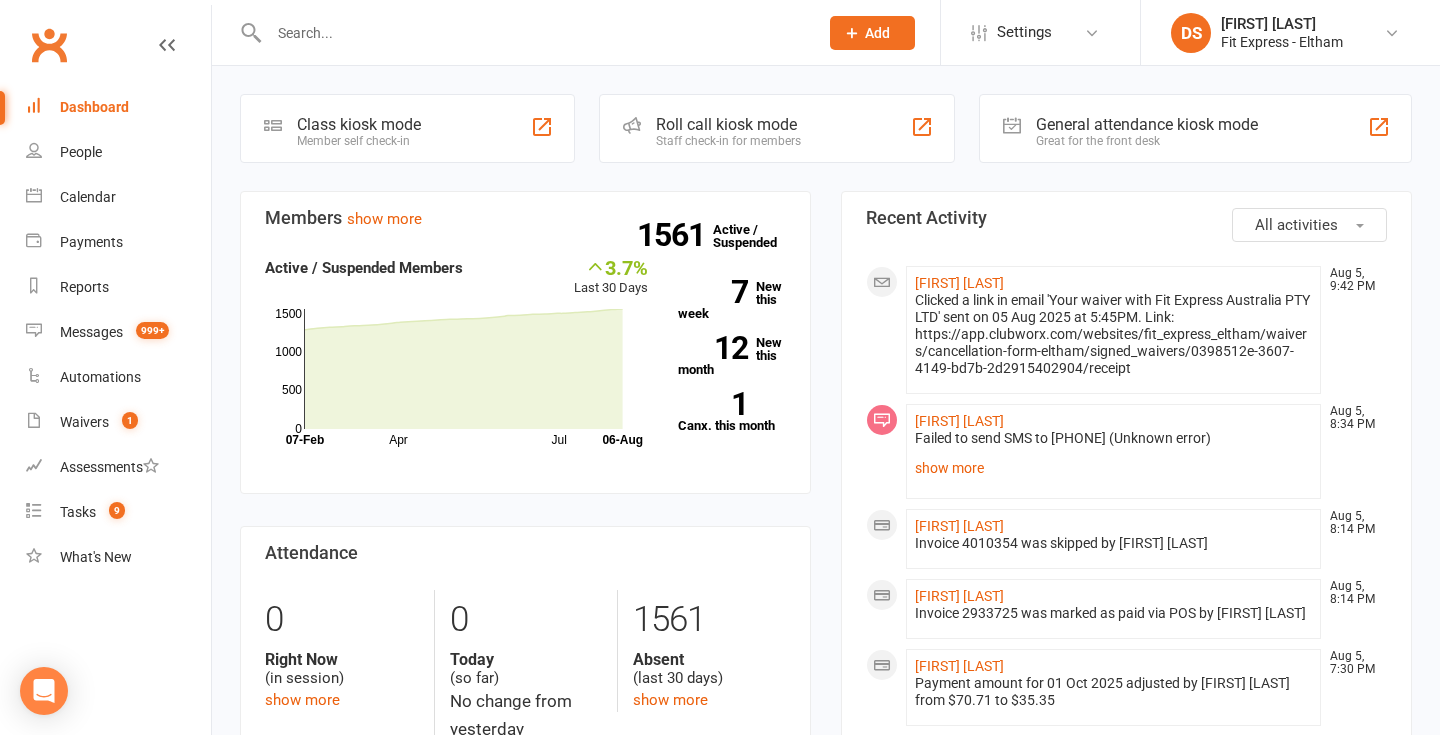 click on "Clubworx" at bounding box center [49, 45] 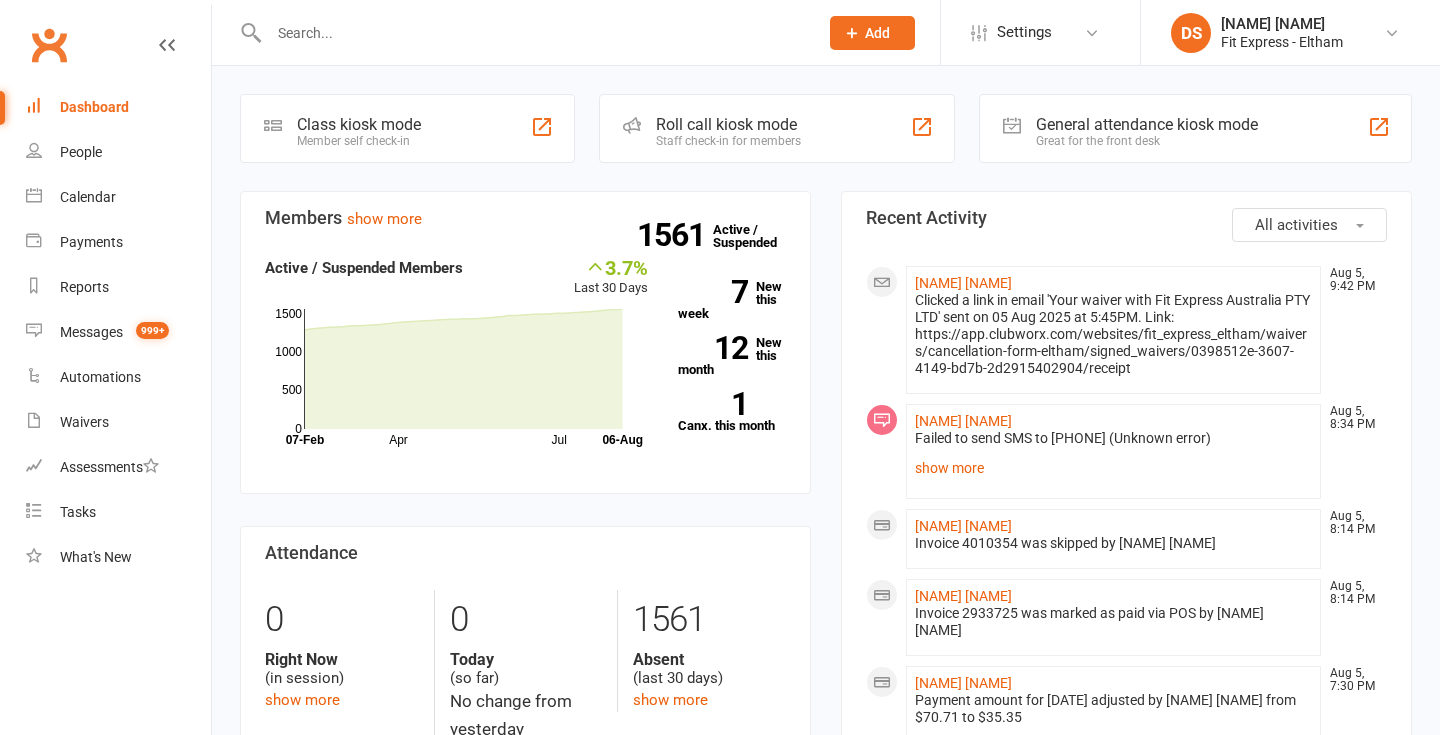 scroll, scrollTop: 0, scrollLeft: 0, axis: both 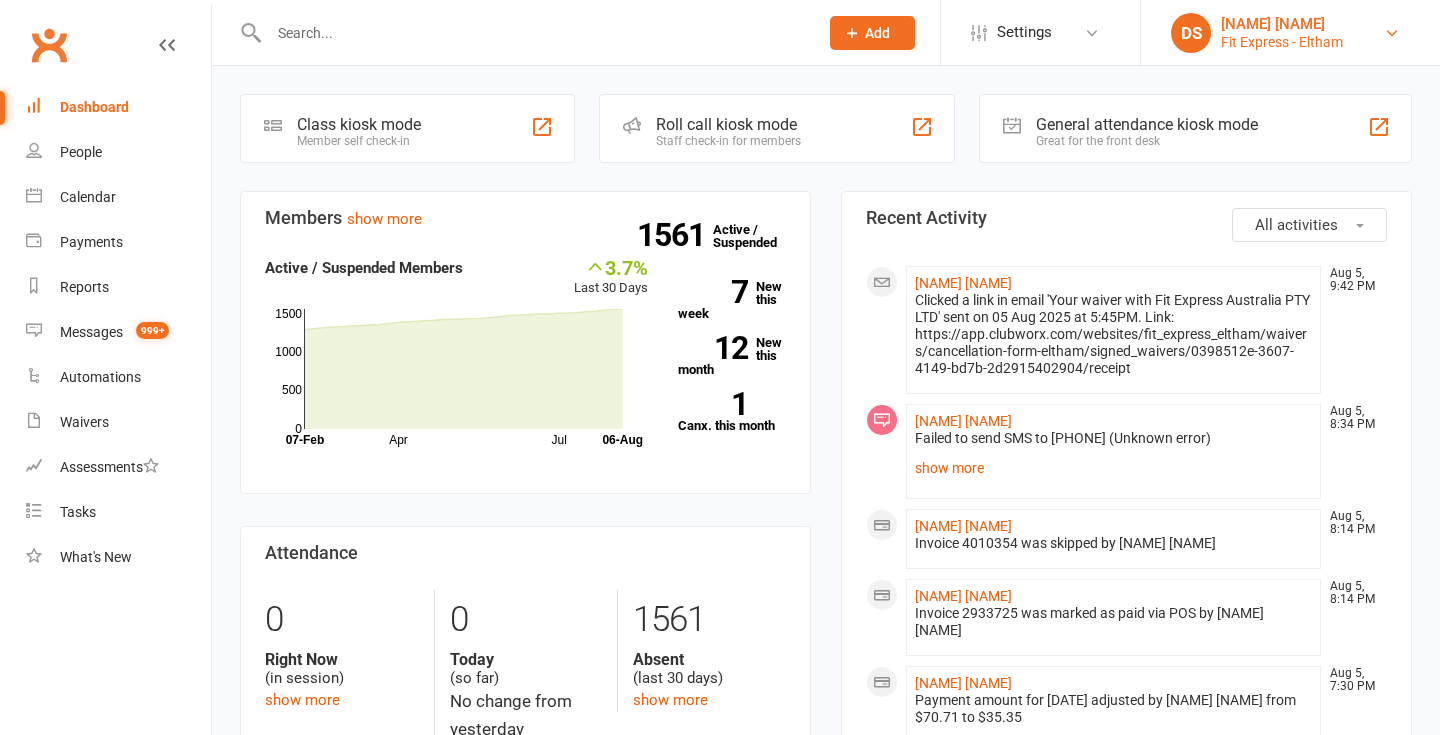 drag, startPoint x: 0, startPoint y: 0, endPoint x: 1295, endPoint y: 21, distance: 1295.1703 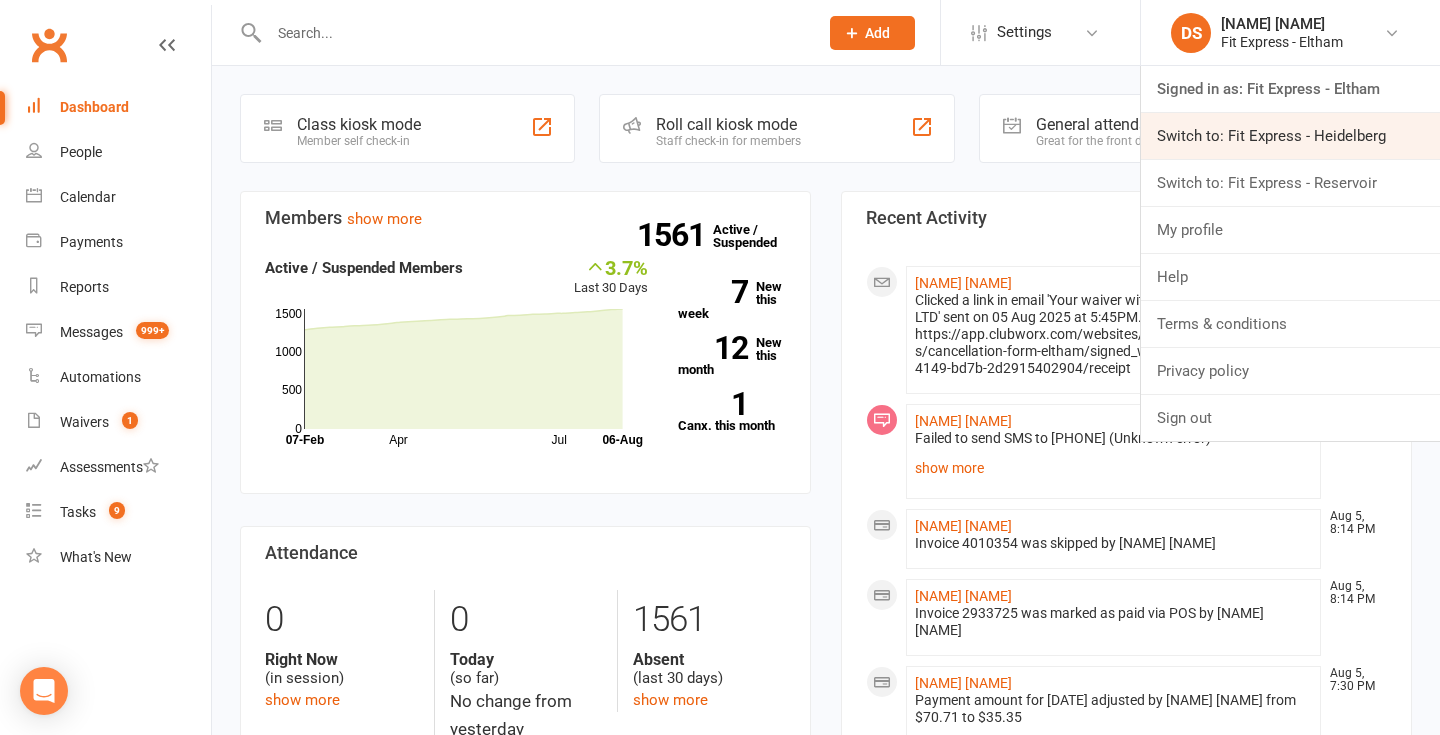 click on "Switch to: Fit Express - Heidelberg" at bounding box center [1290, 136] 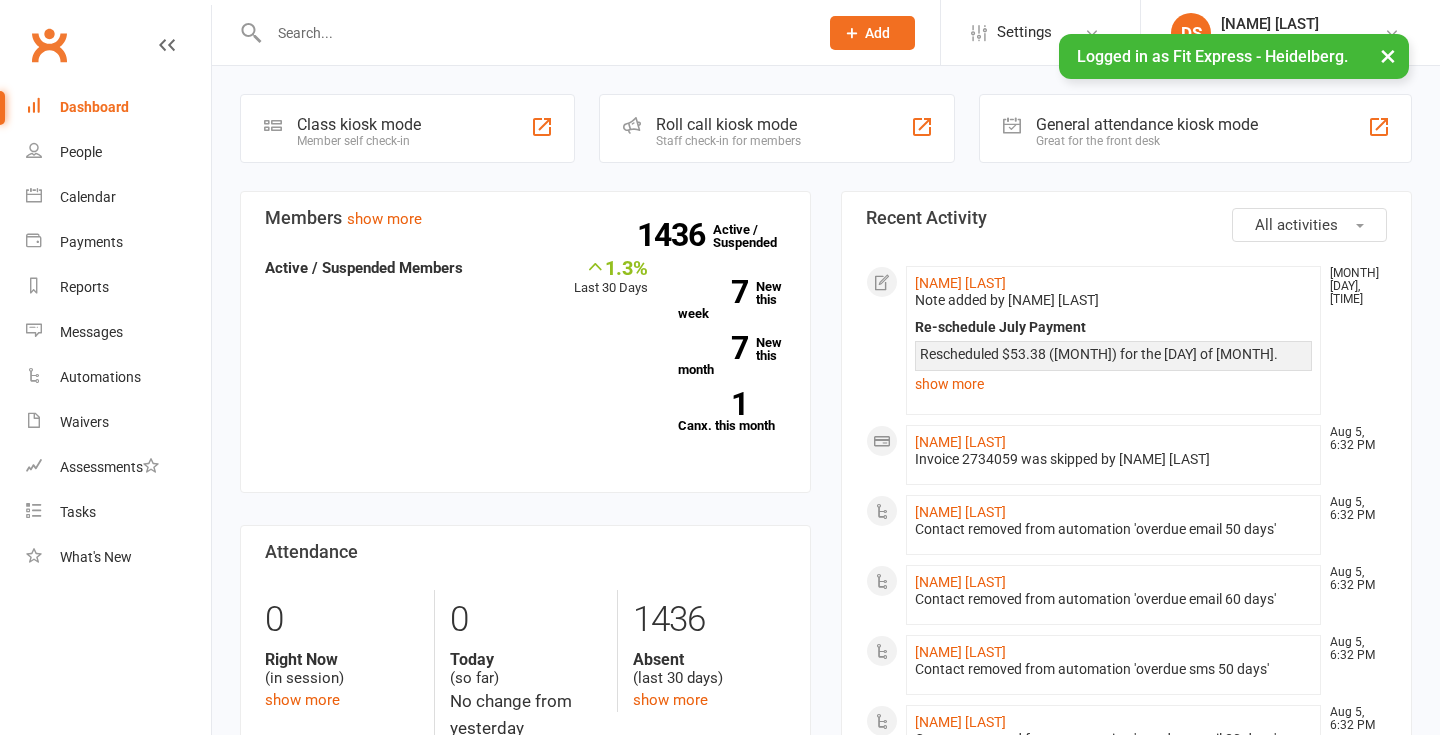 scroll, scrollTop: 0, scrollLeft: 0, axis: both 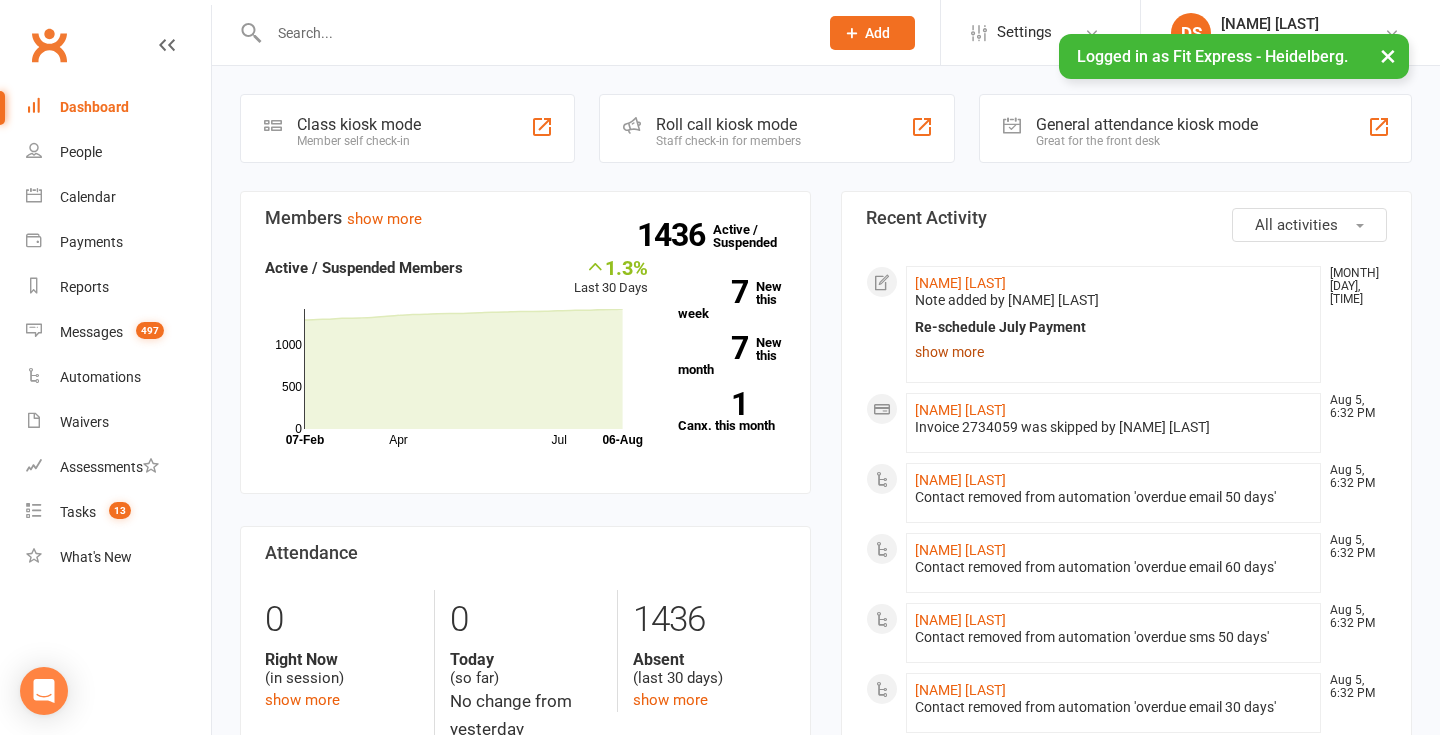 click on "show more" 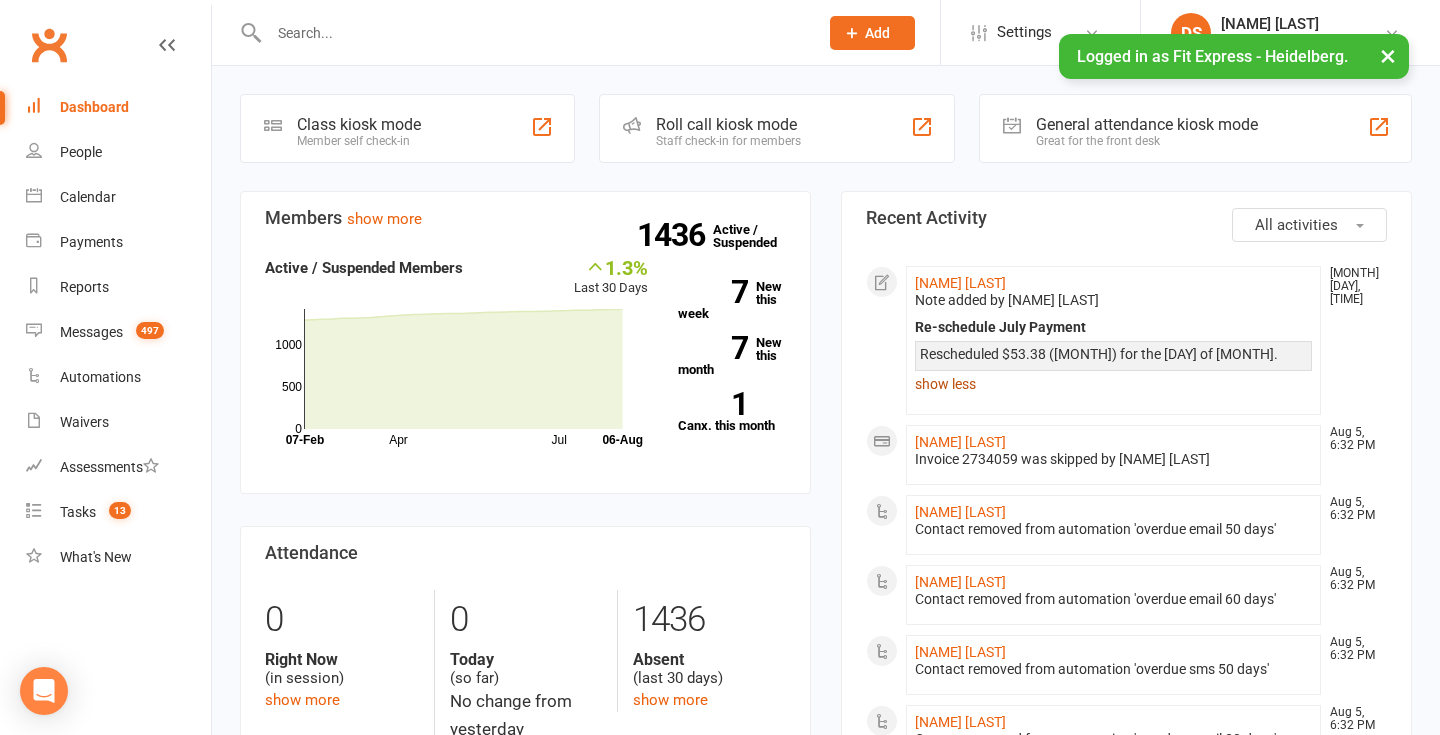 click on "show less" 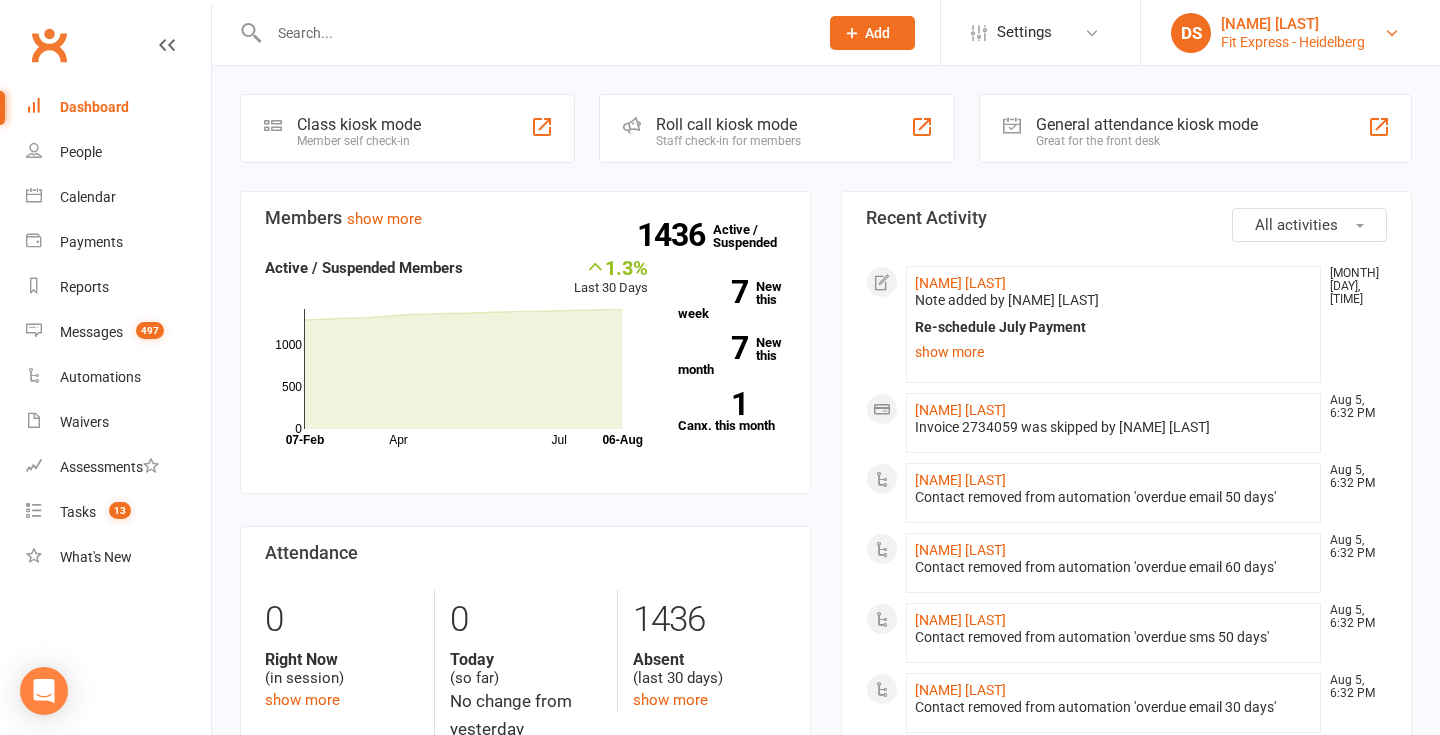 click on "[NAME] [LAST]" at bounding box center [1293, 24] 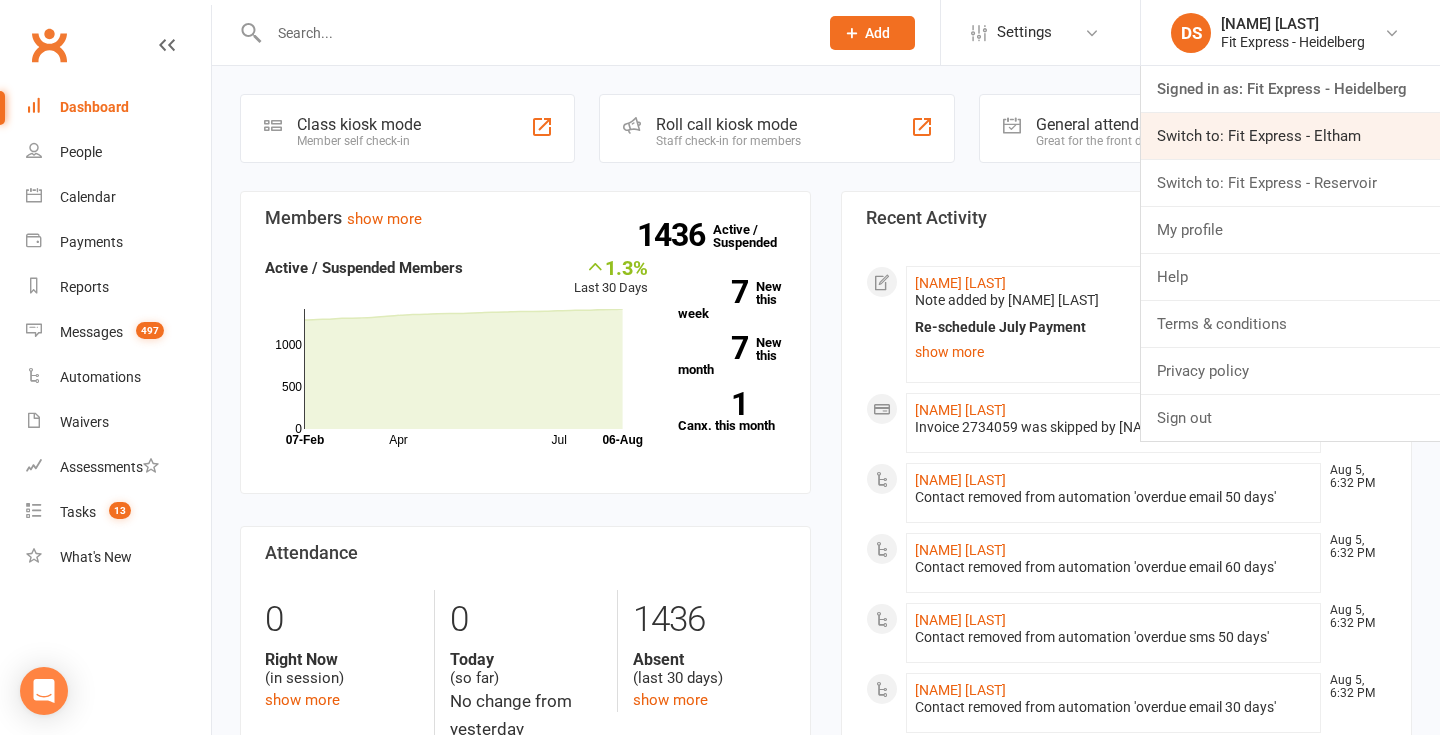 click on "Switch to: Fit Express - Eltham" at bounding box center [1290, 136] 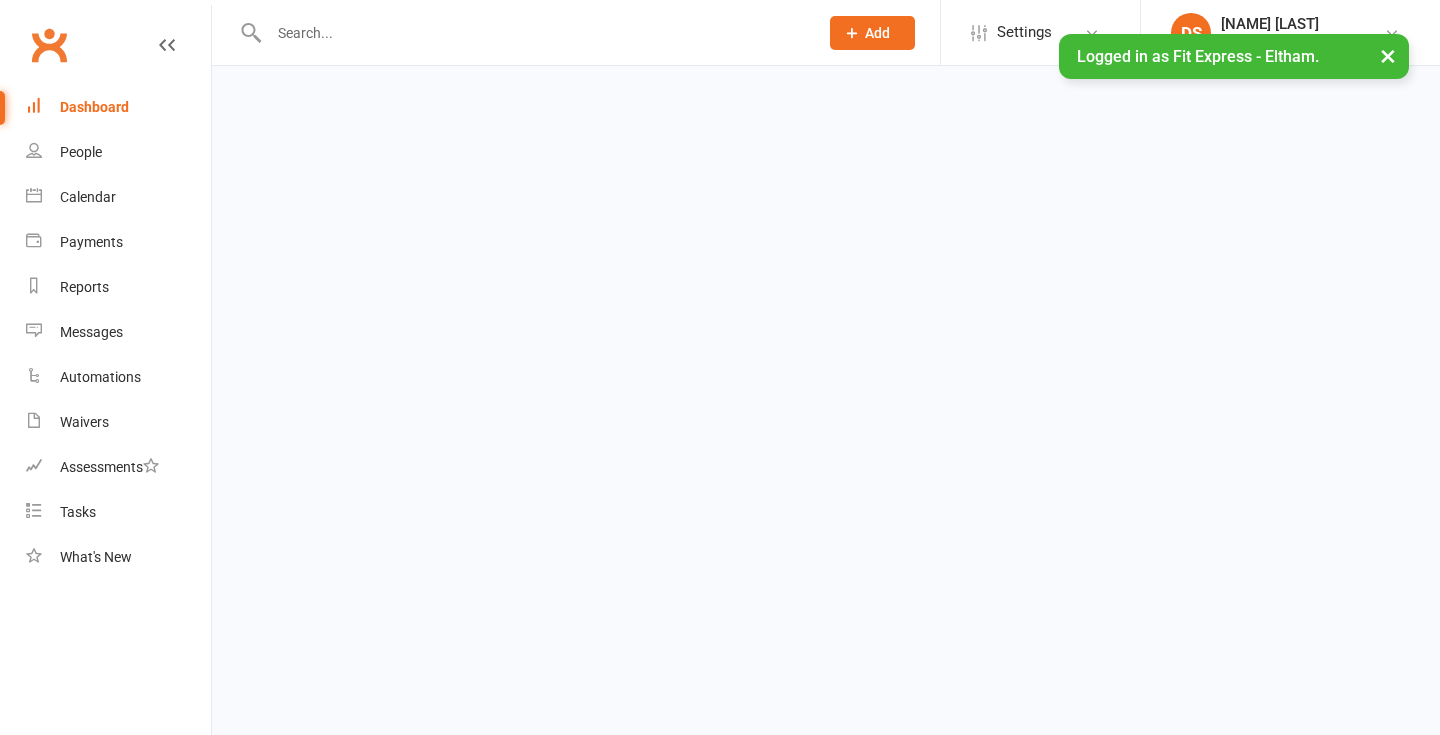 scroll, scrollTop: 0, scrollLeft: 0, axis: both 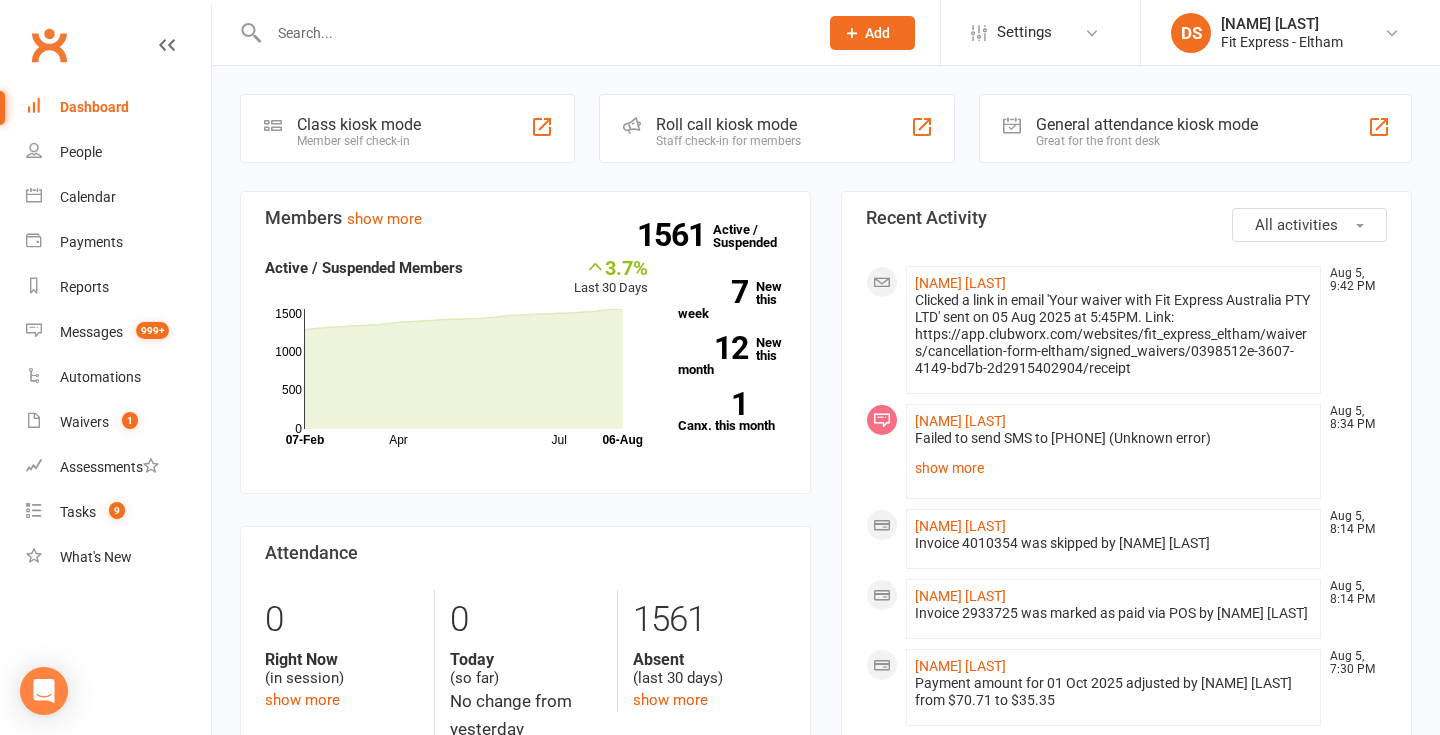 click on "Clubworx" at bounding box center [49, 45] 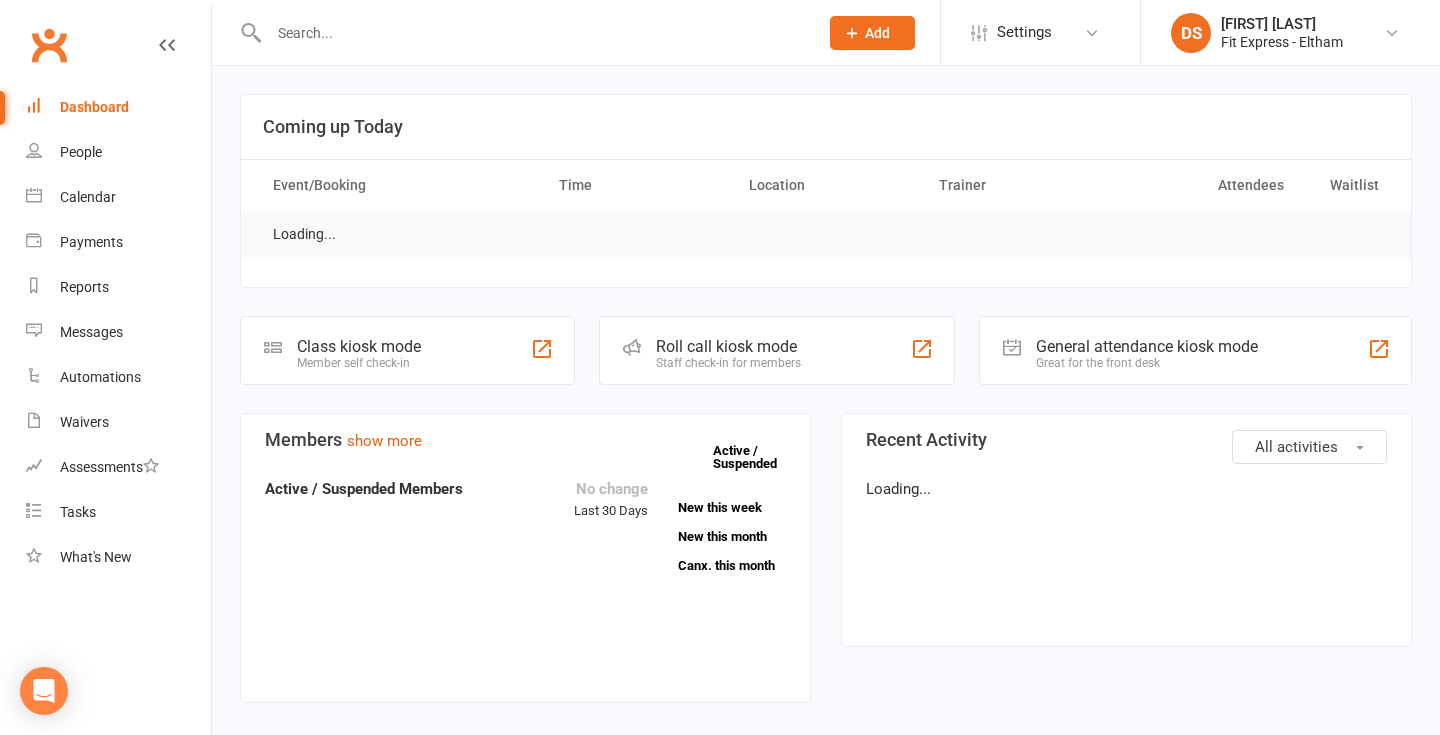 scroll, scrollTop: 0, scrollLeft: 0, axis: both 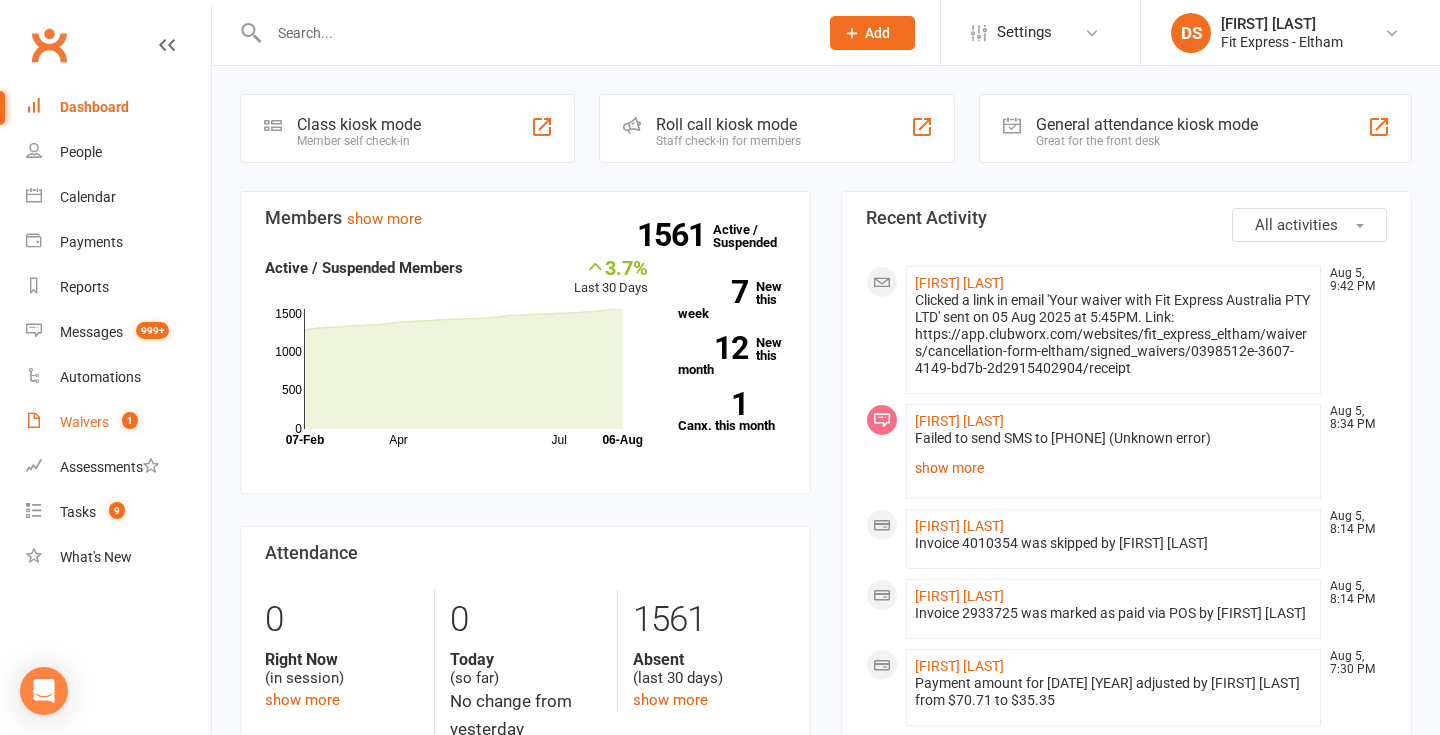 click on "Waivers" at bounding box center (84, 422) 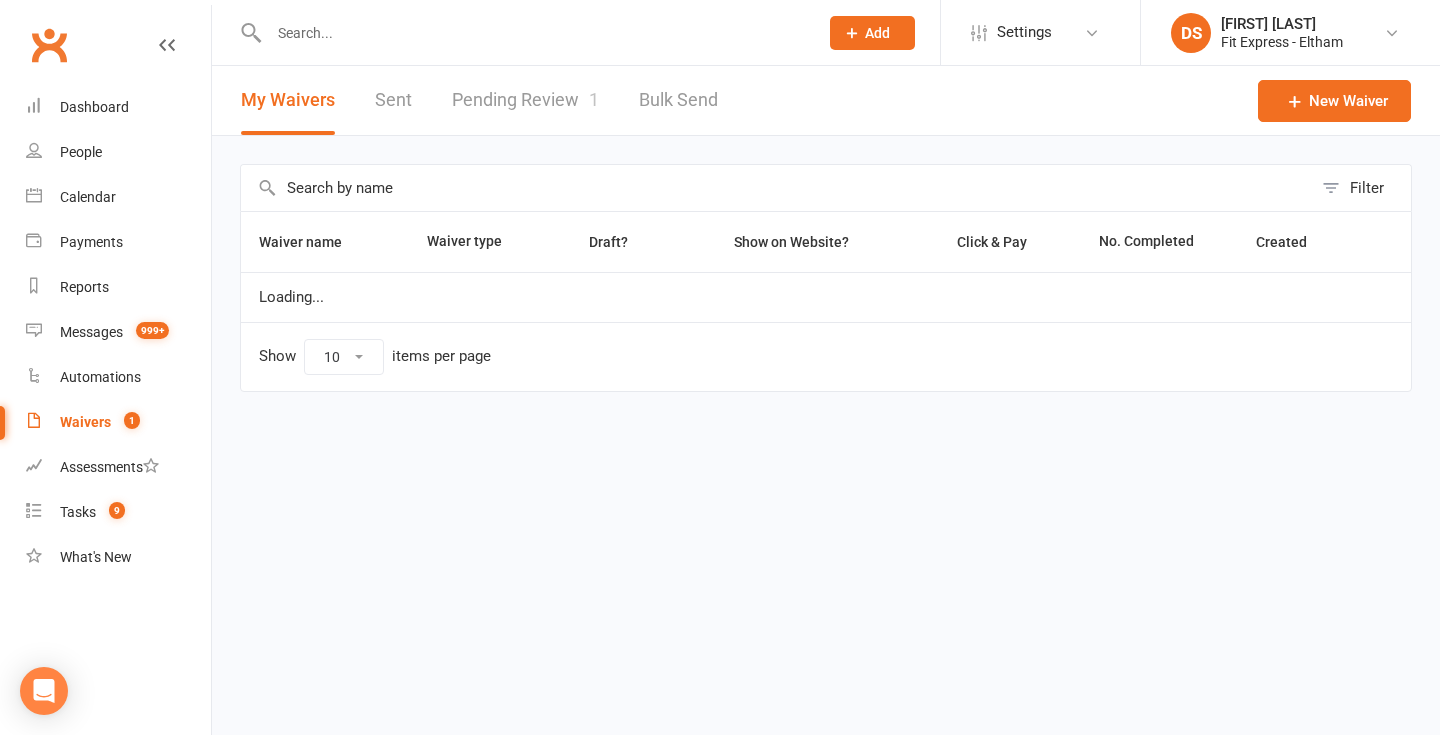 click on "Pending Review 1" at bounding box center [525, 100] 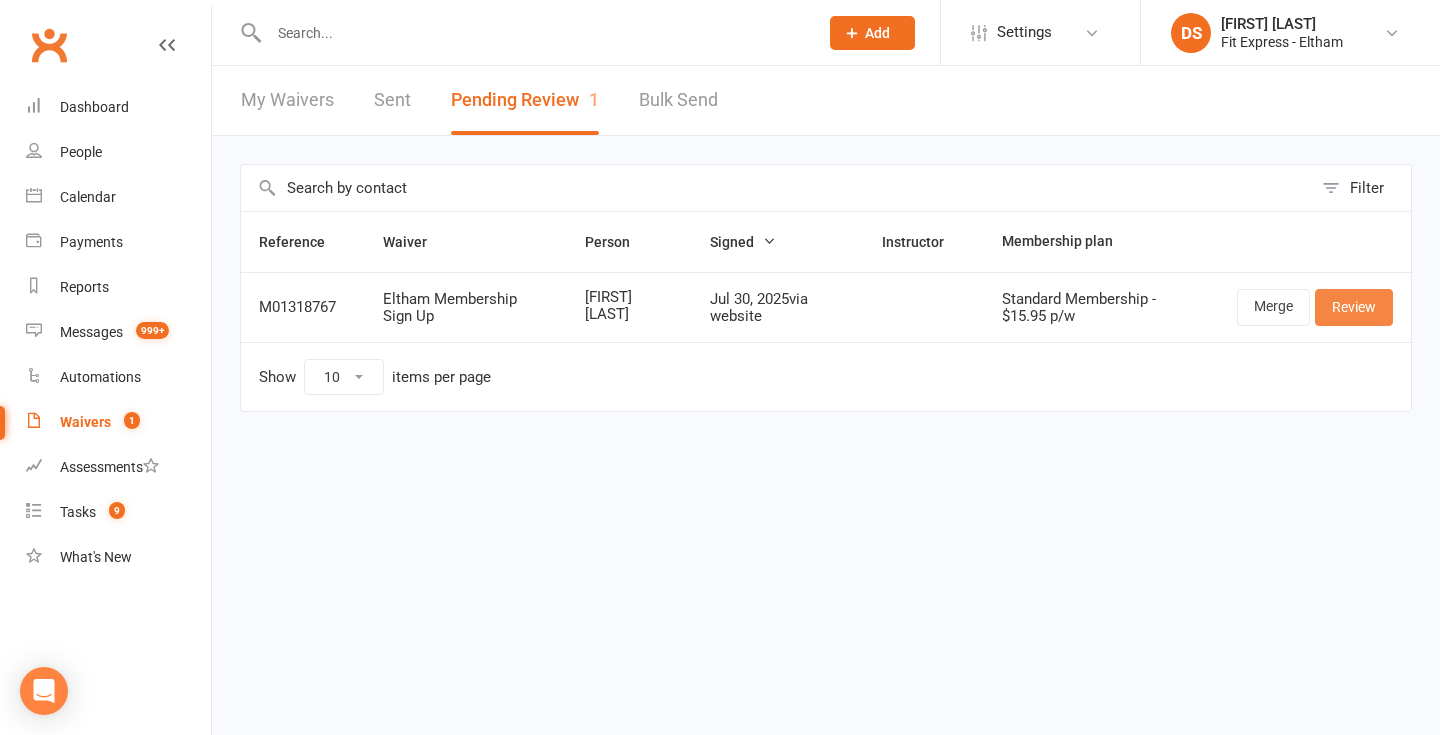click on "Review" at bounding box center (1354, 307) 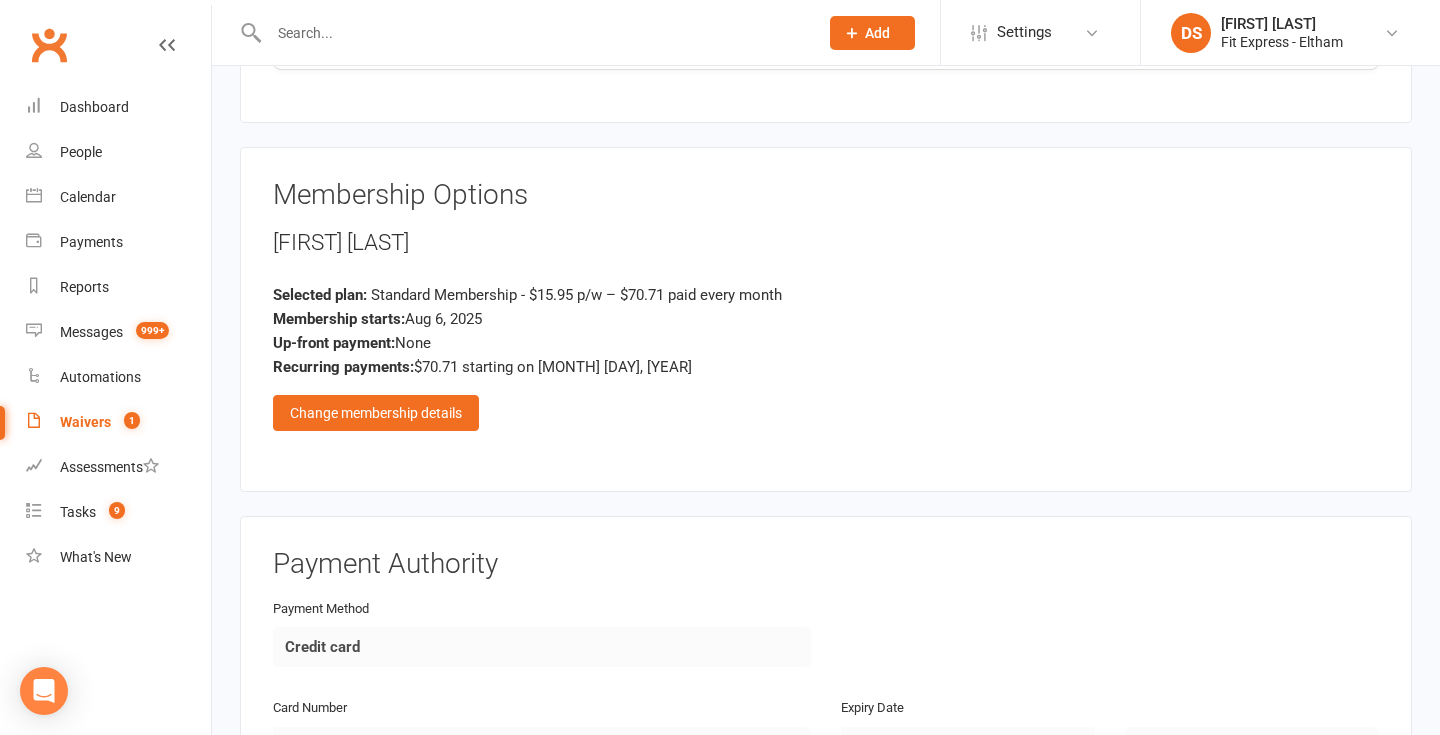 scroll, scrollTop: 2237, scrollLeft: 0, axis: vertical 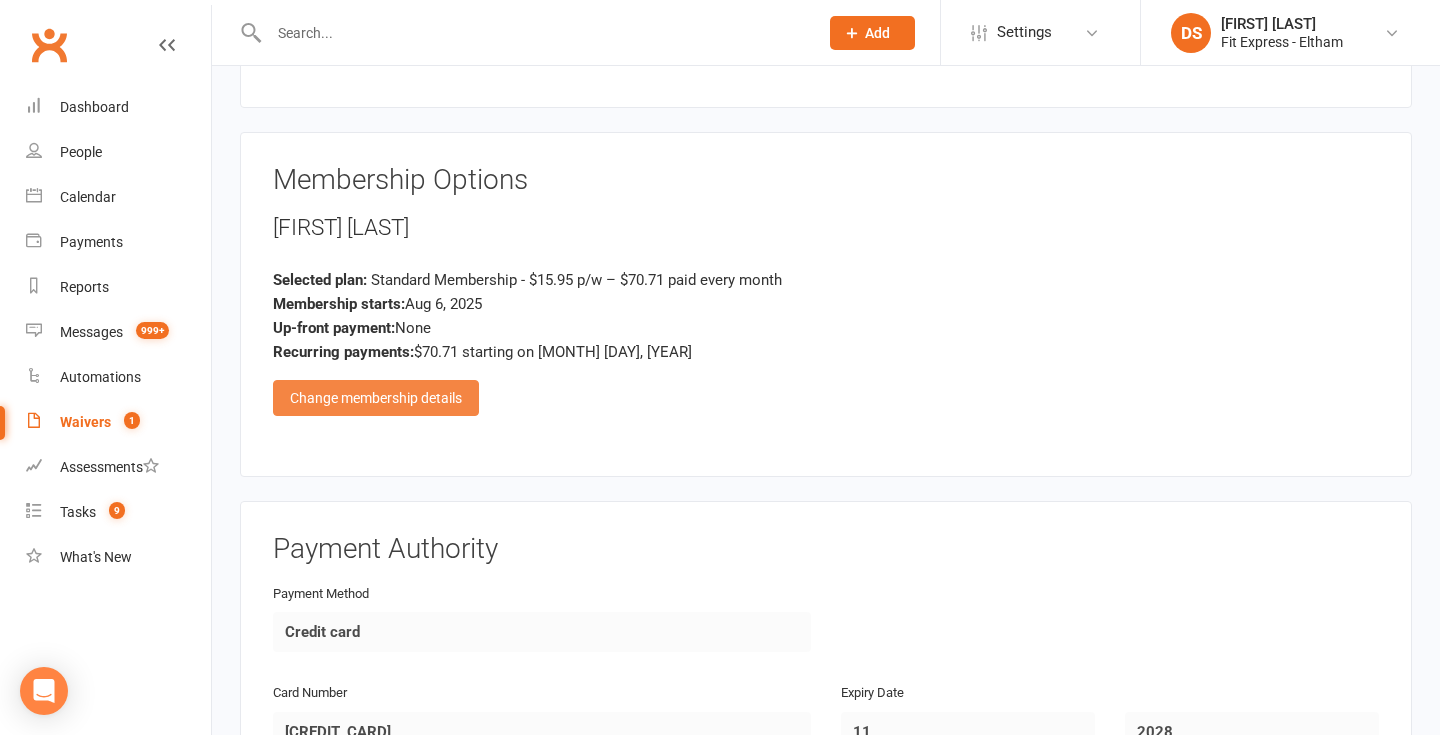 click on "Change membership details" at bounding box center [376, 398] 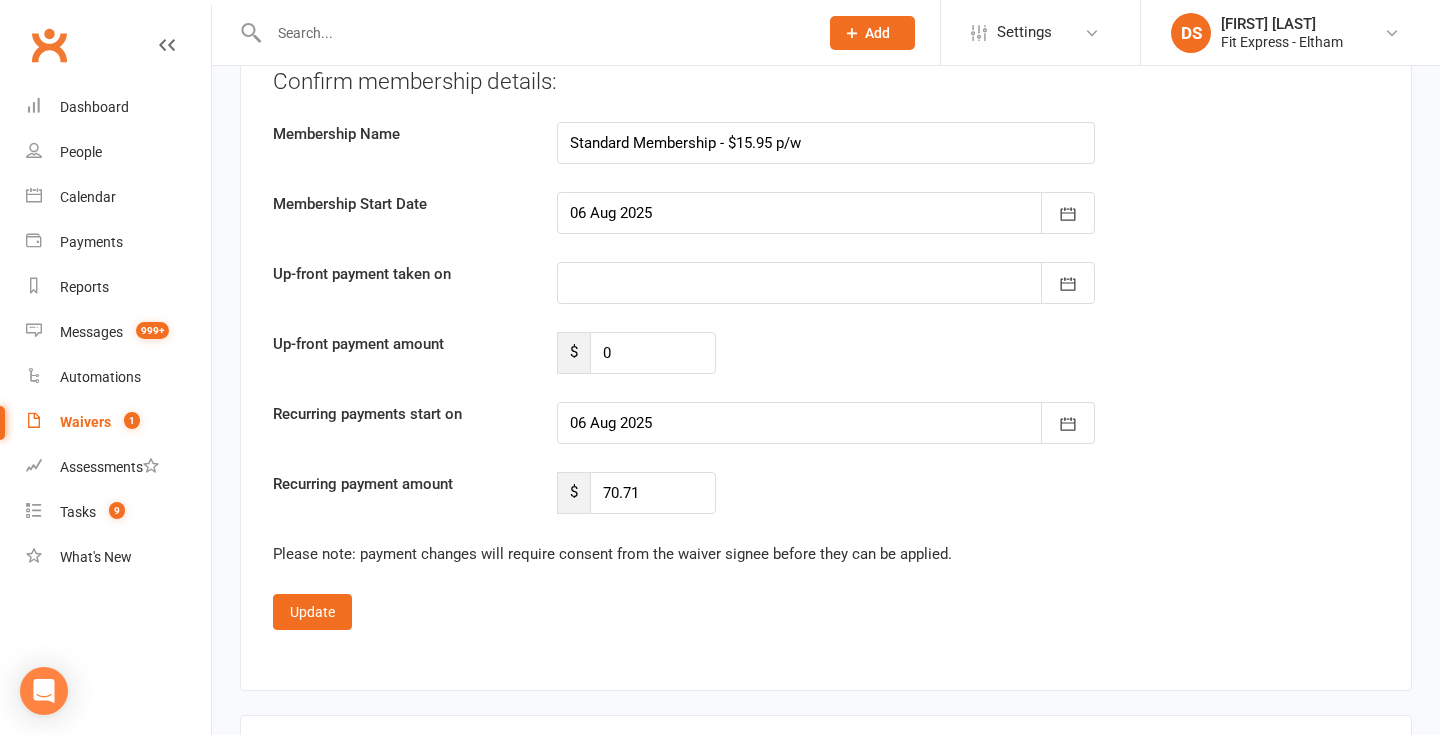 scroll, scrollTop: 3704, scrollLeft: 0, axis: vertical 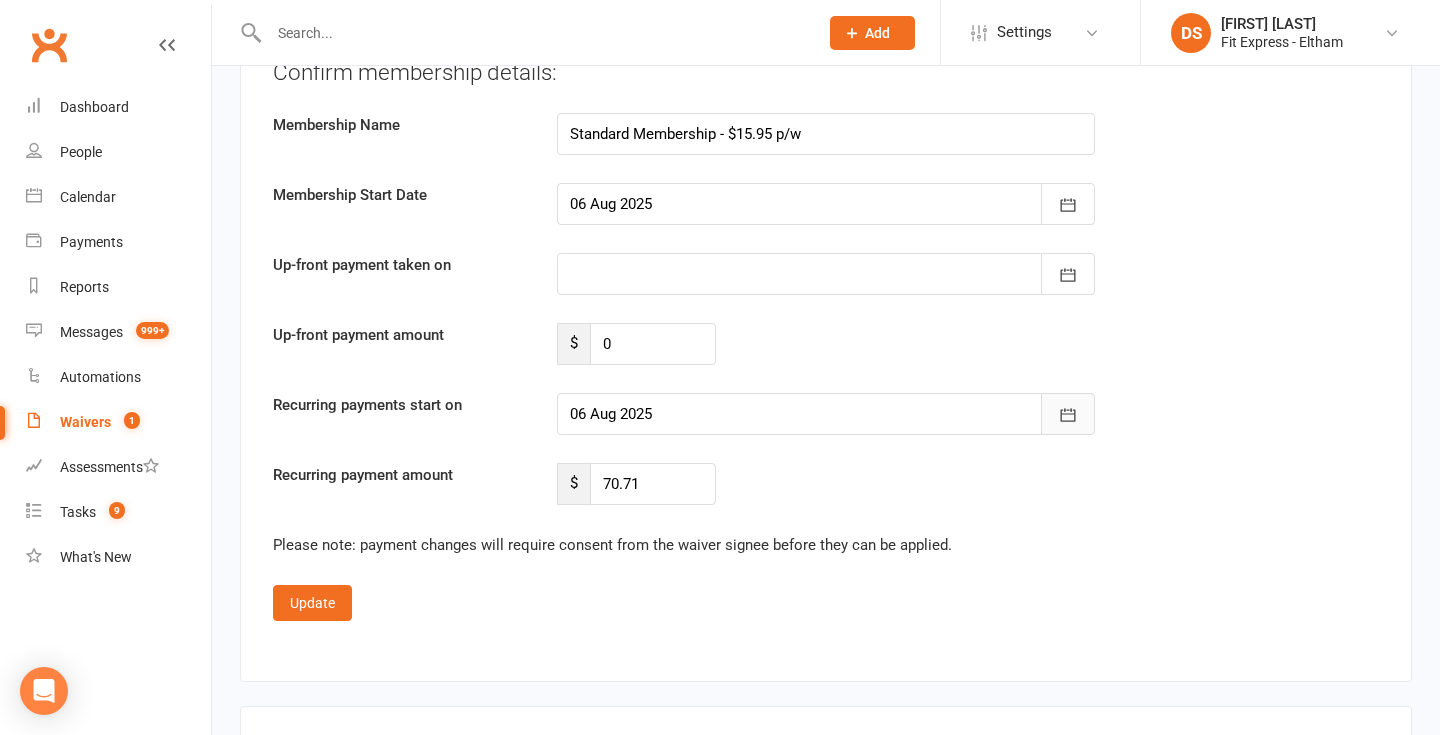 click 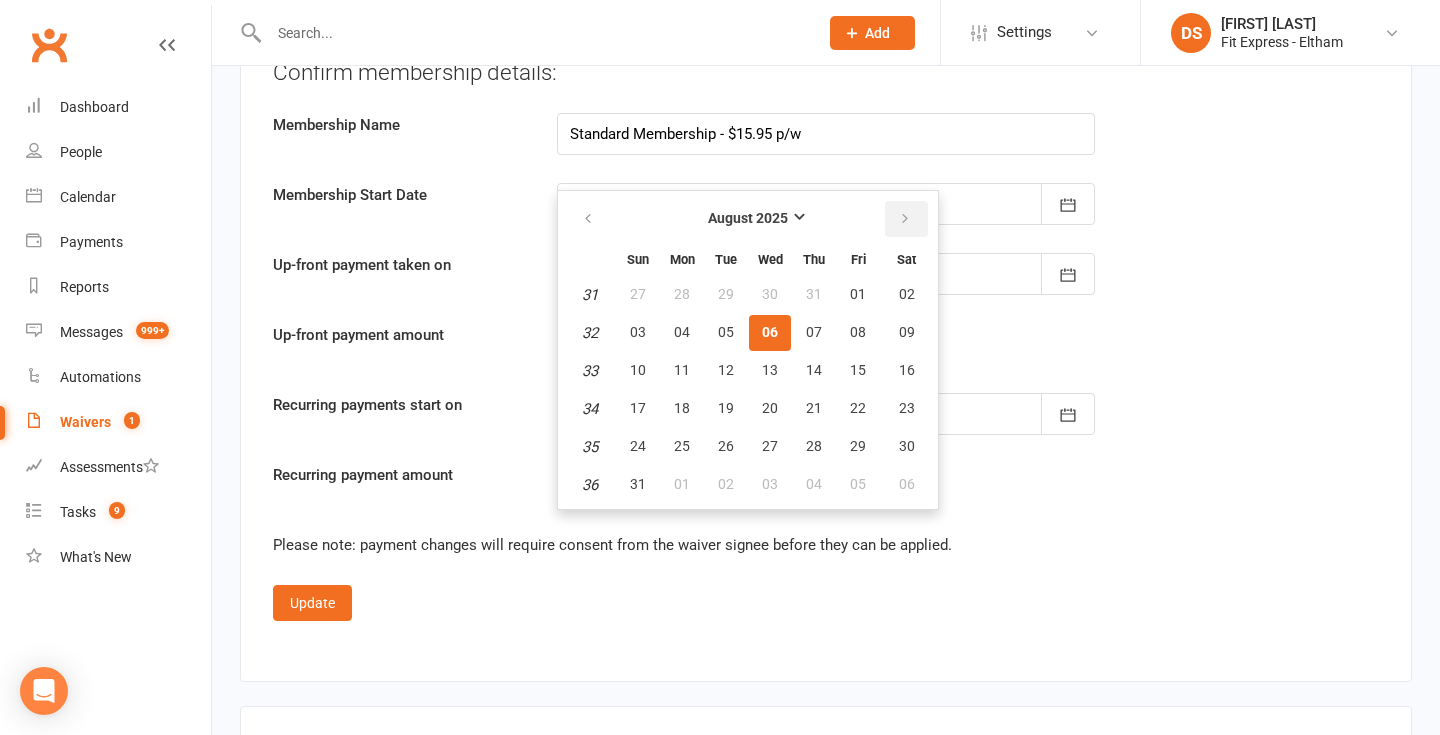 click at bounding box center (906, 219) 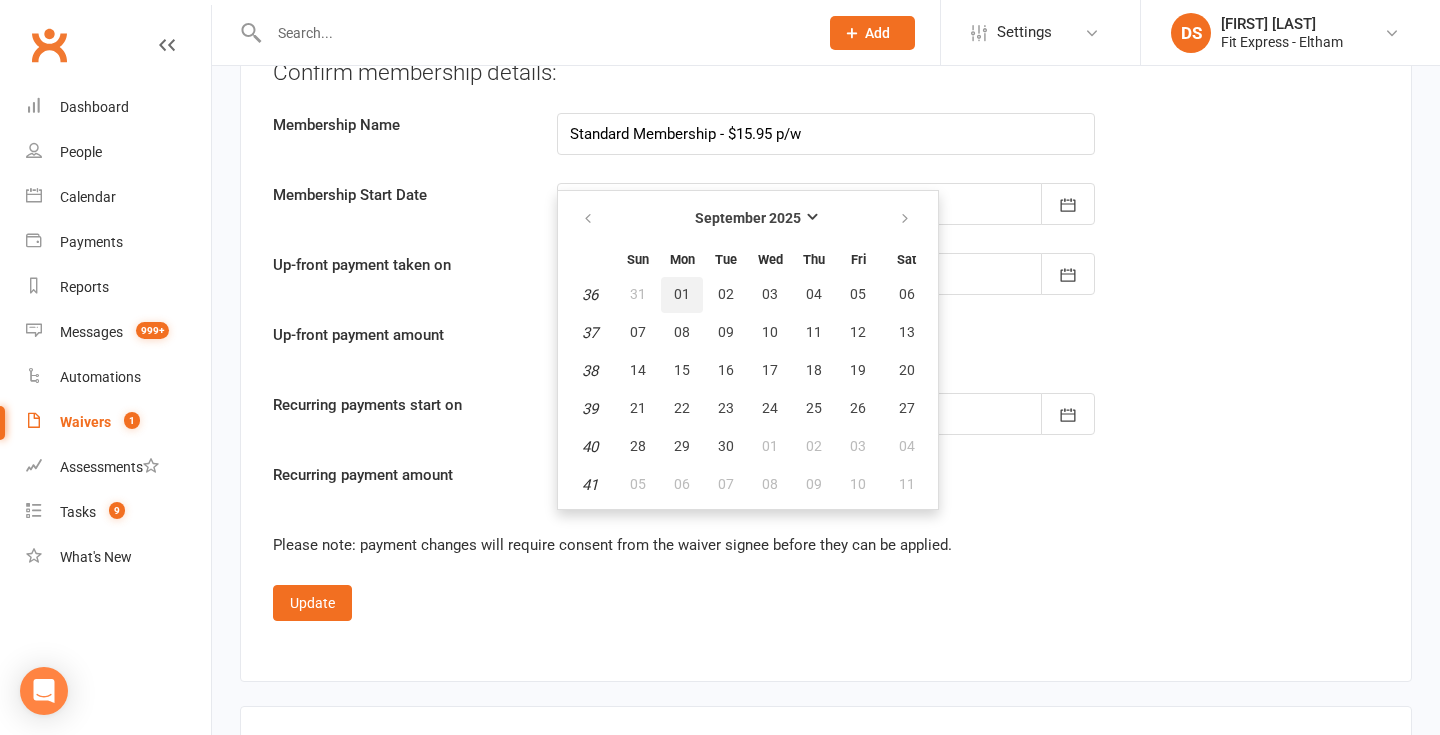 click on "01" at bounding box center (682, 294) 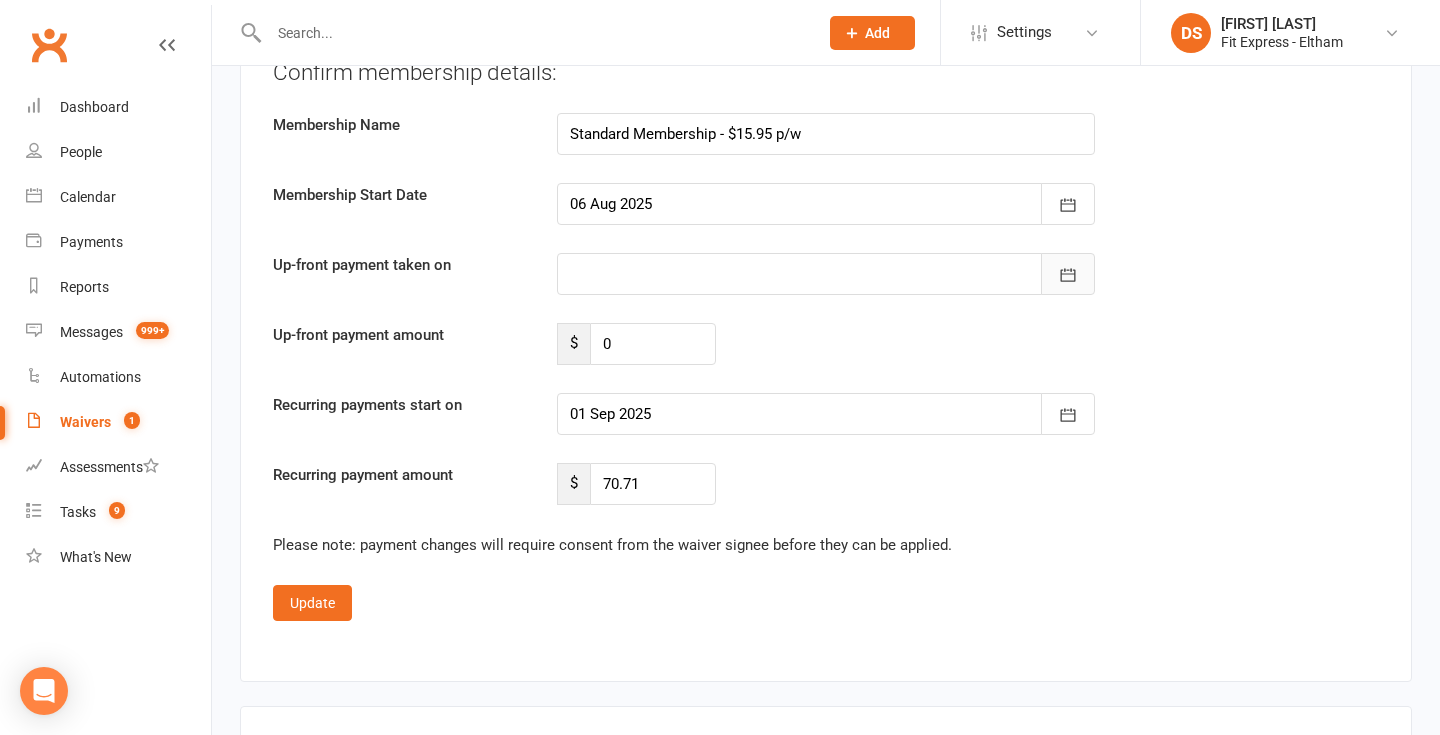 click at bounding box center [1068, 274] 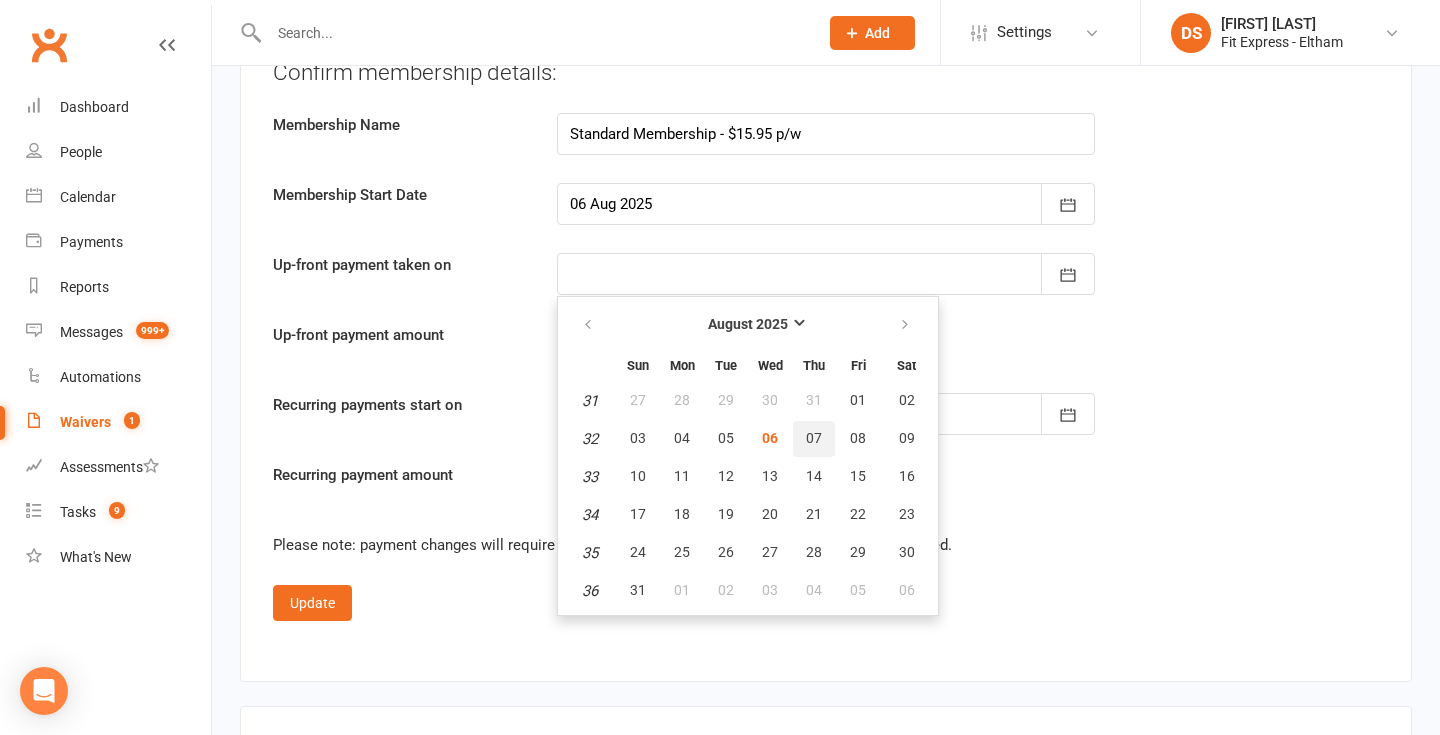 click on "07" at bounding box center [814, 438] 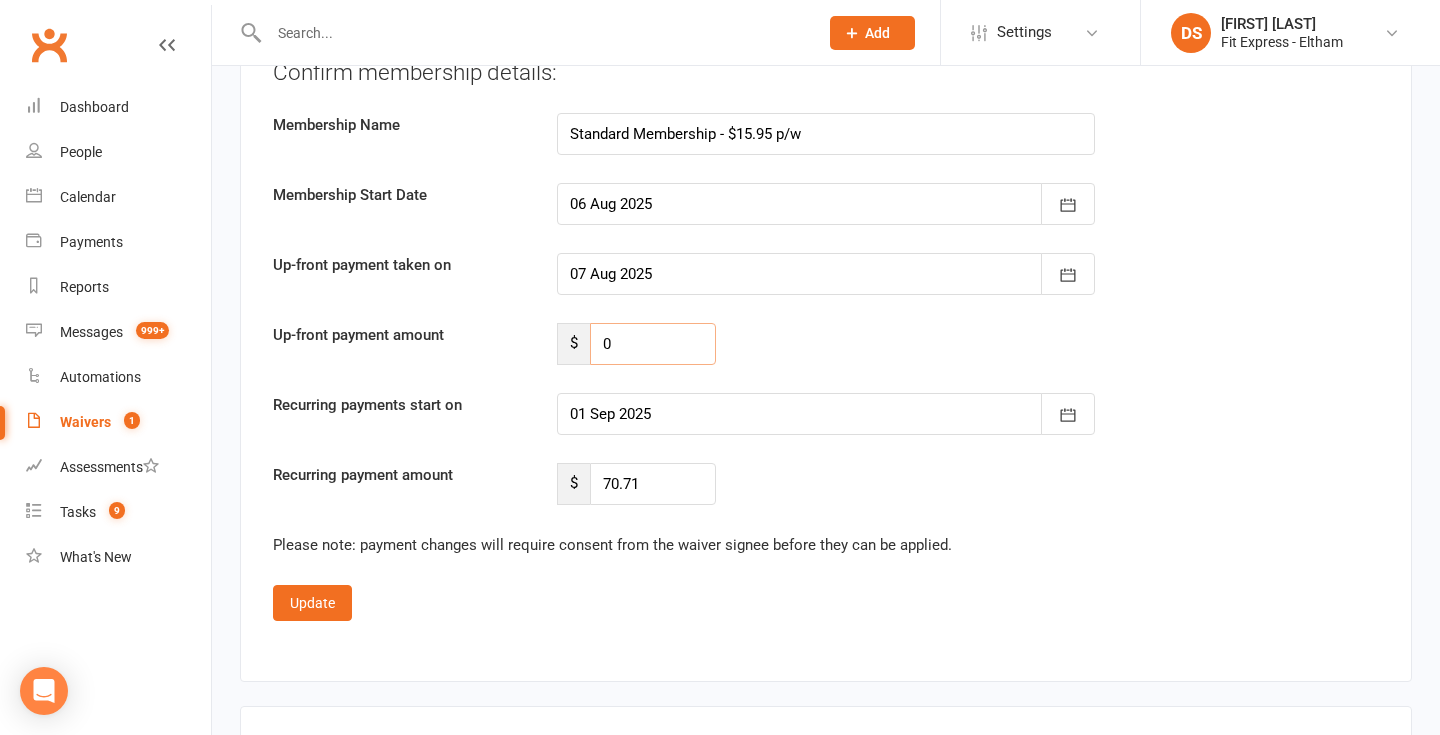 click on "0" at bounding box center [653, 344] 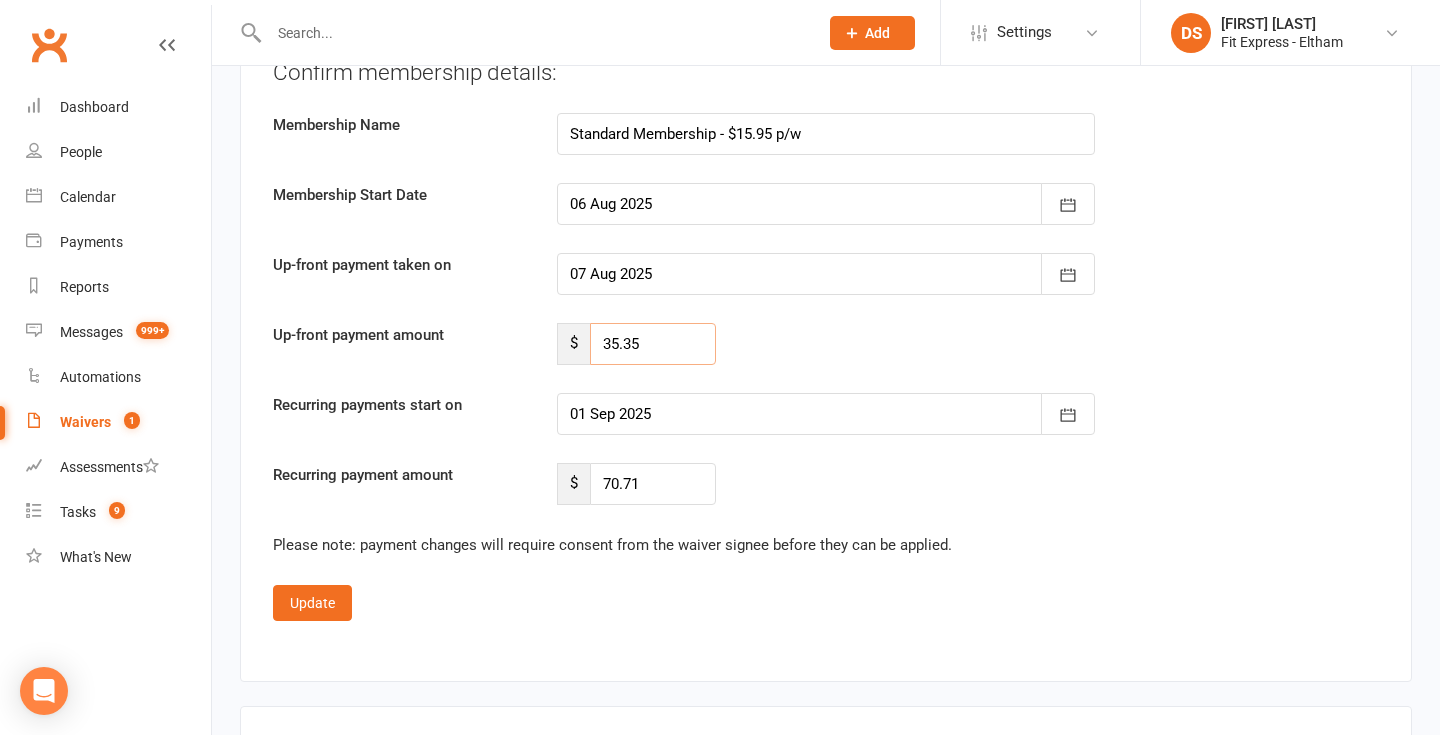 type on "35.35" 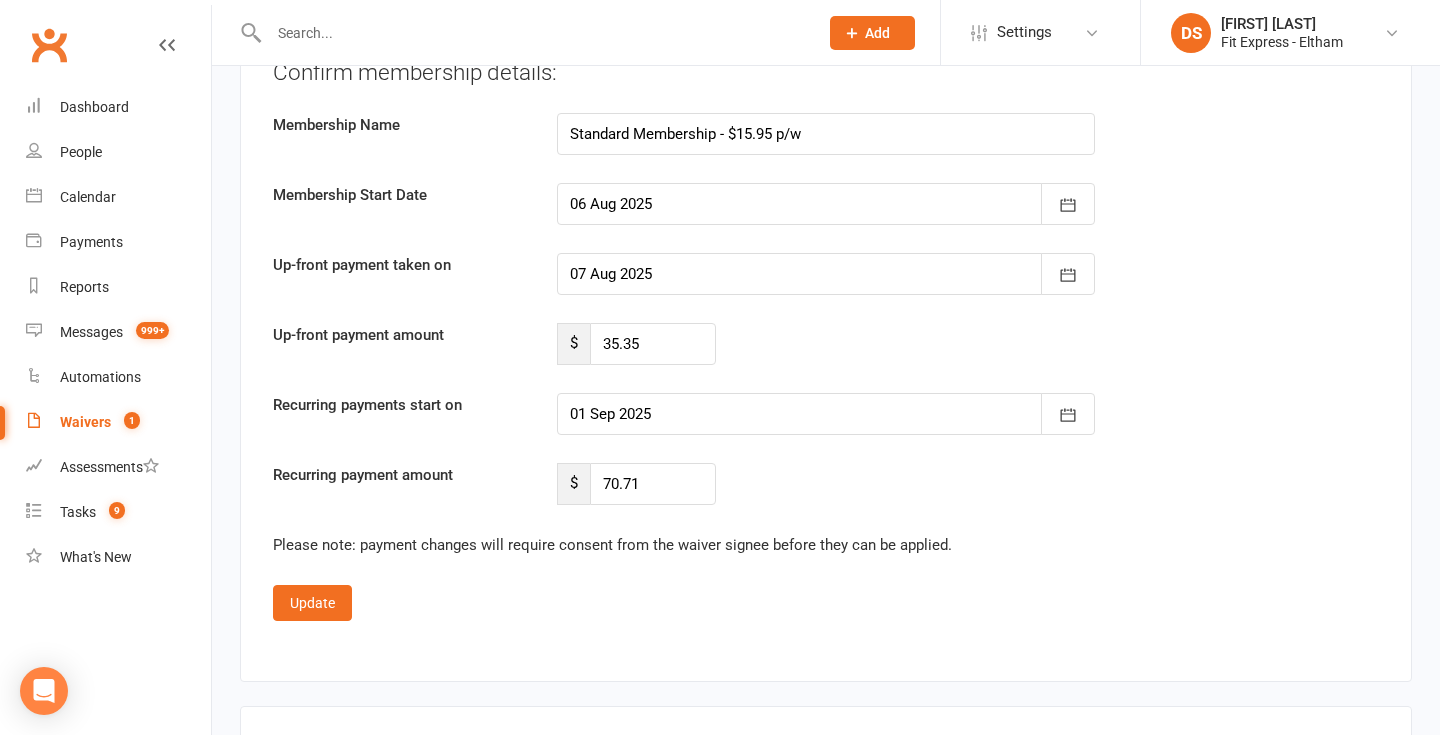 click on "Confirm membership details: Membership Name Standard Membership - $15.95 p/w Membership Start Date [DATE] [YEAR]
August [YEAR]
Sun Mon Tue Wed Thu Fri Sat
31
27
28
29
30
31
01
02
32
03
04
05
06
07
08
09
33
10
11
12
13
14
15
16
34
17
18
19
20
21
22
23
35
24
25
26
27" at bounding box center [826, 281] 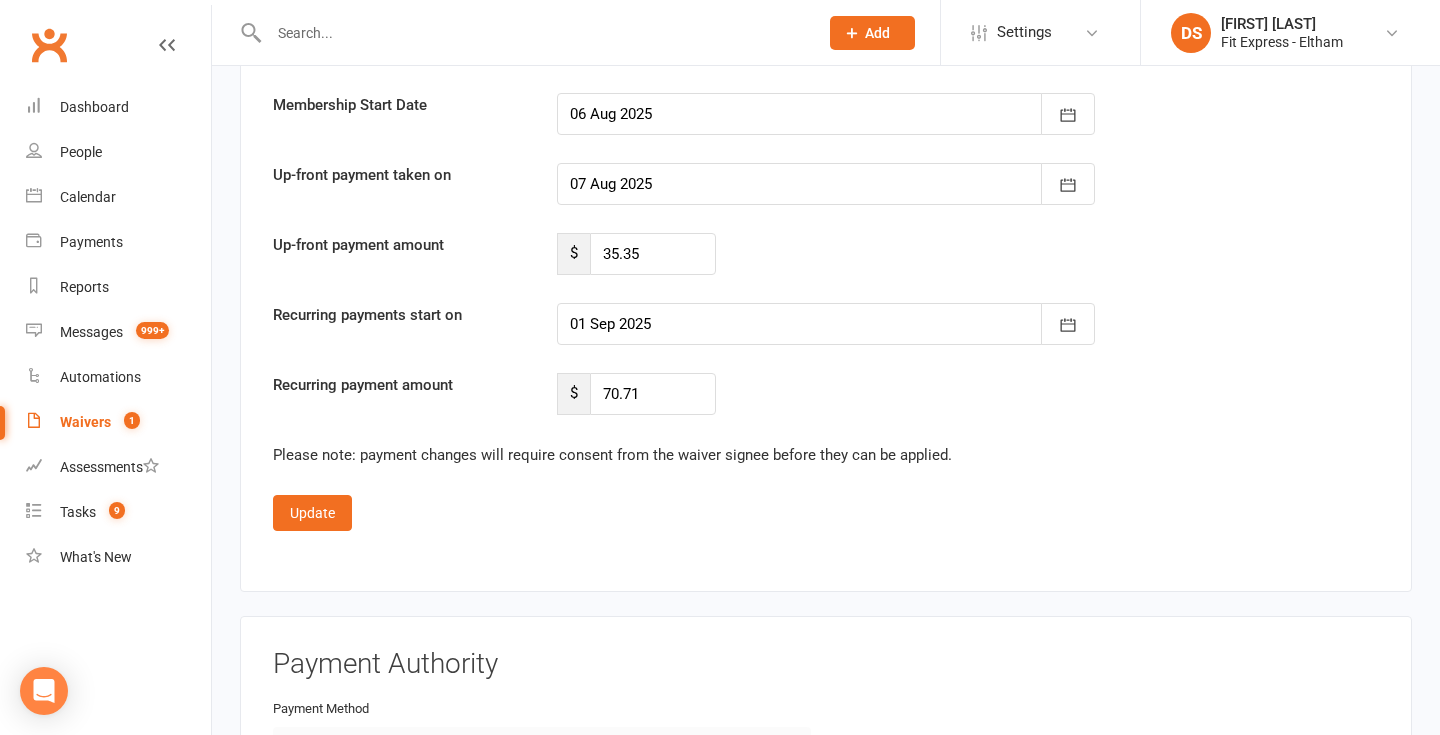 scroll, scrollTop: 3798, scrollLeft: 0, axis: vertical 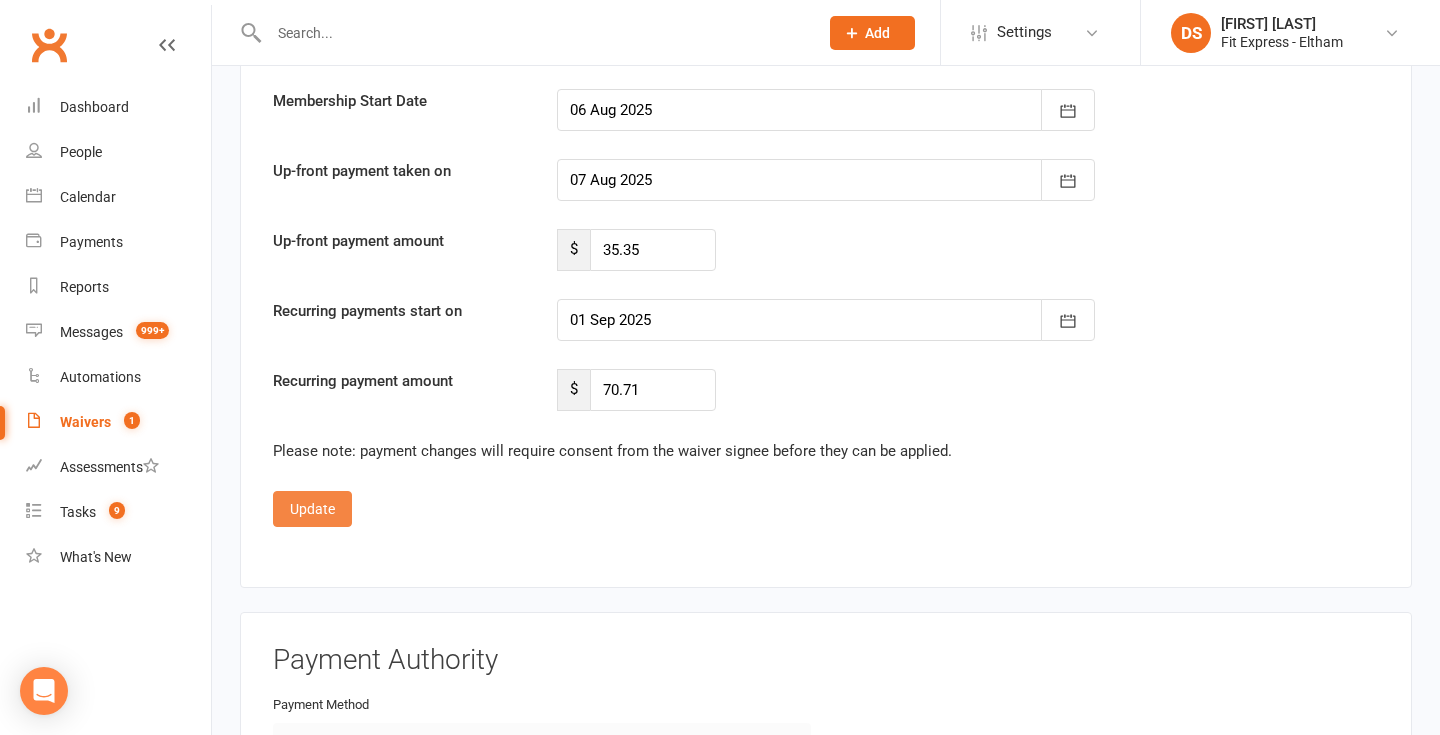 click on "Update" at bounding box center (312, 509) 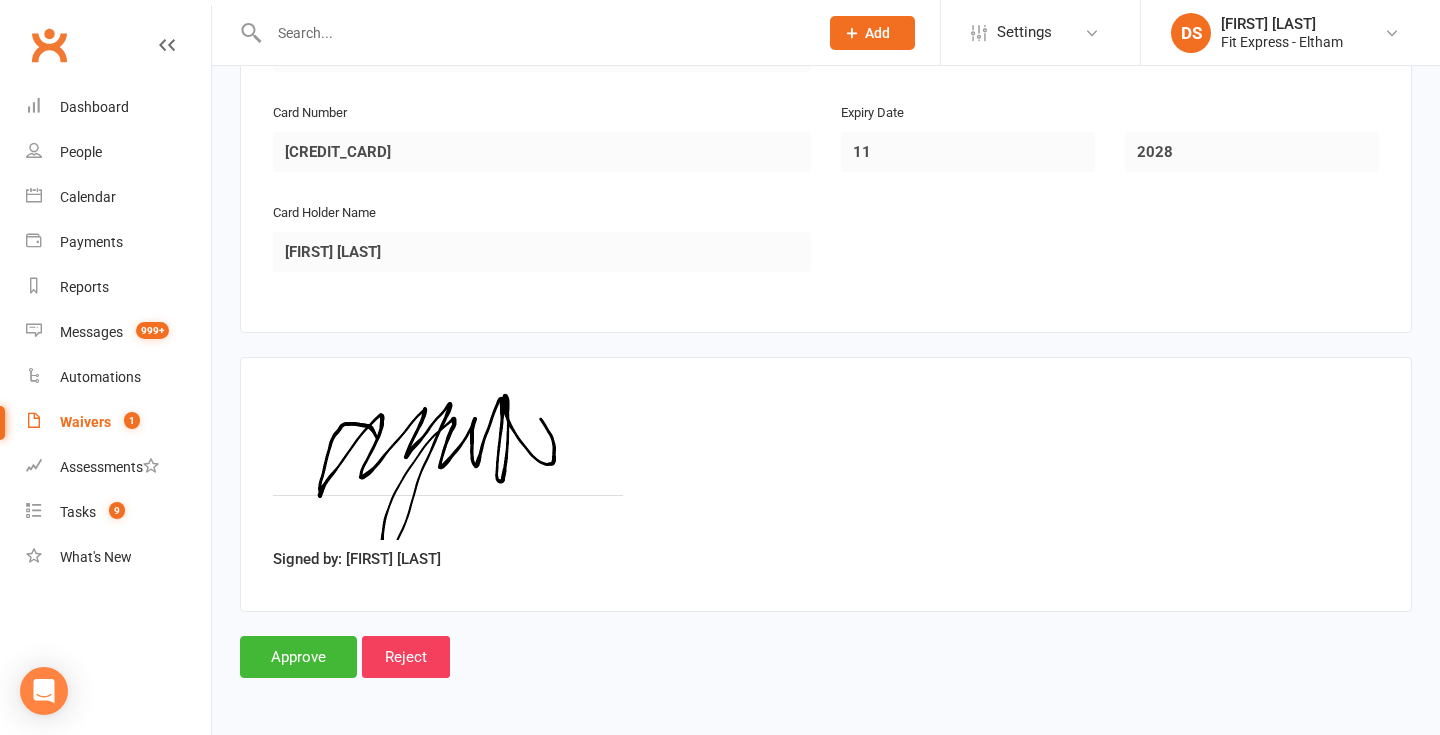 scroll, scrollTop: 2811, scrollLeft: 0, axis: vertical 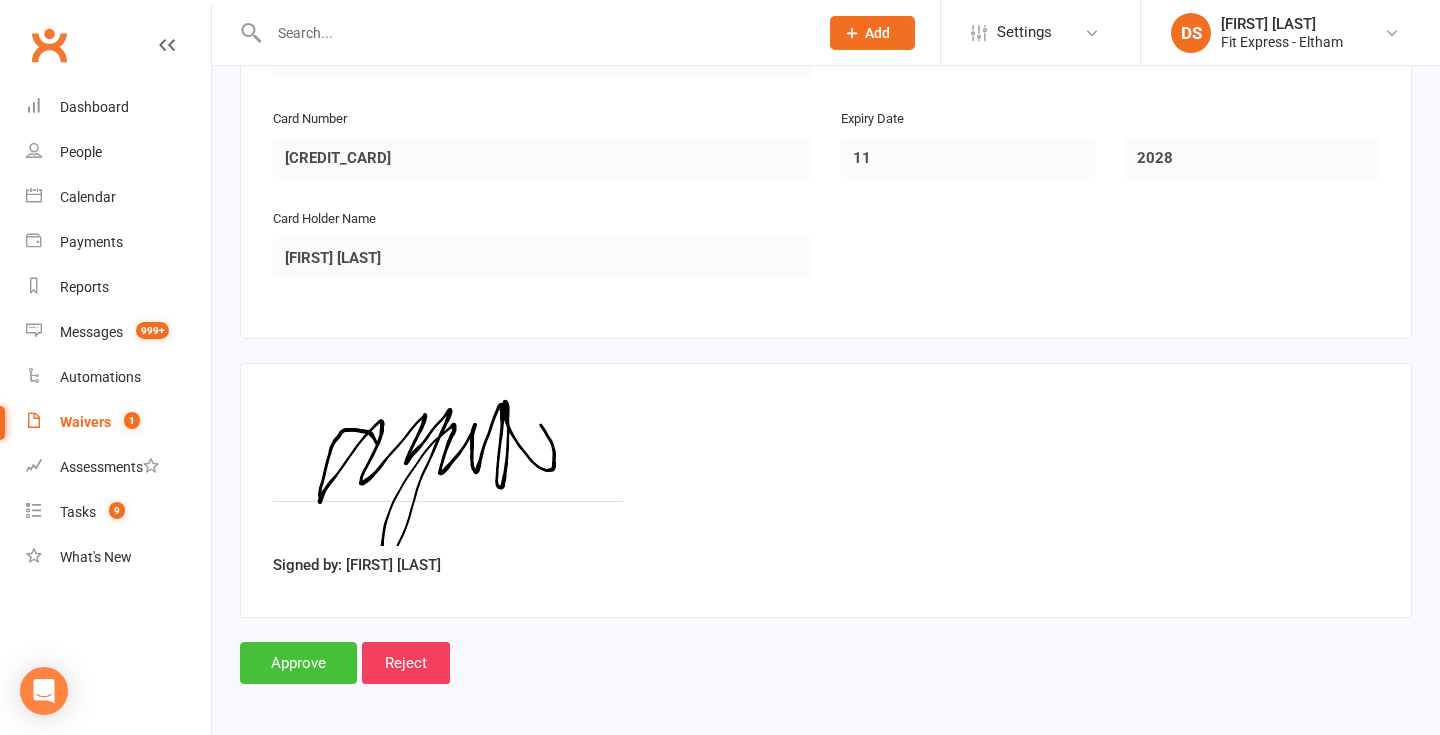 click on "Approve" at bounding box center [298, 663] 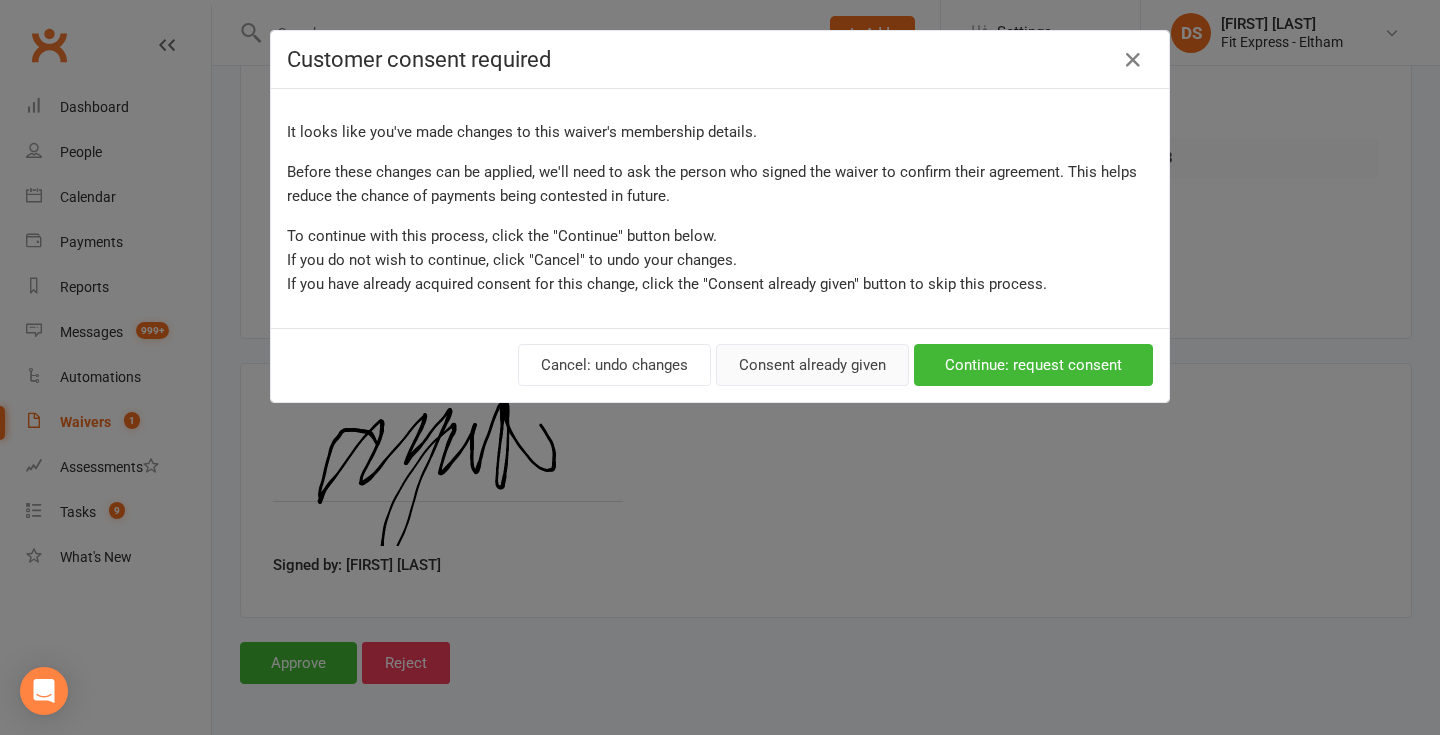 click on "Consent already given" at bounding box center [812, 365] 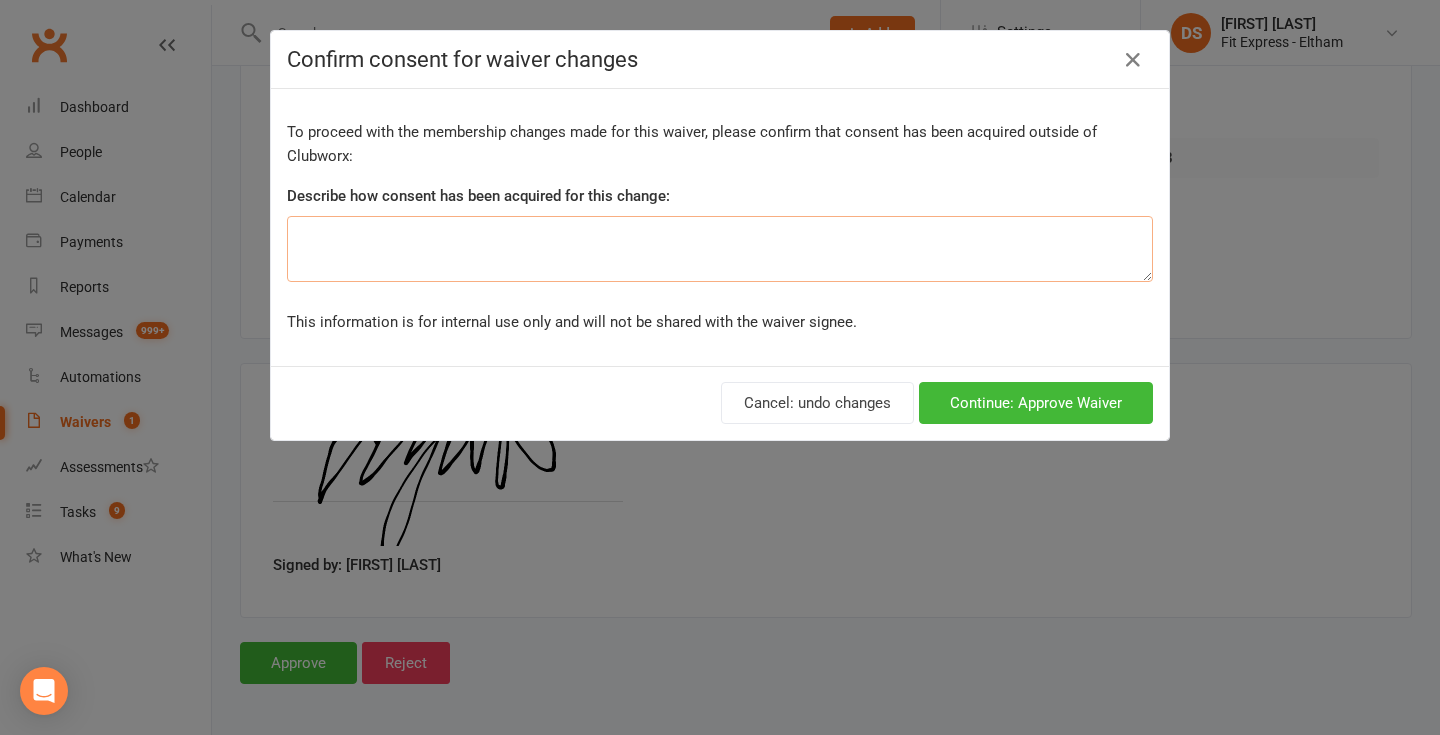 click at bounding box center [720, 249] 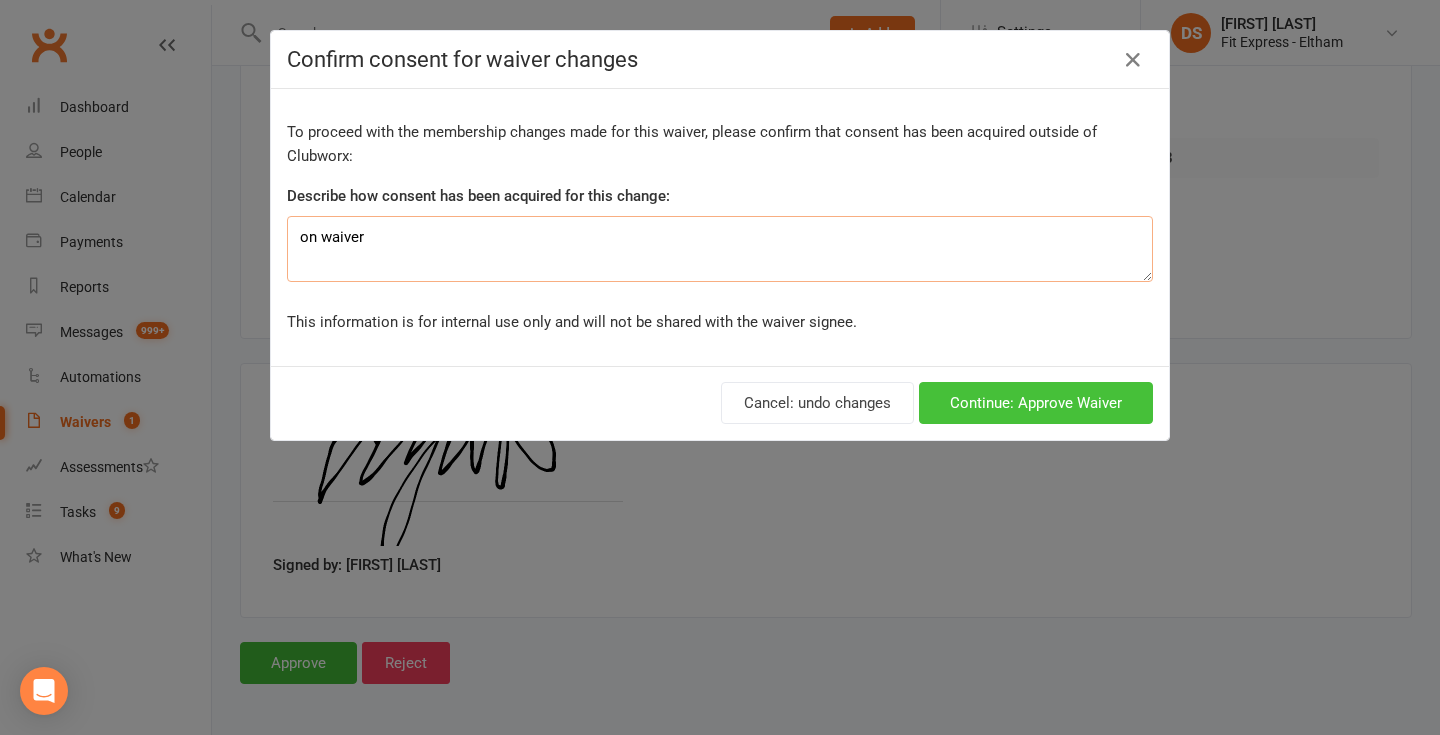 type on "on waiver" 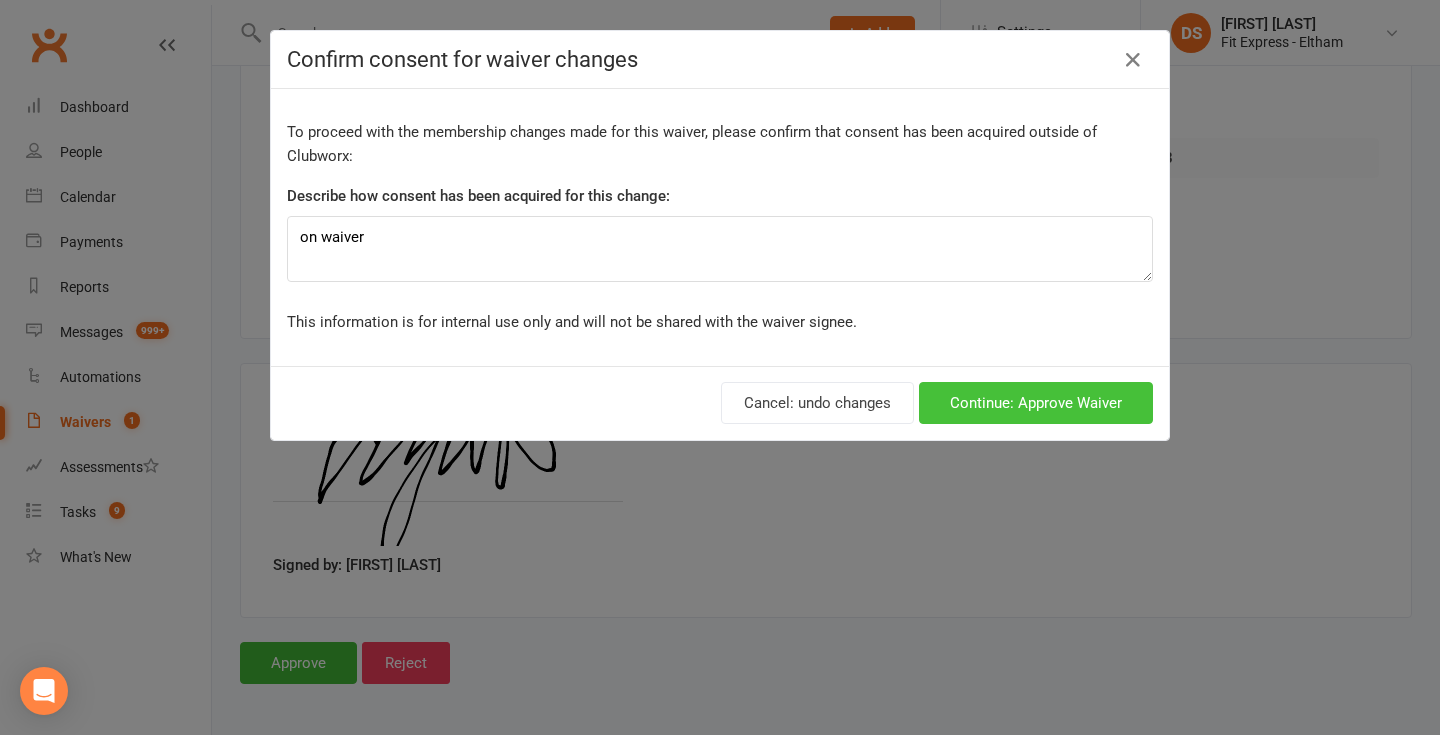 click on "Continue: Approve Waiver" at bounding box center [1036, 403] 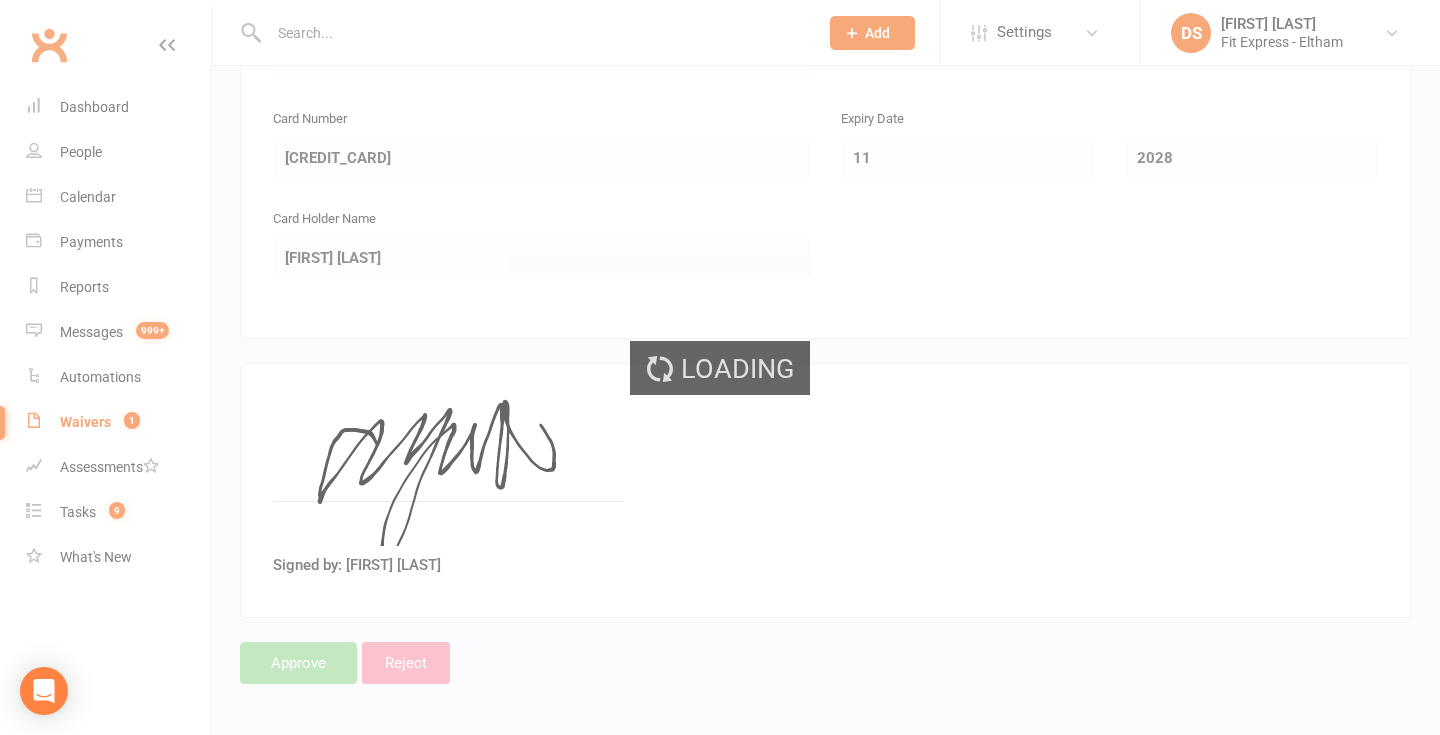 scroll, scrollTop: 0, scrollLeft: 0, axis: both 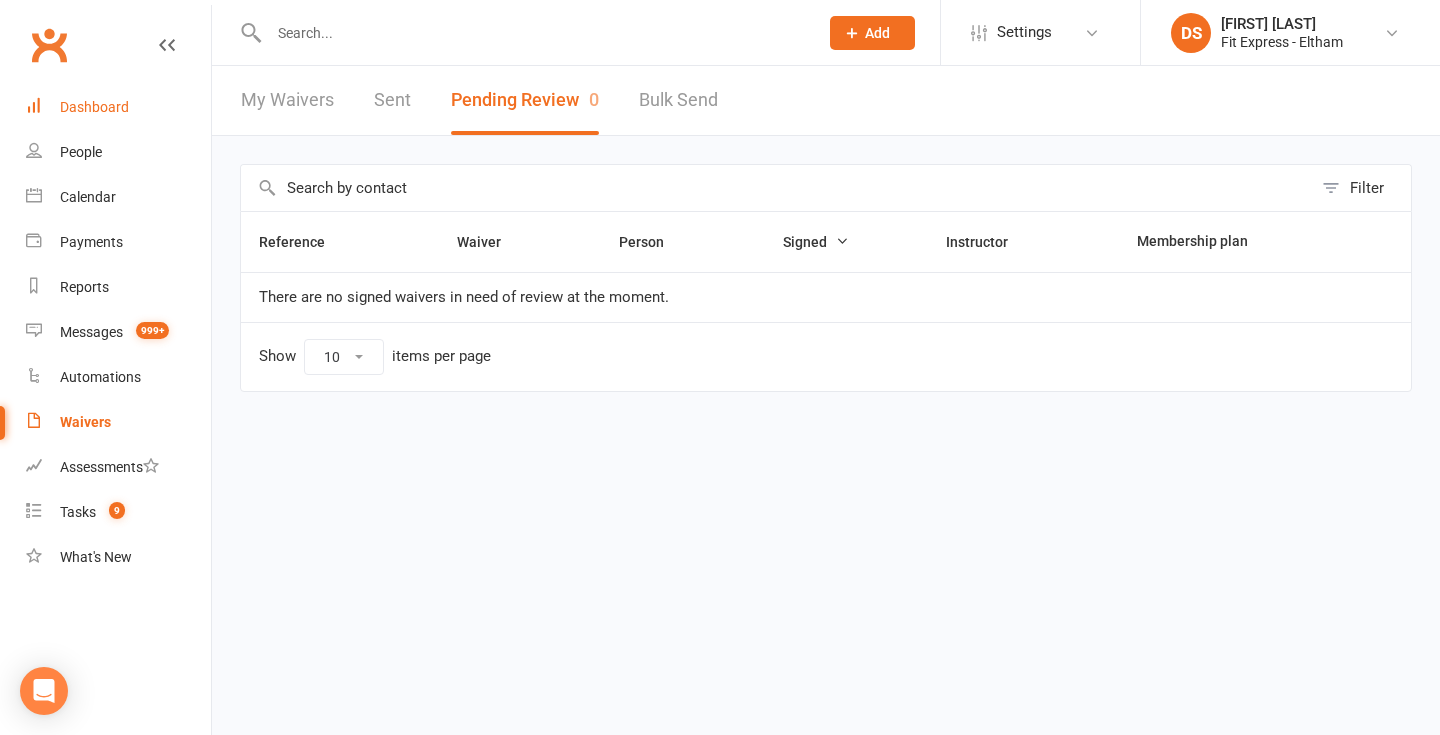 click on "Dashboard" at bounding box center (118, 107) 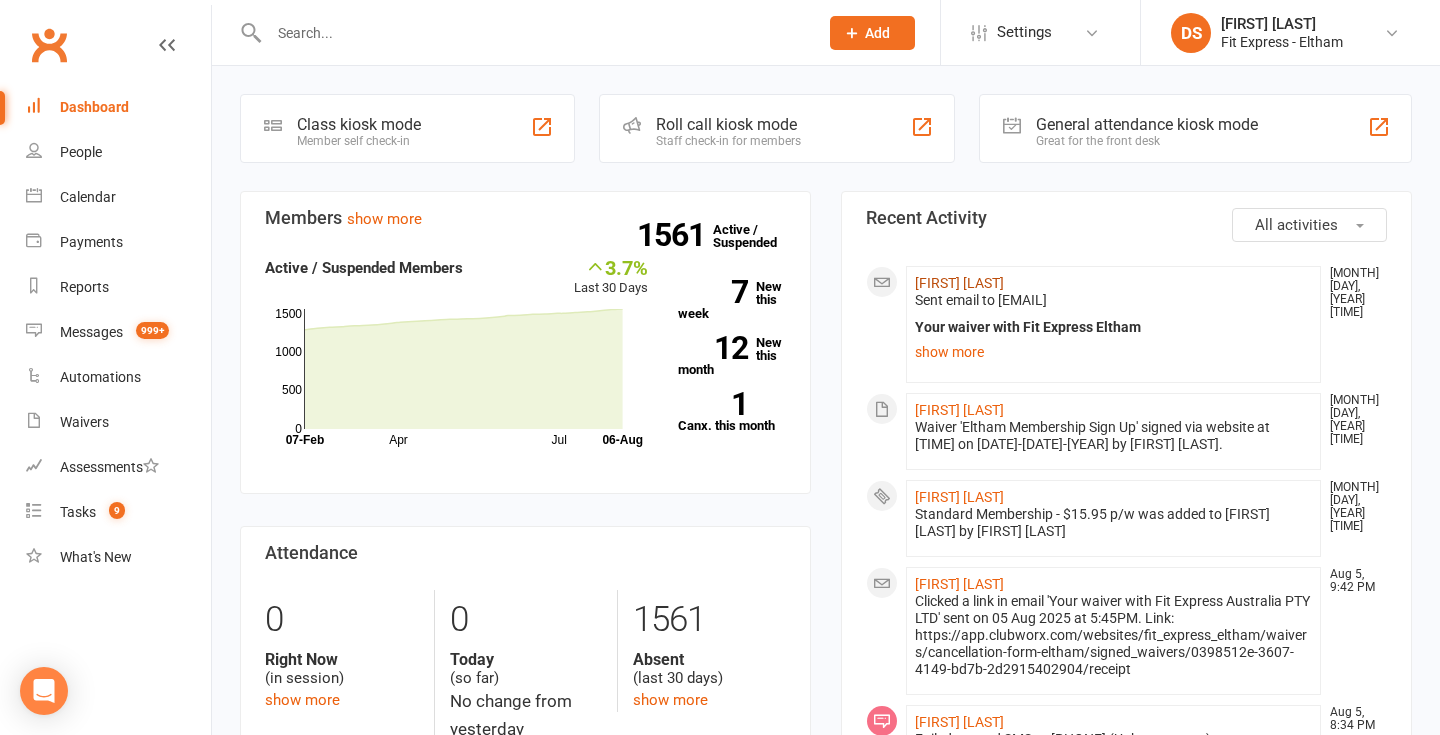 click on "[FIRST] [LAST]" 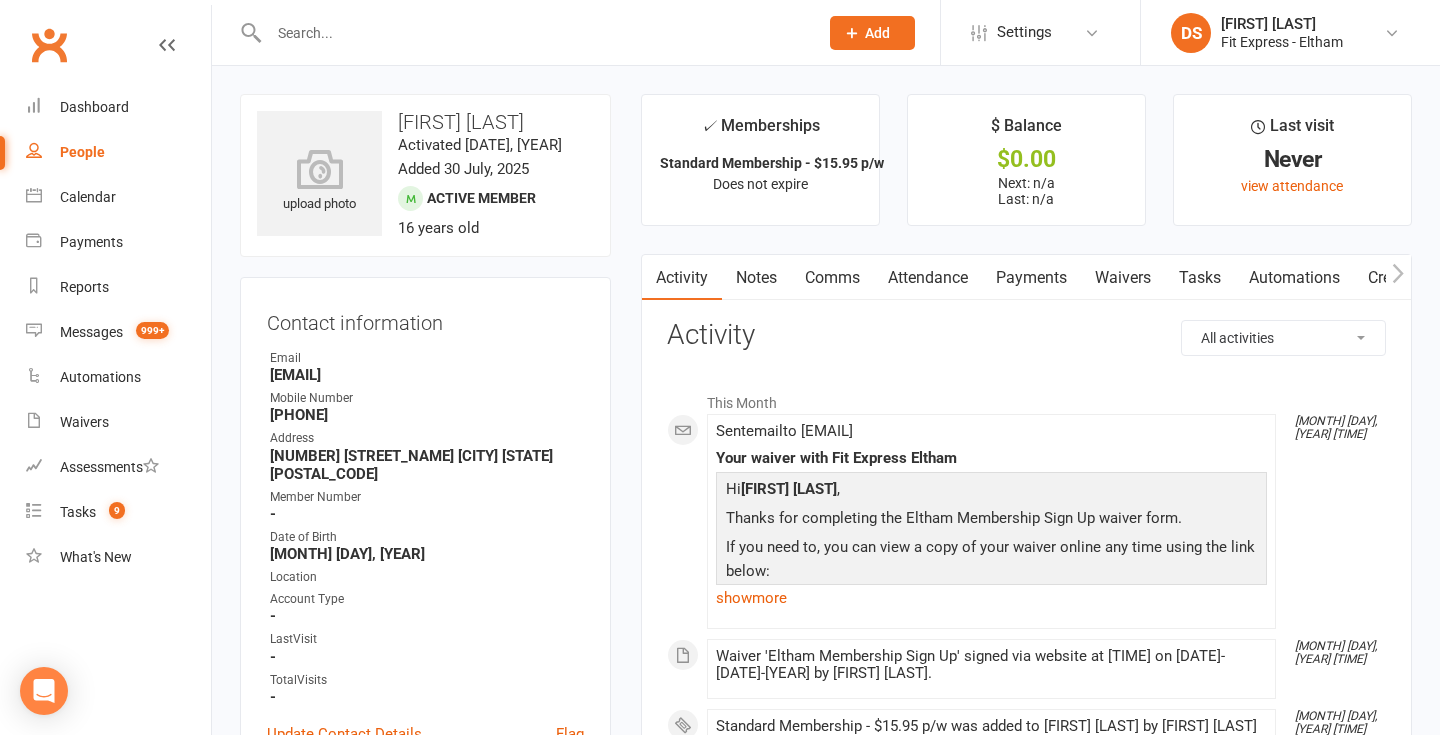 click on "Payments" at bounding box center [1031, 278] 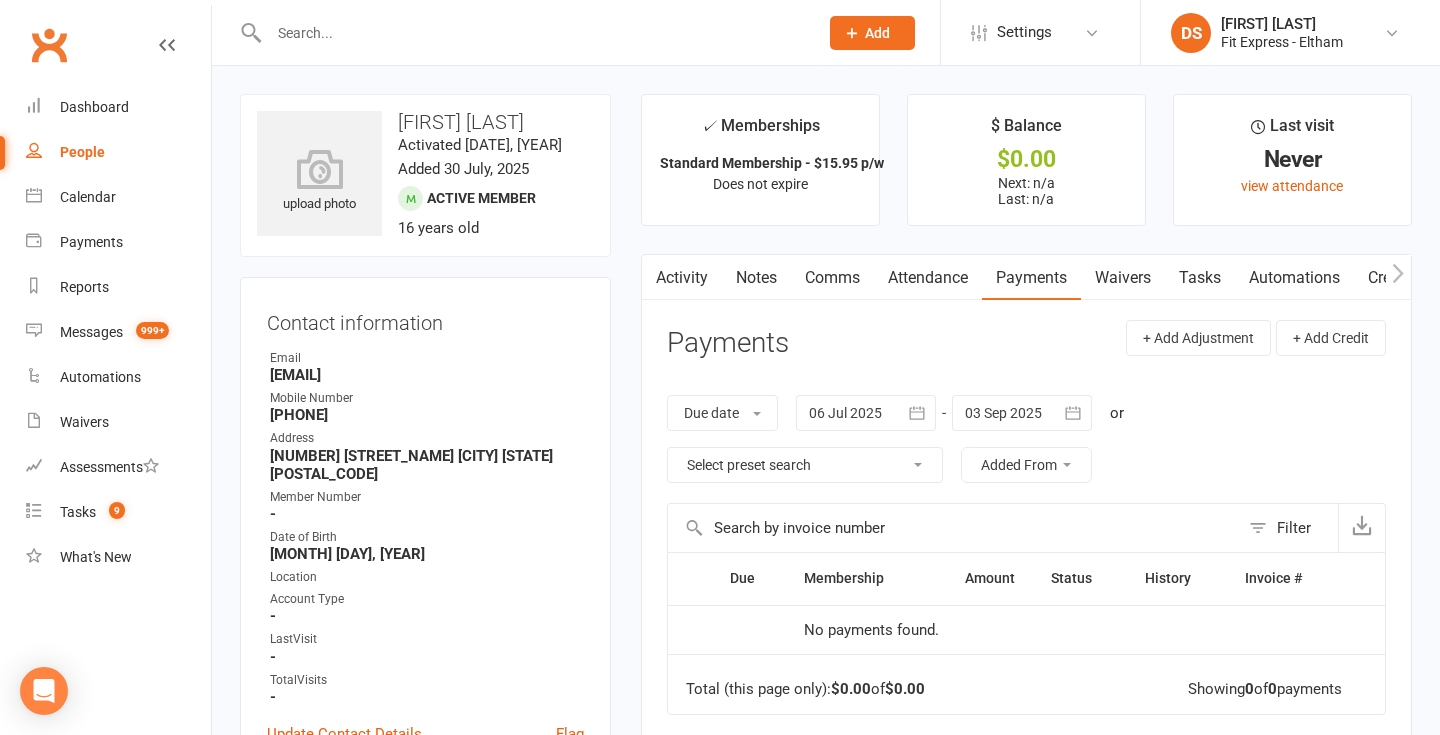 click at bounding box center [1022, 413] 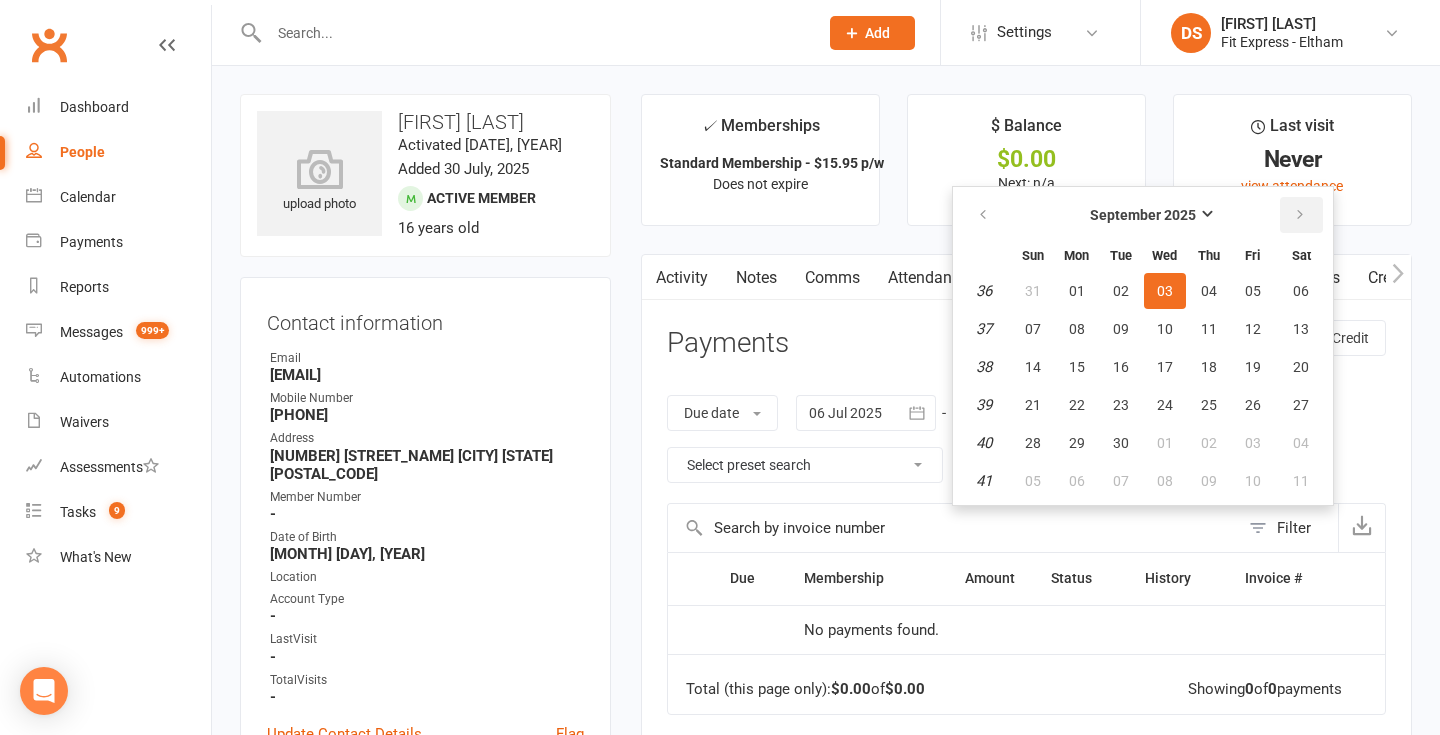 click at bounding box center [1300, 215] 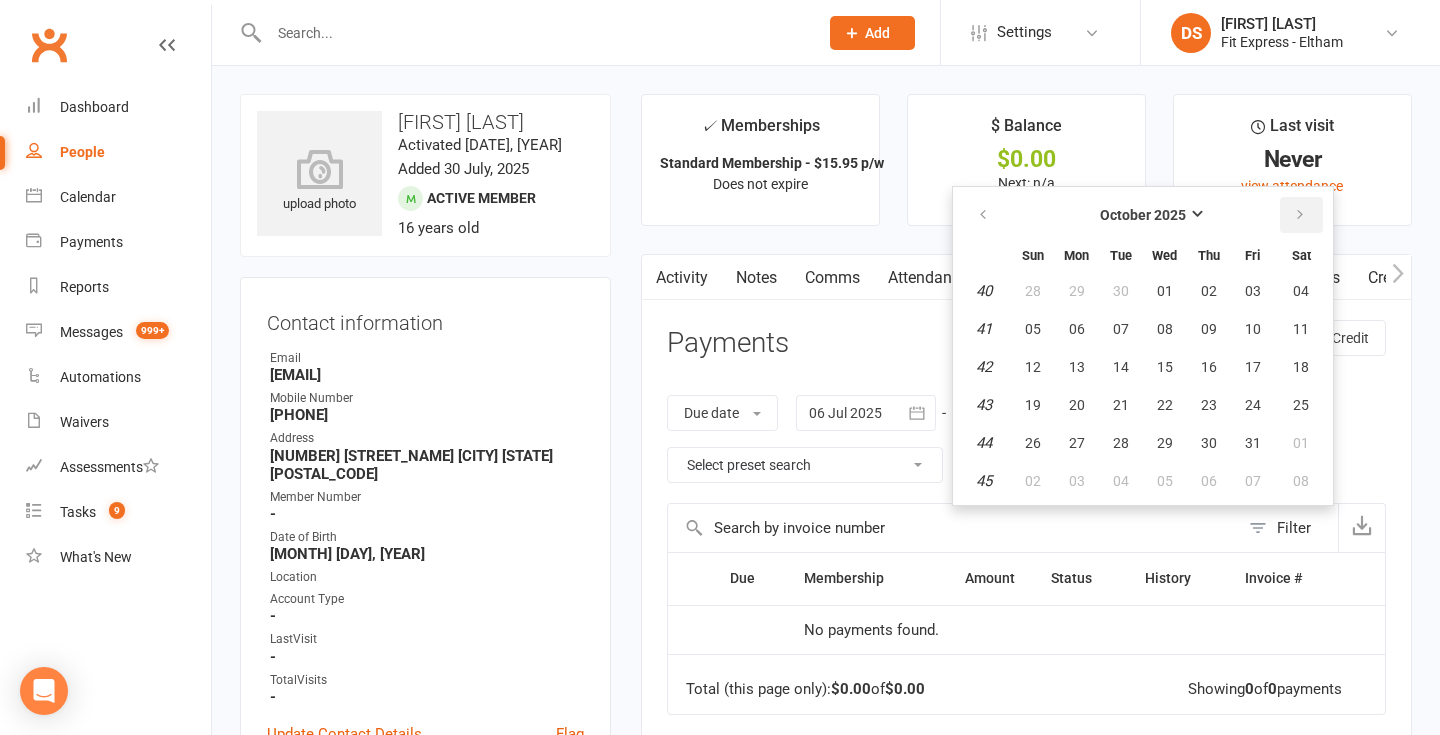 click at bounding box center [1300, 215] 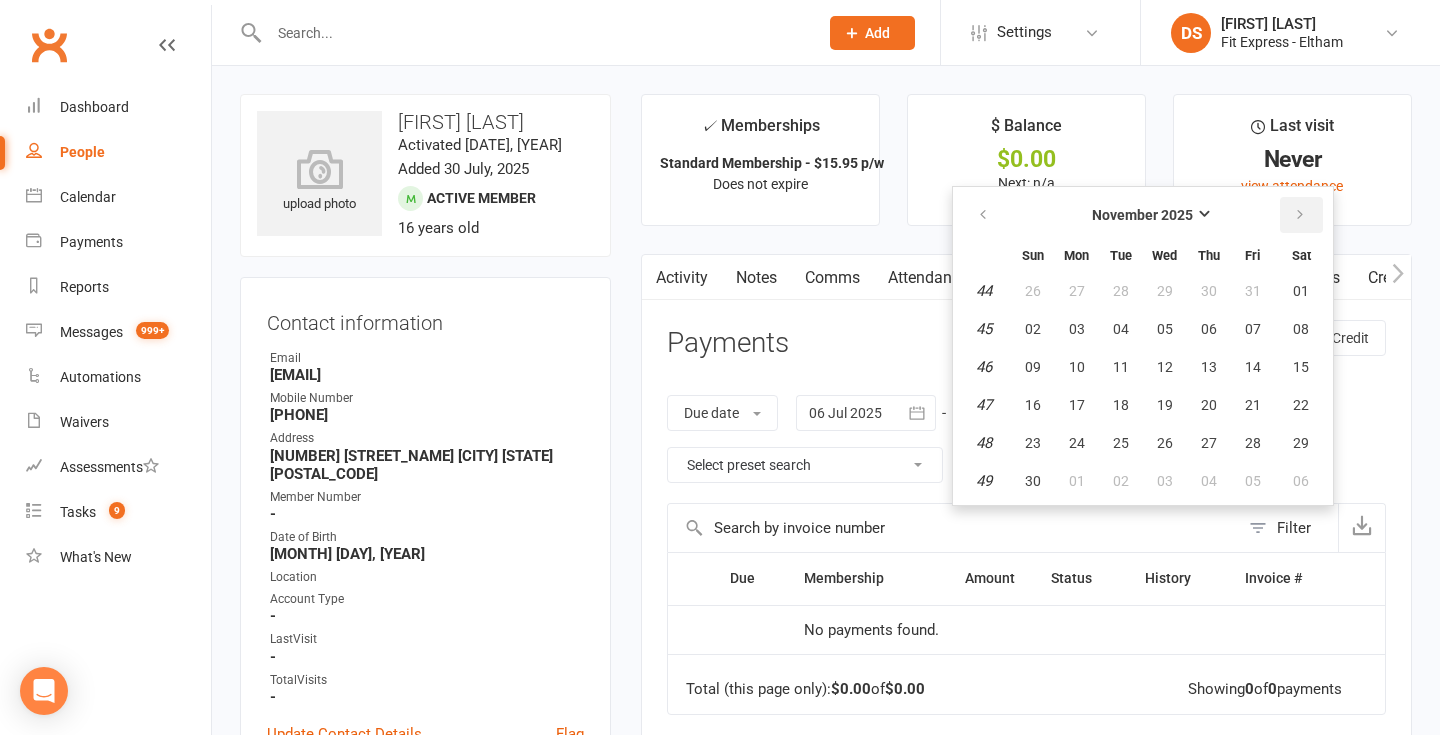 click at bounding box center (1300, 215) 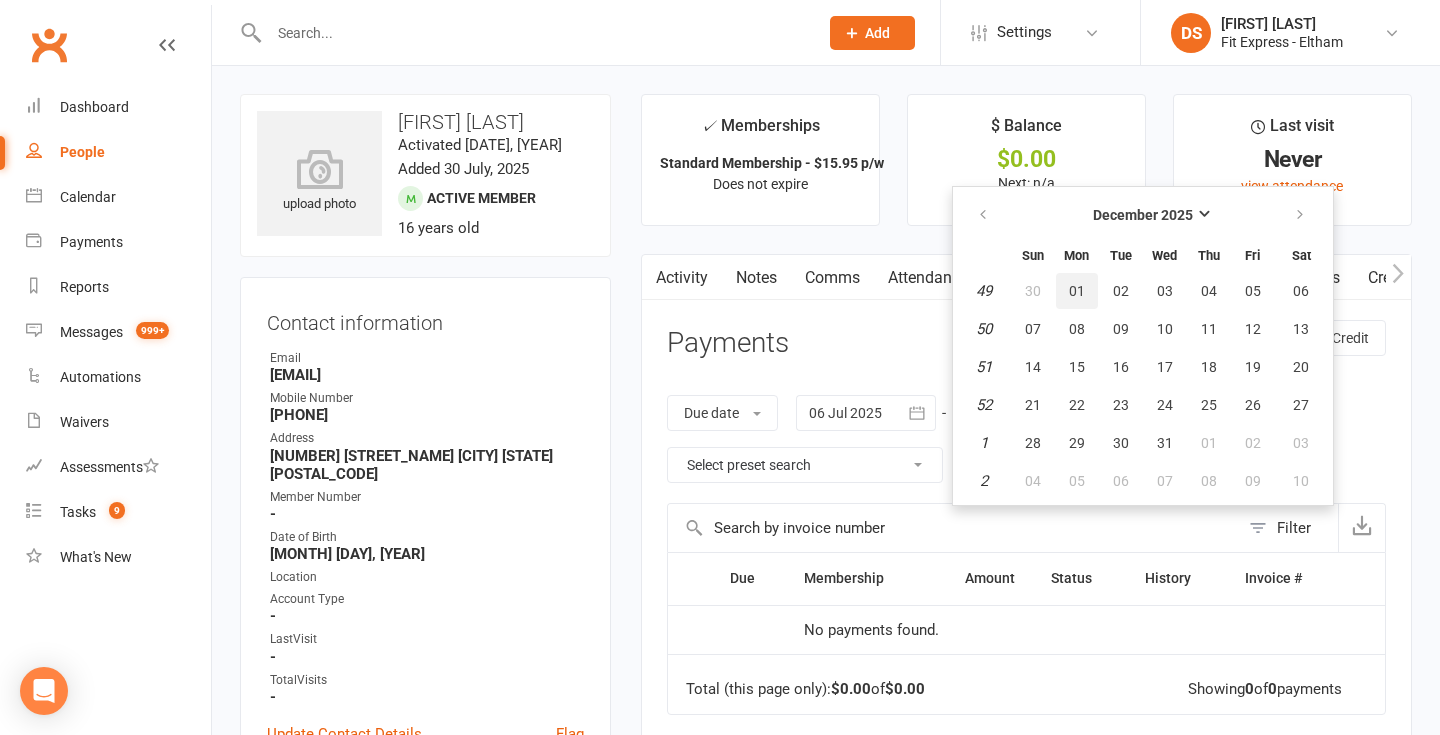 click on "01" at bounding box center [1077, 291] 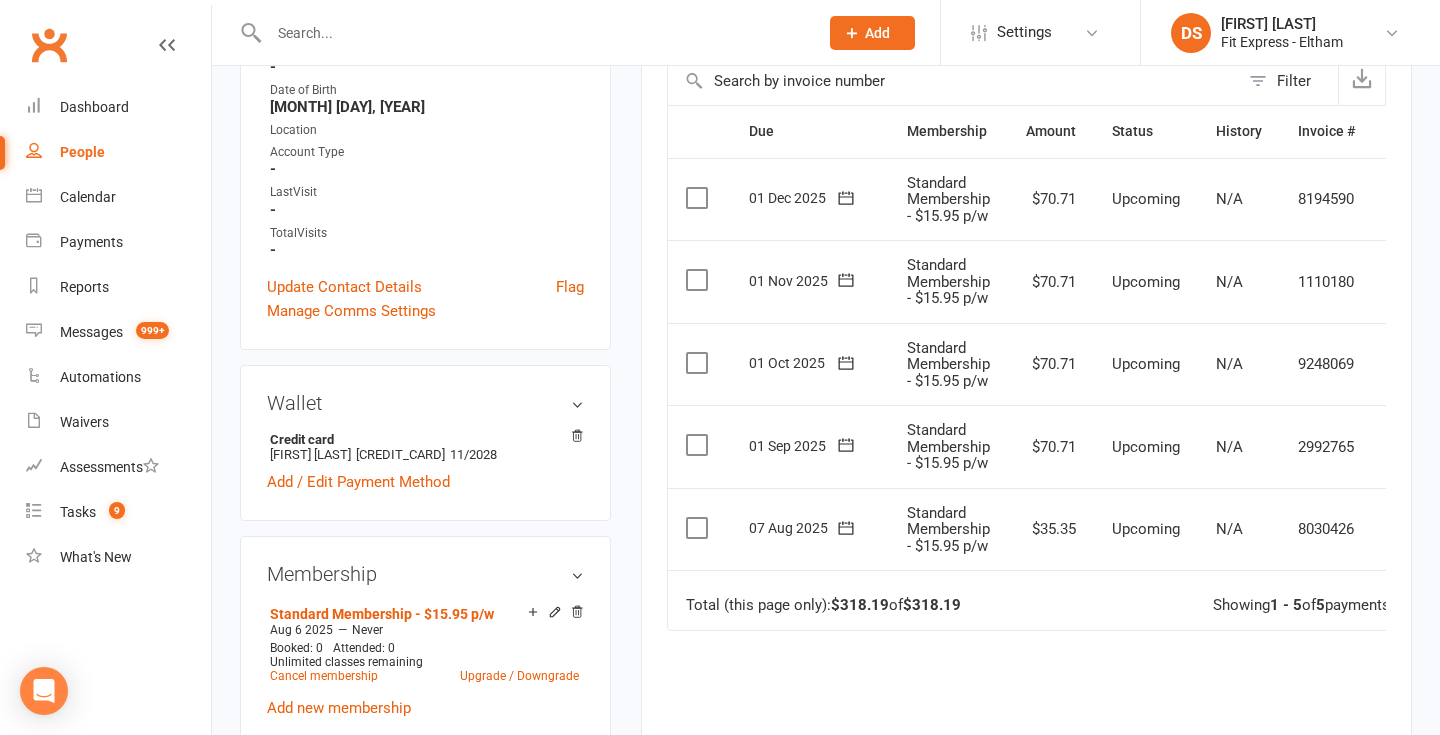 scroll, scrollTop: 448, scrollLeft: 0, axis: vertical 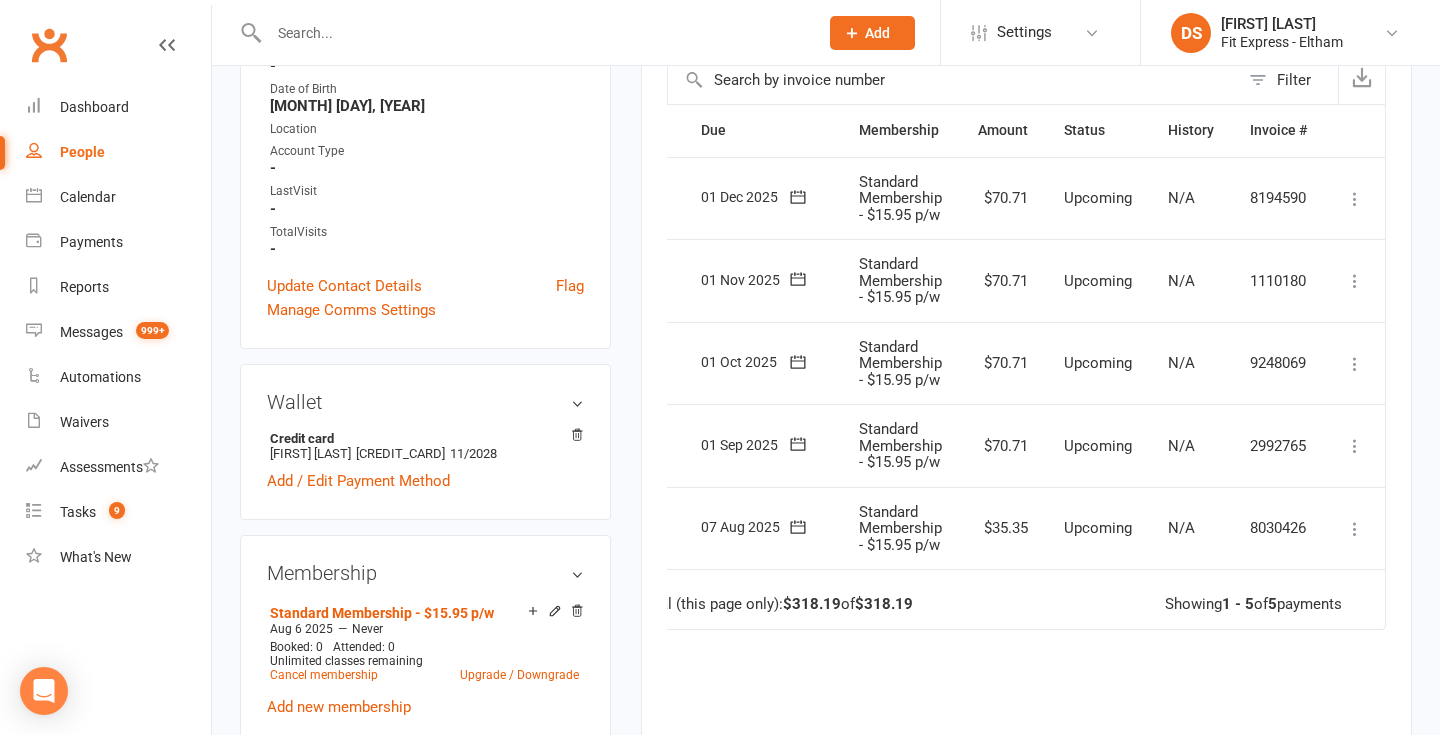 click at bounding box center [1355, 446] 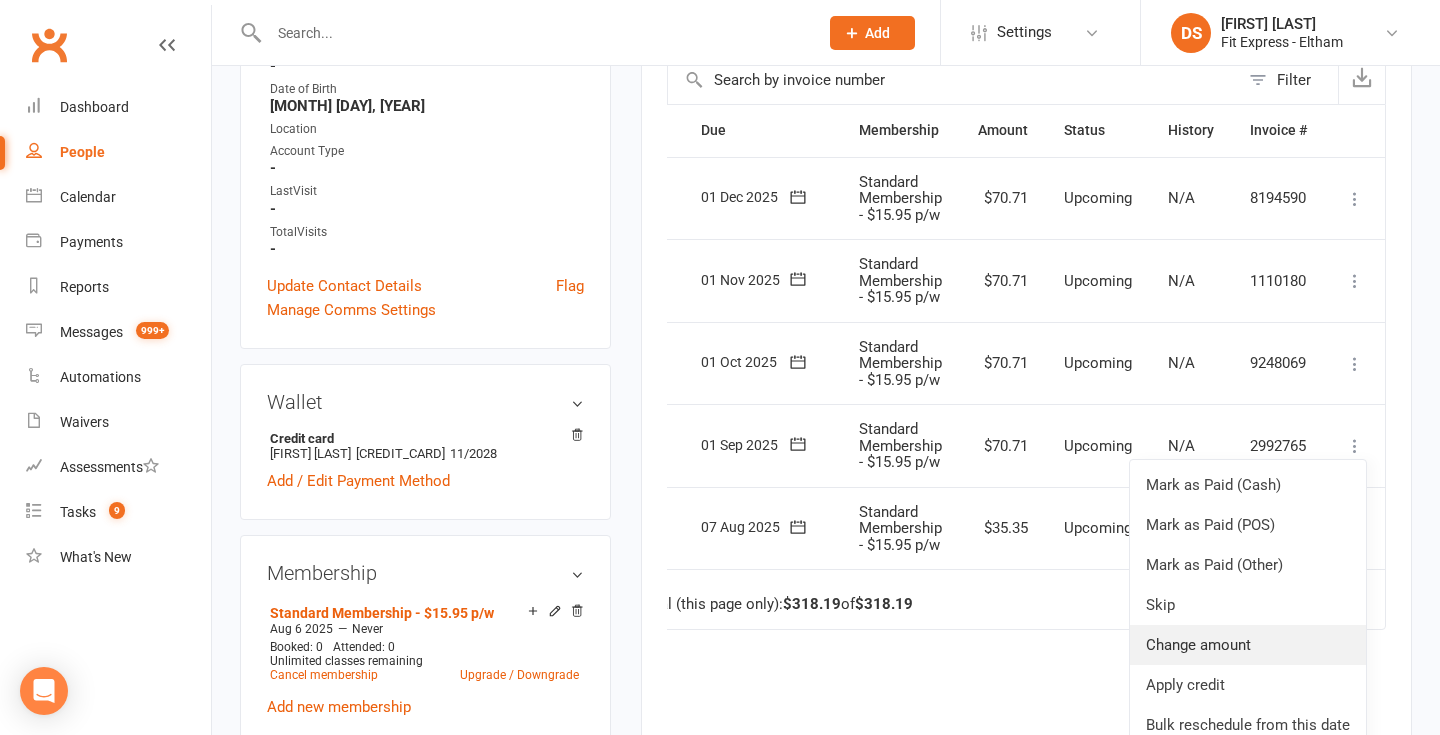 click on "Change amount" at bounding box center [1248, 645] 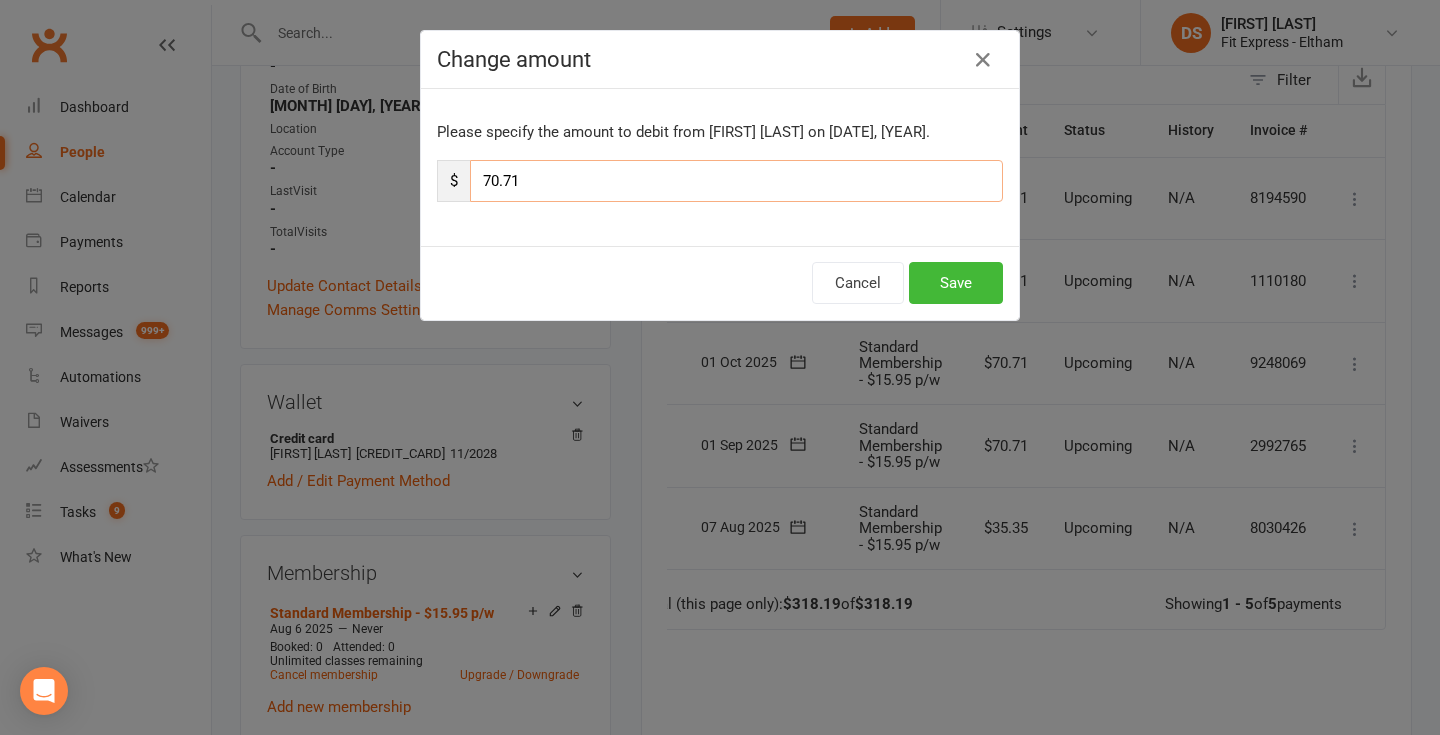 drag, startPoint x: 529, startPoint y: 182, endPoint x: 470, endPoint y: 183, distance: 59.008472 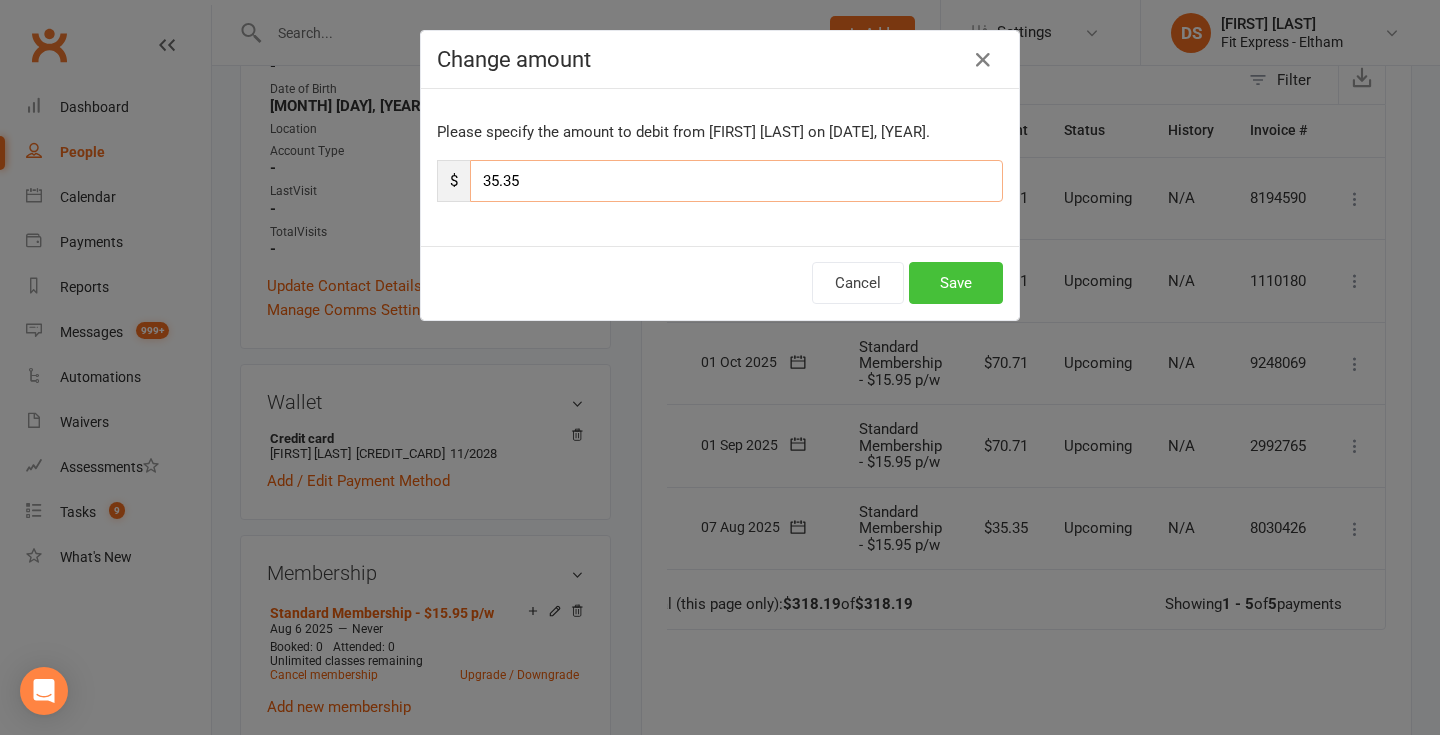 type on "35.35" 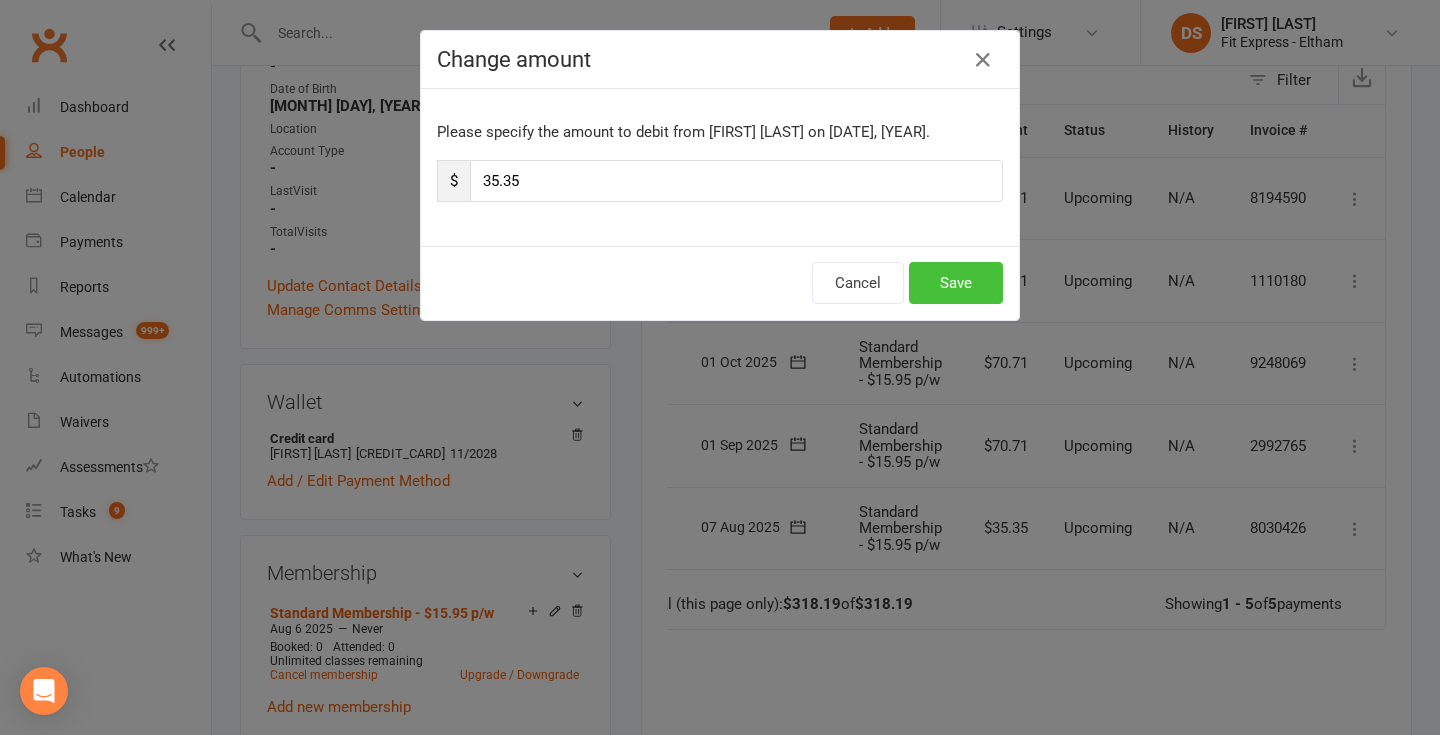 click on "Save" at bounding box center [956, 283] 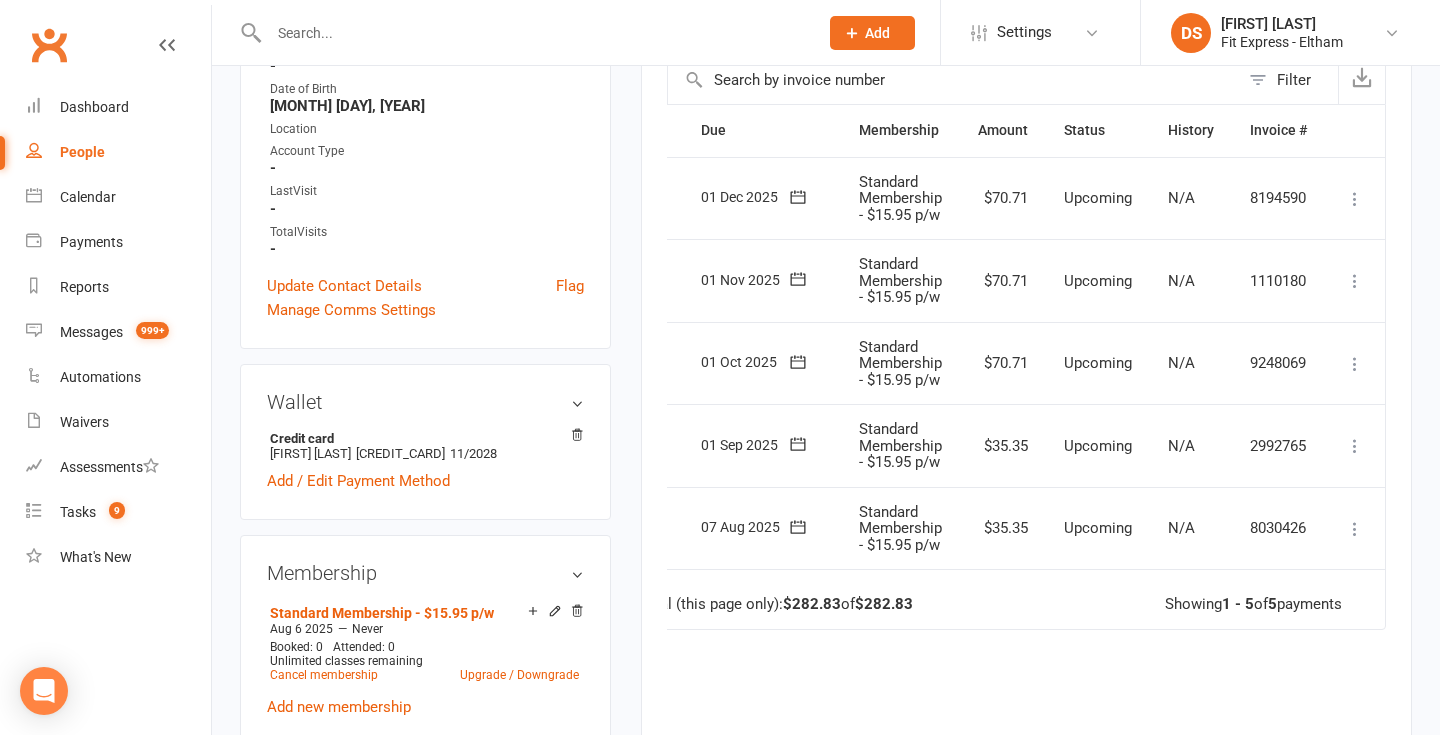 scroll, scrollTop: 0, scrollLeft: 0, axis: both 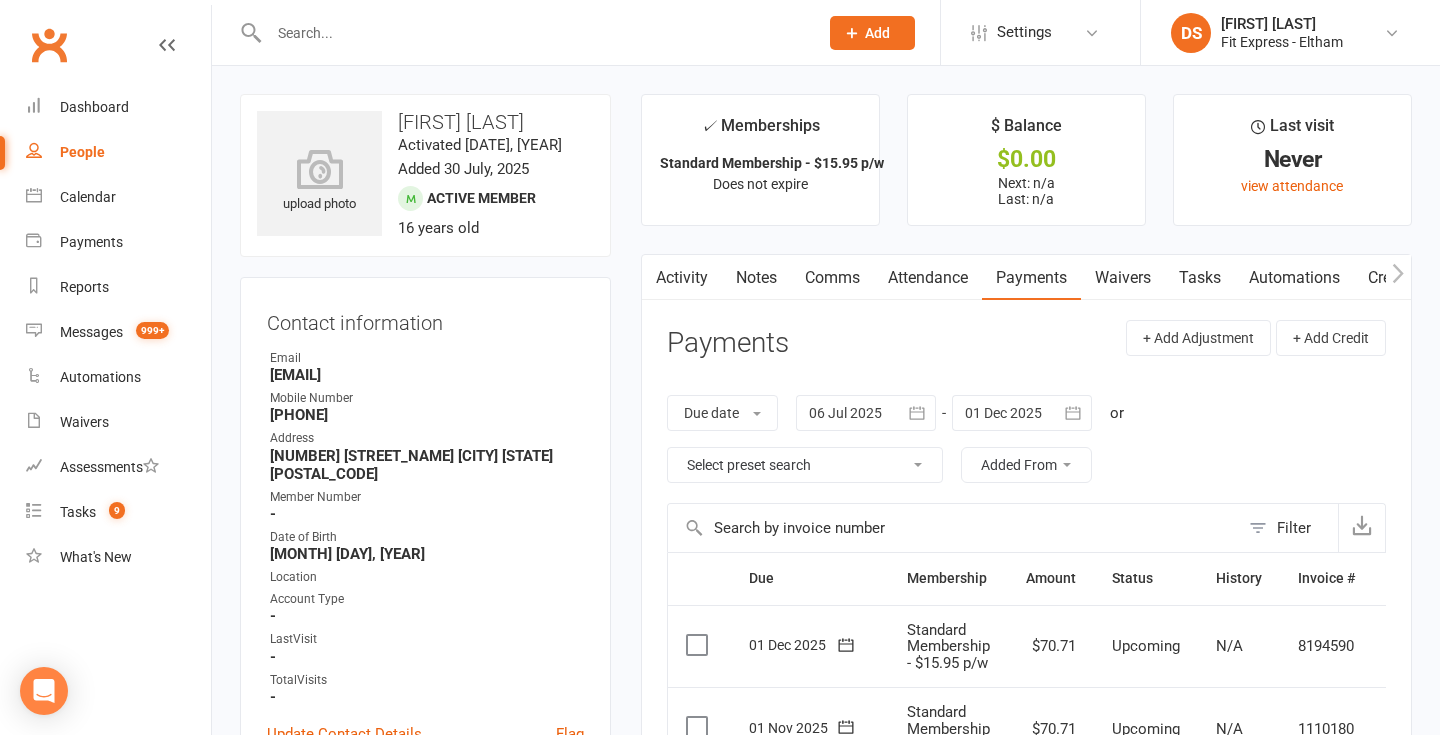 click on "Notes" at bounding box center [756, 278] 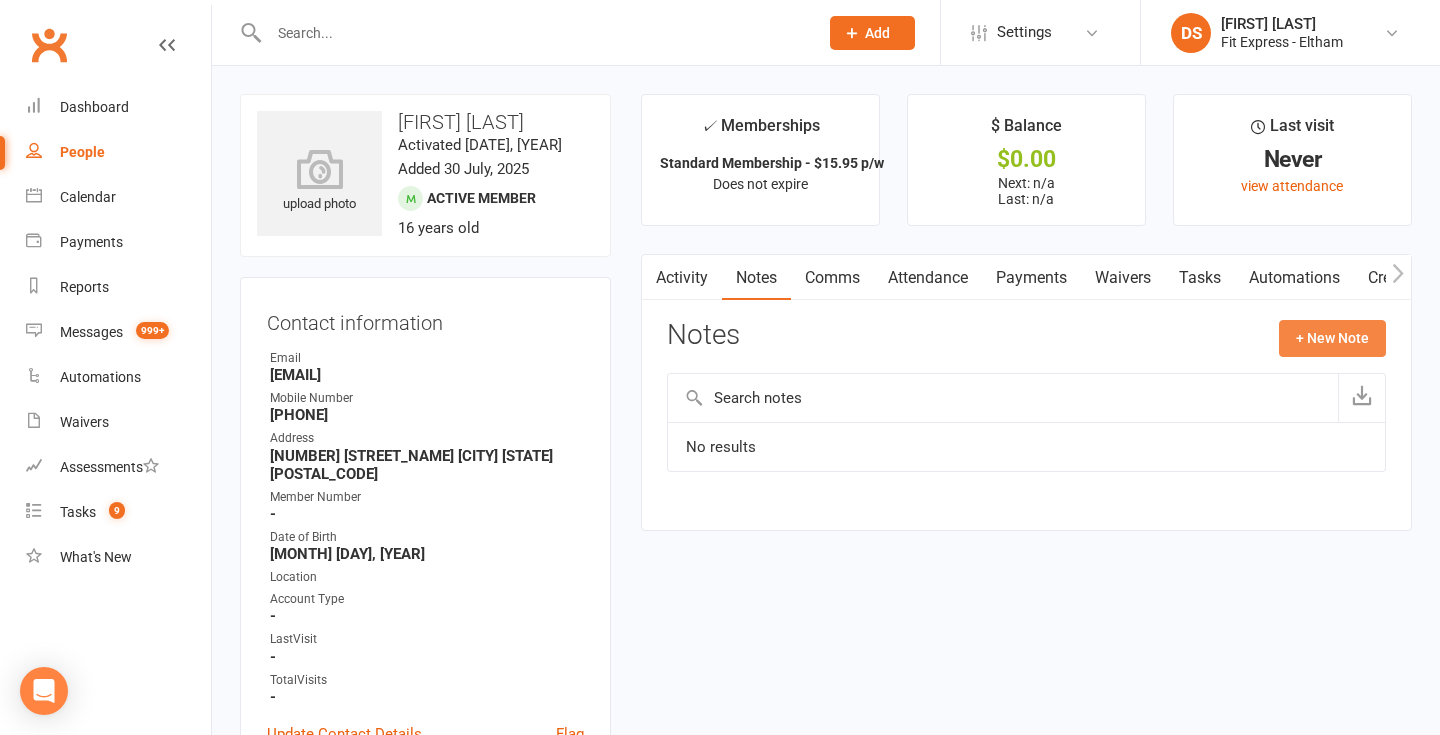 click on "+ New Note" 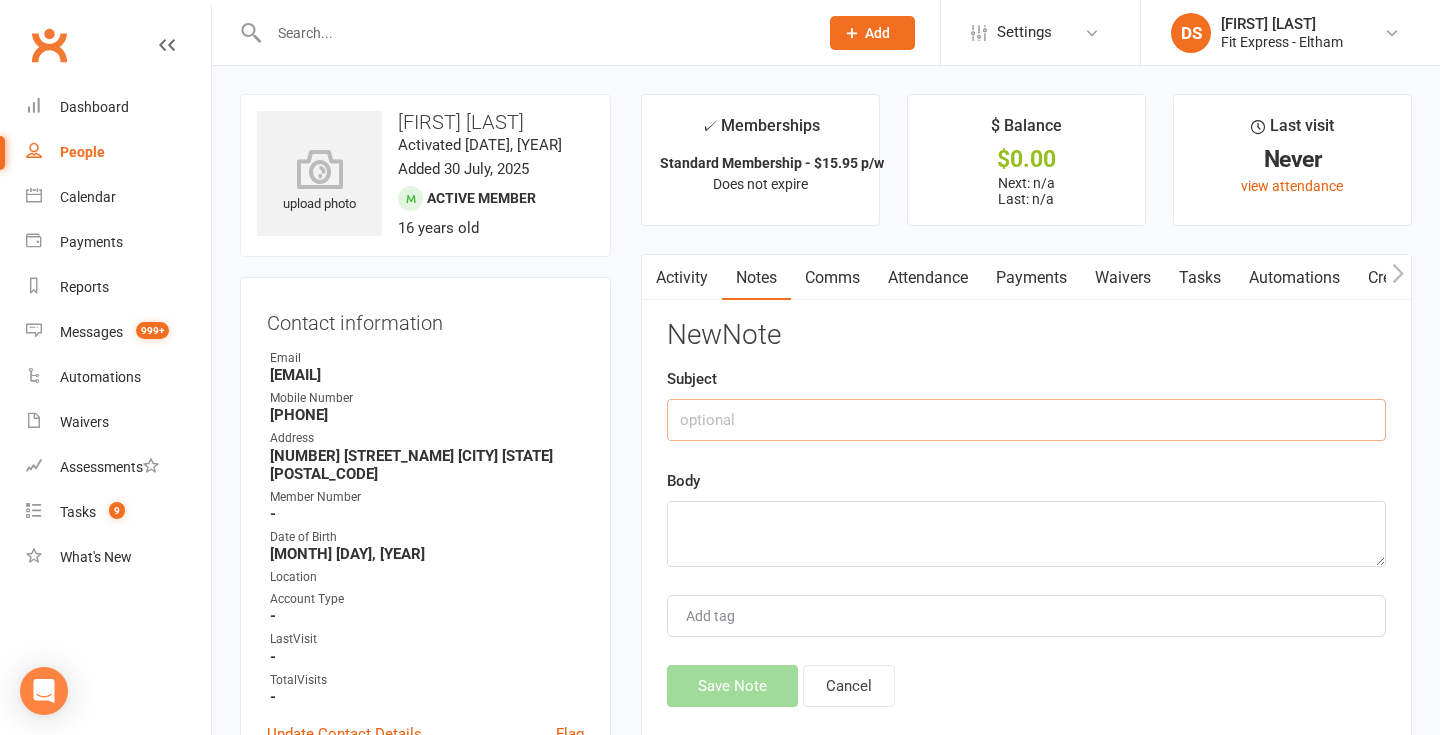 click 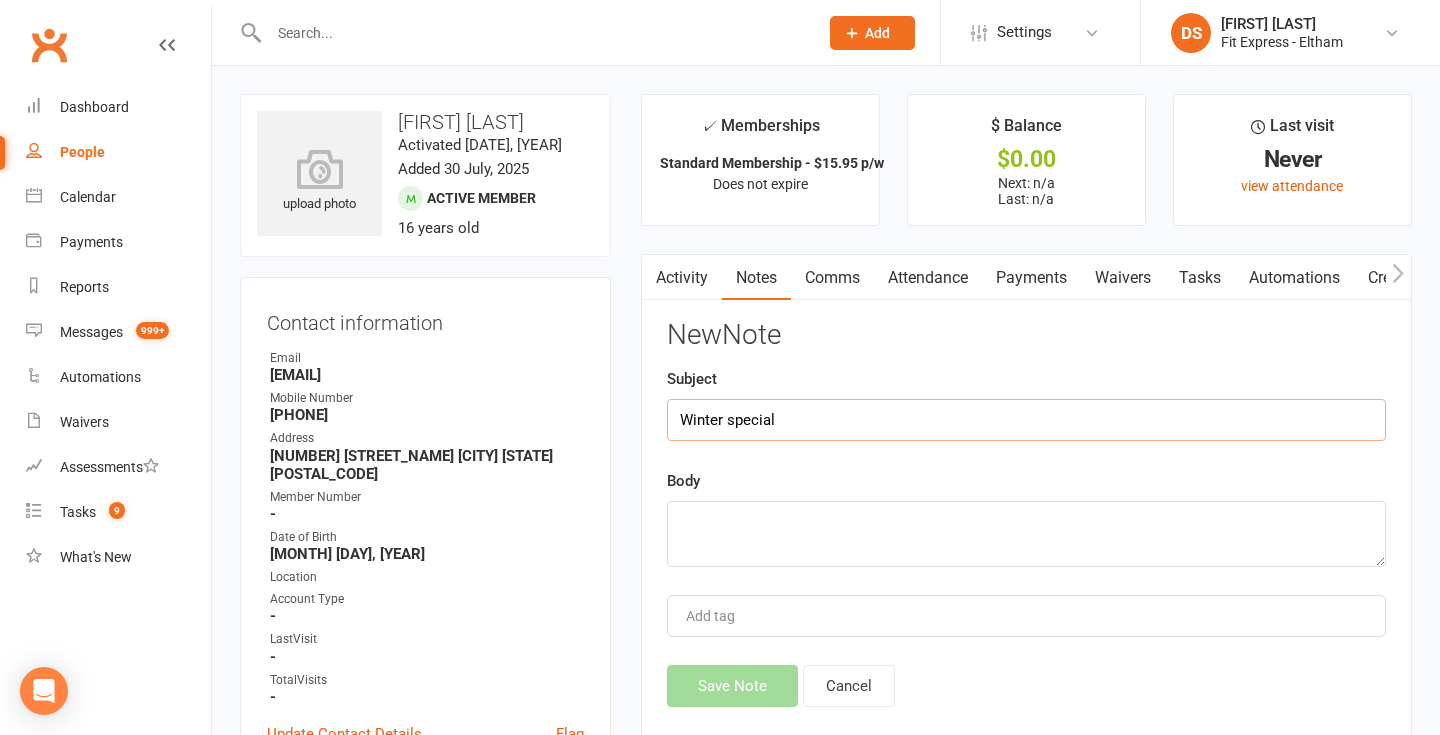 type on "Winter special" 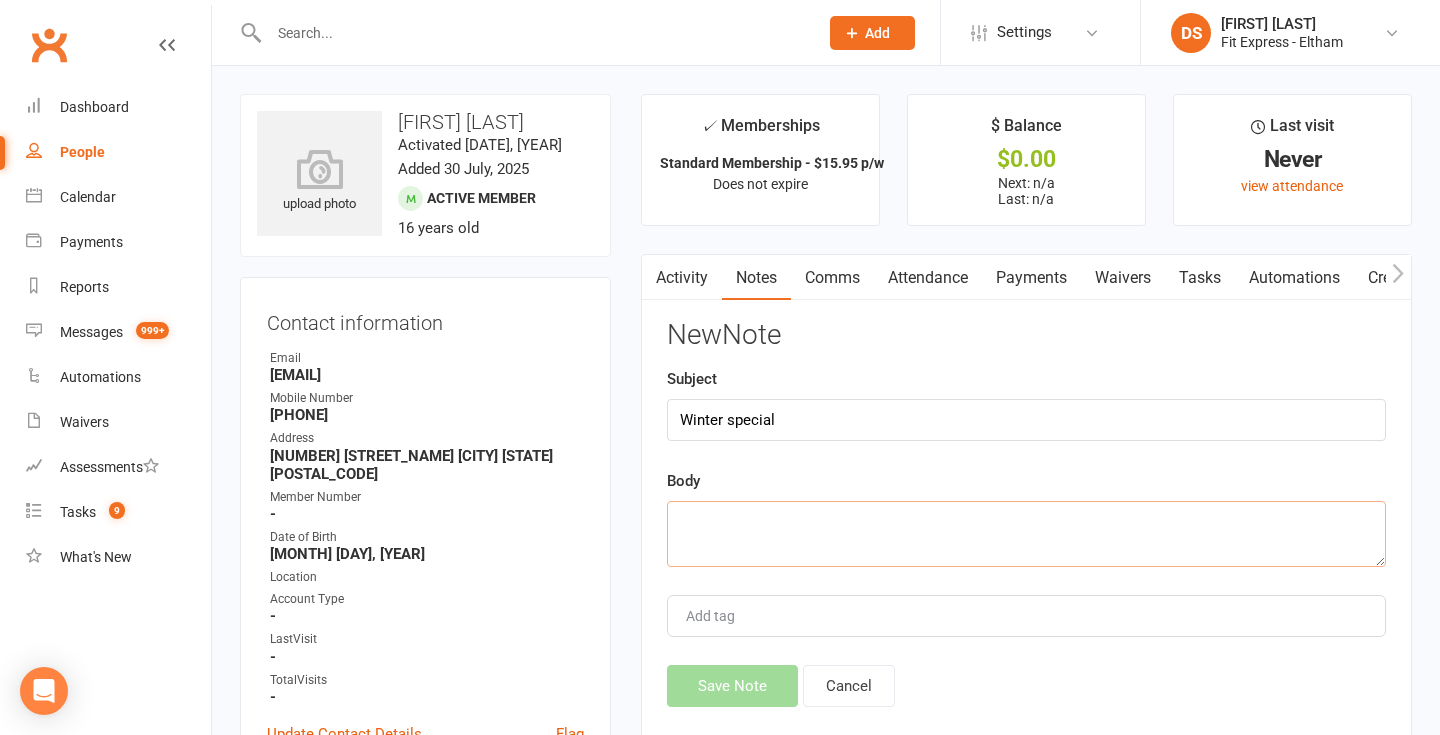 click 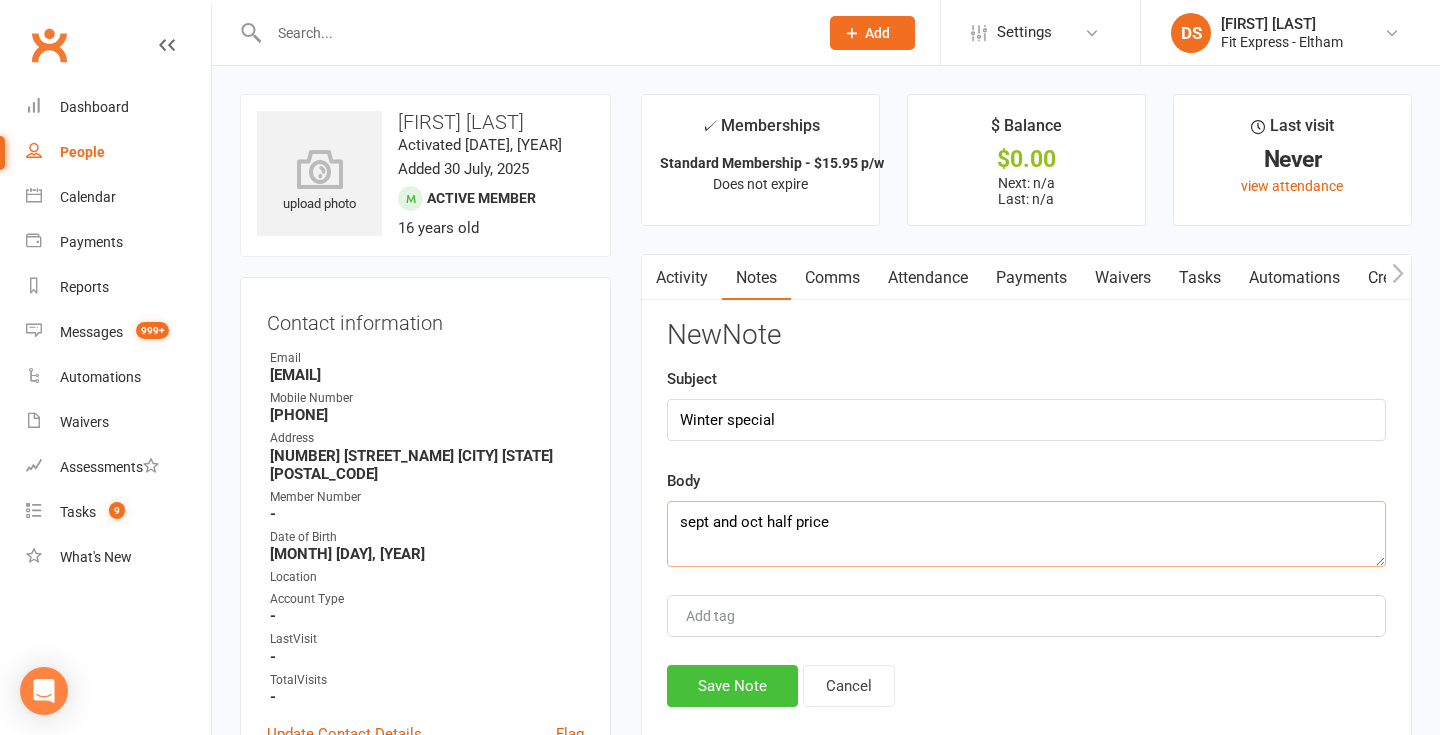 type on "sept and oct half price" 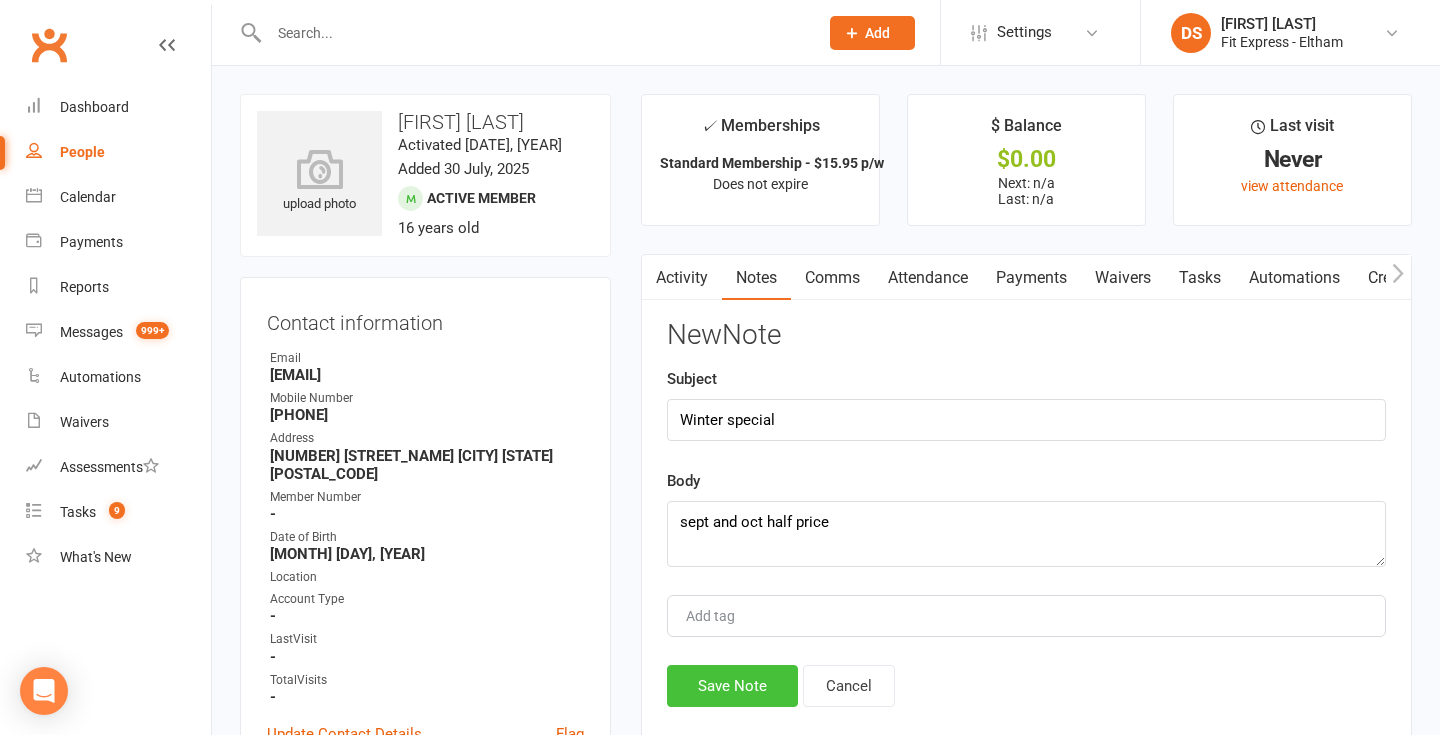 click on "Save Note" 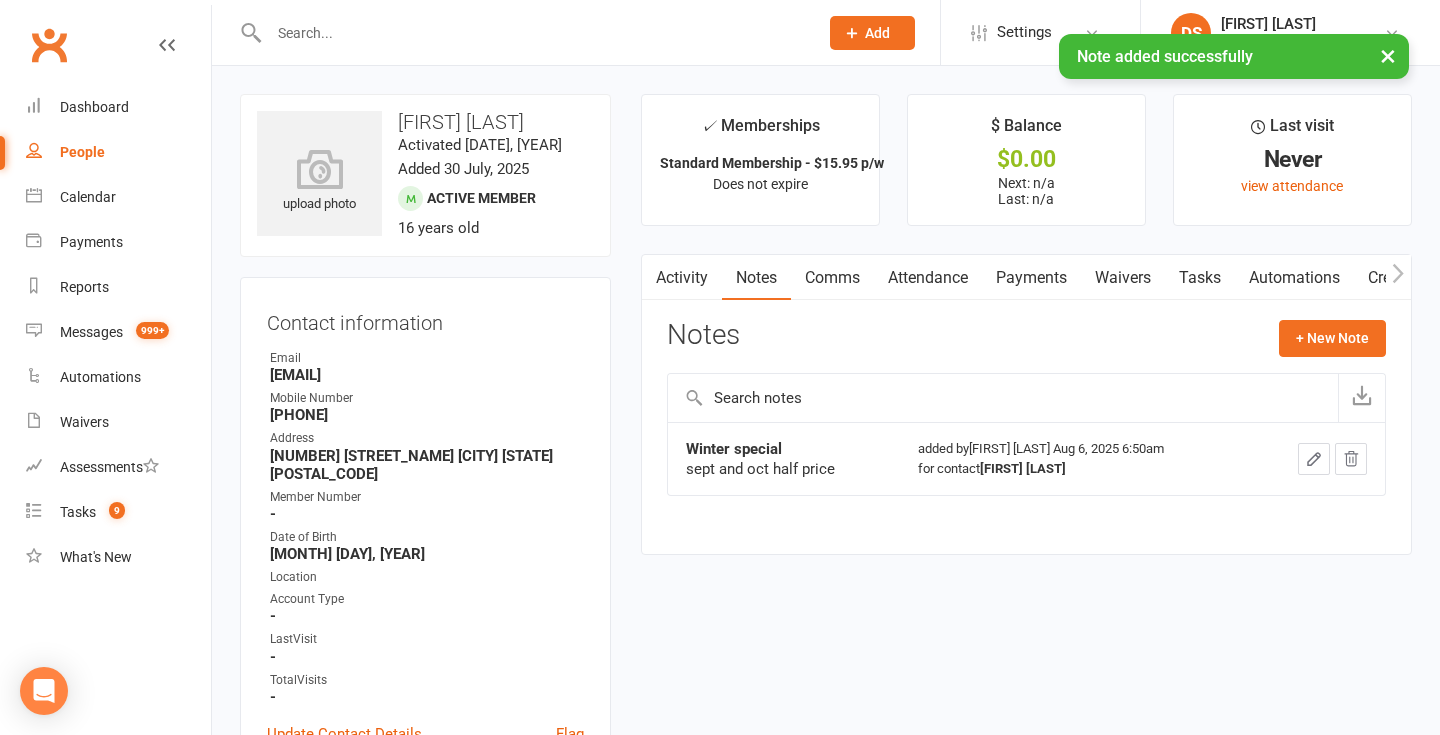 click 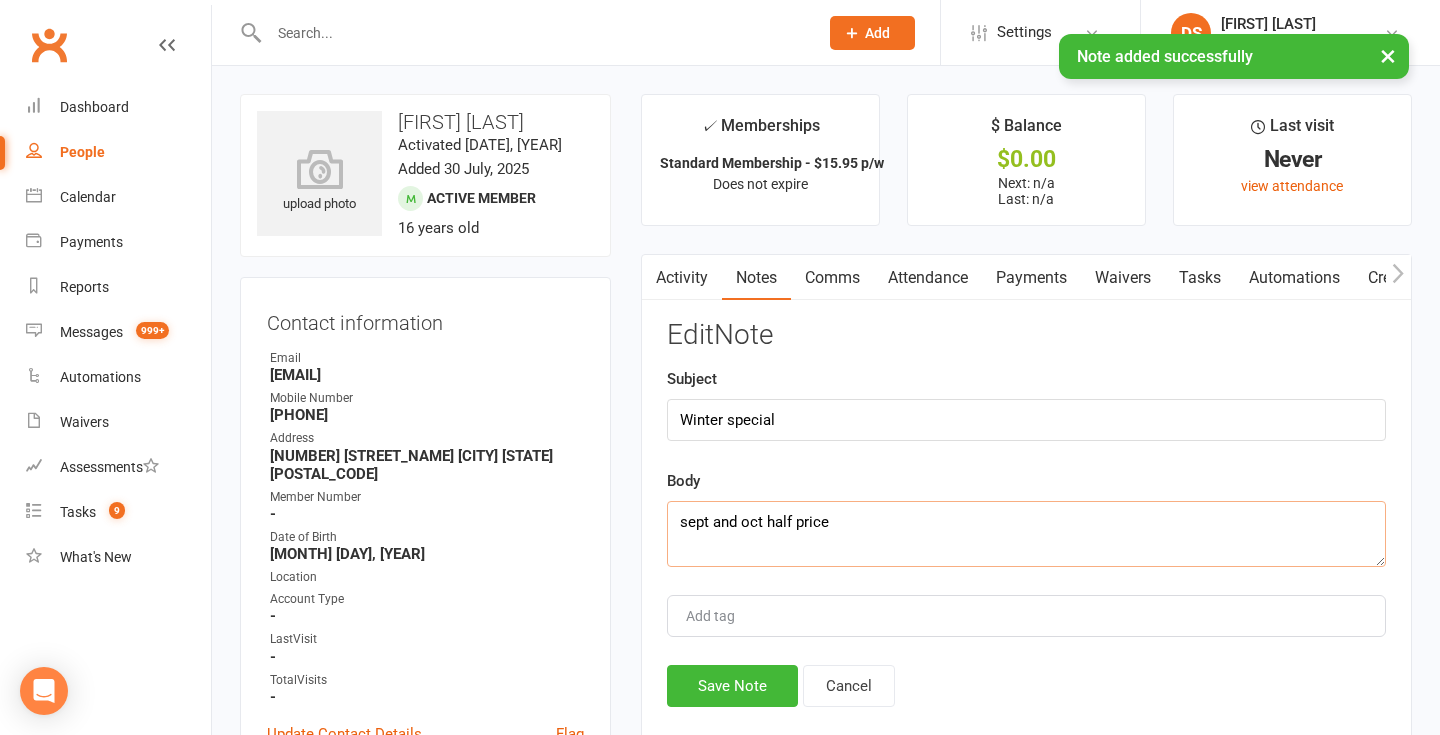 drag, startPoint x: 761, startPoint y: 530, endPoint x: 713, endPoint y: 530, distance: 48 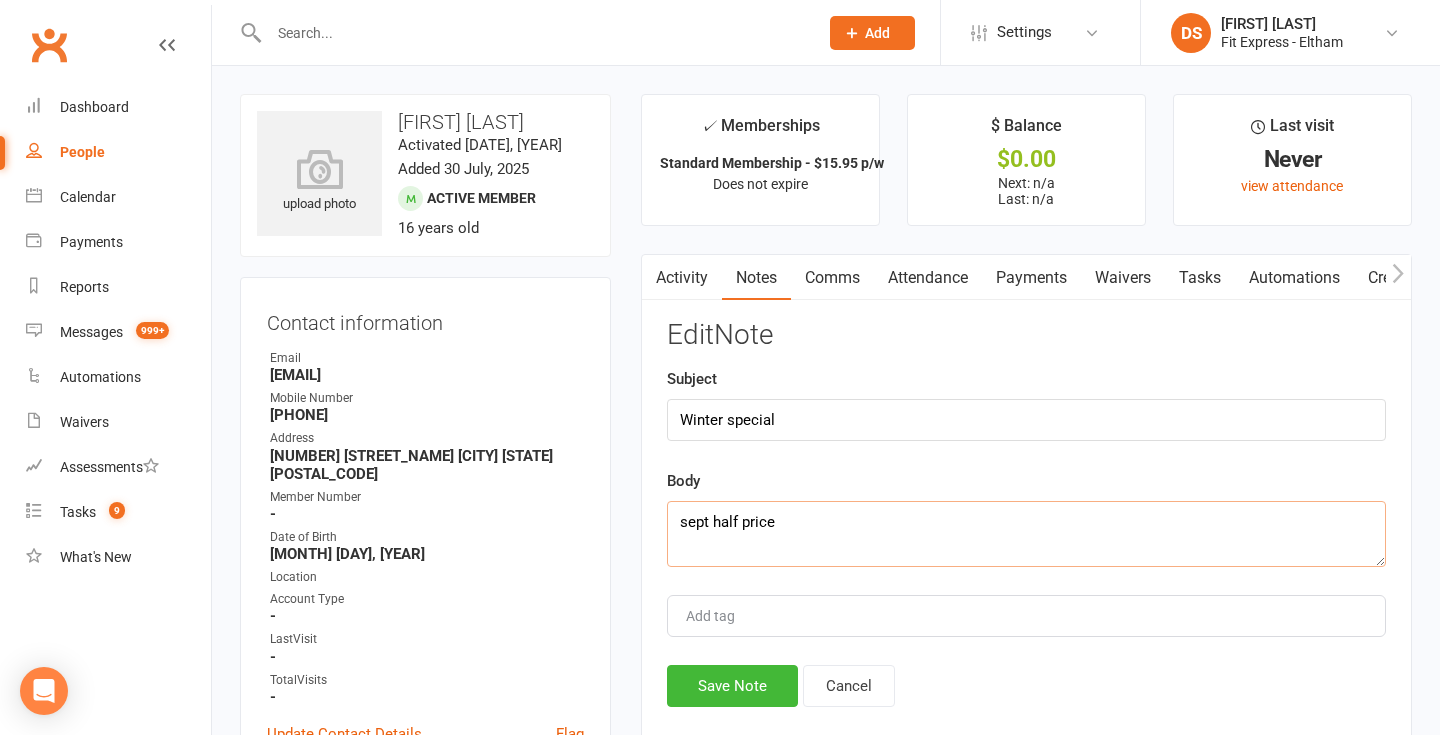 click on "sept half price" 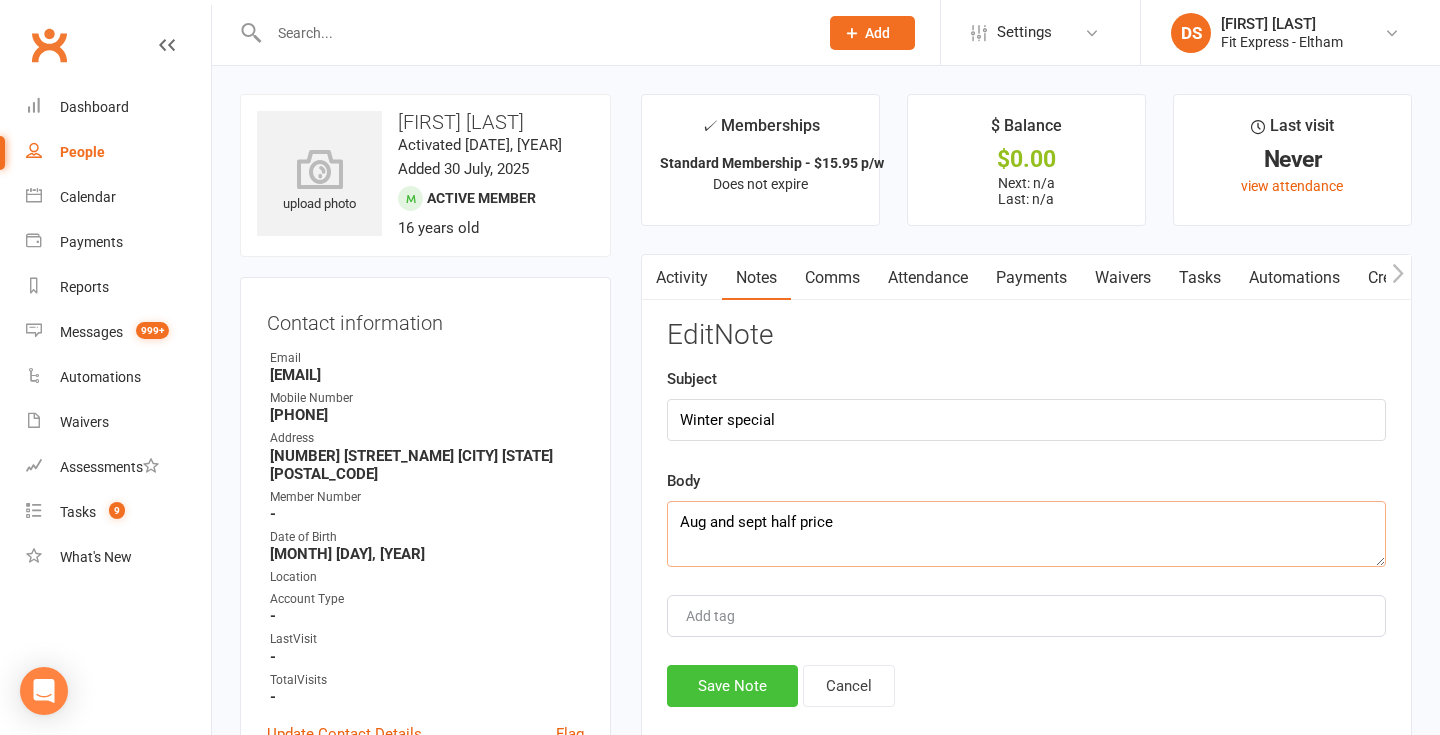 type on "Aug and sept half price" 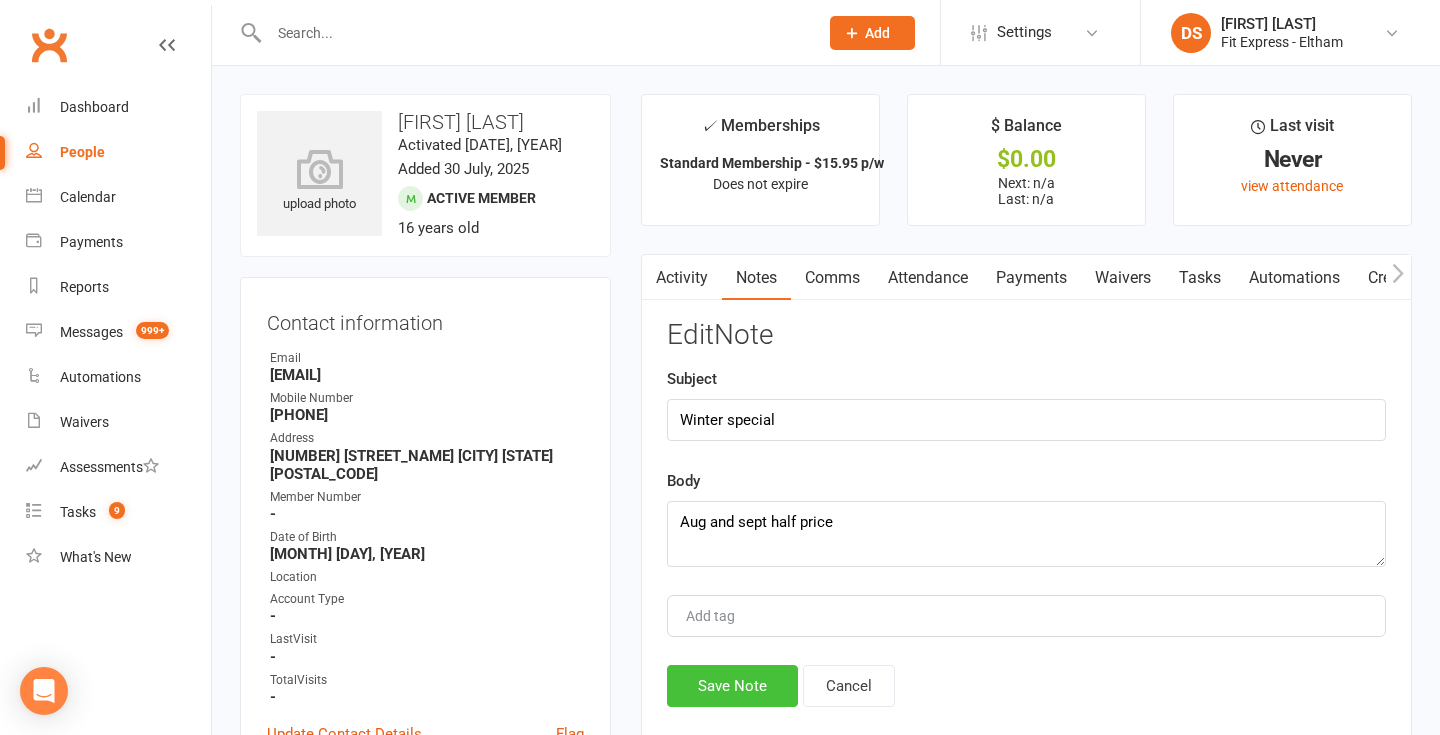 click on "Save Note" 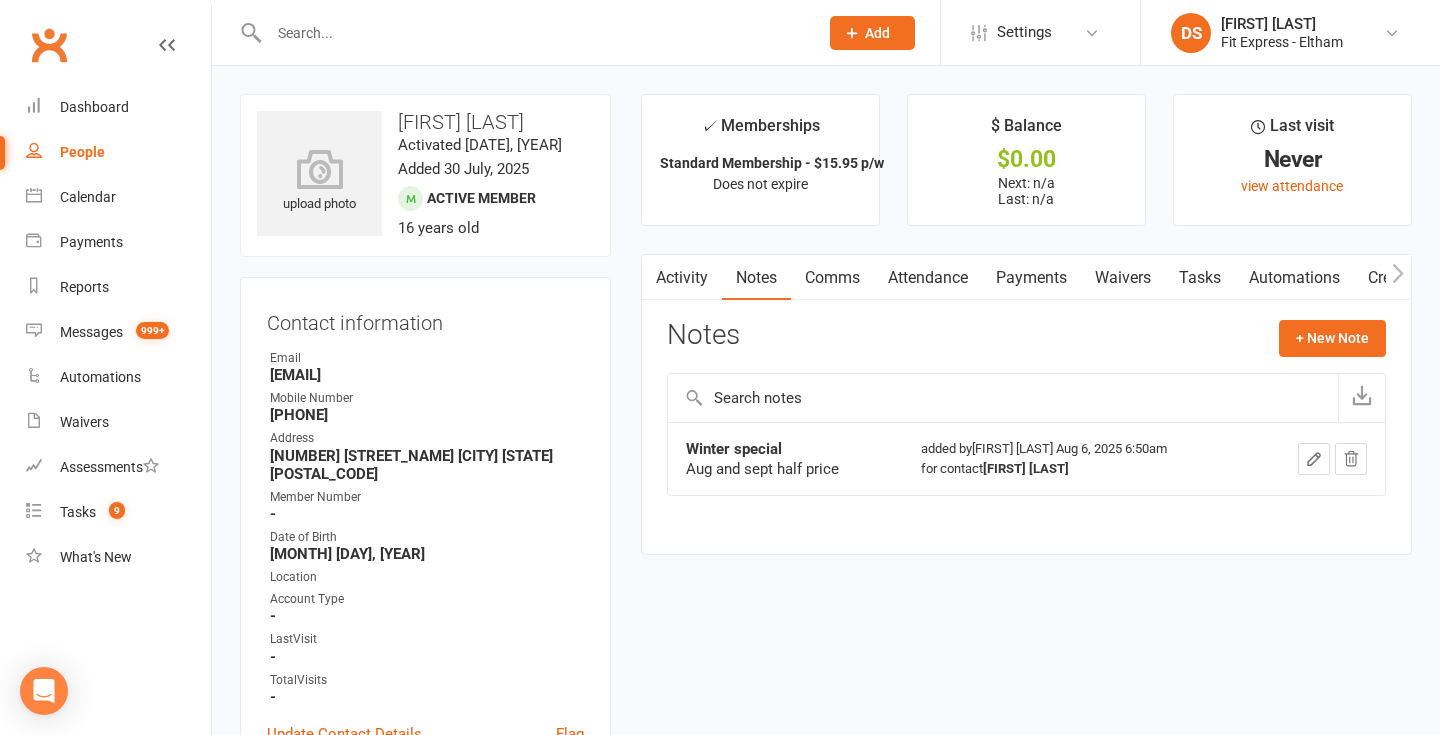 click on "Payments" at bounding box center [1031, 278] 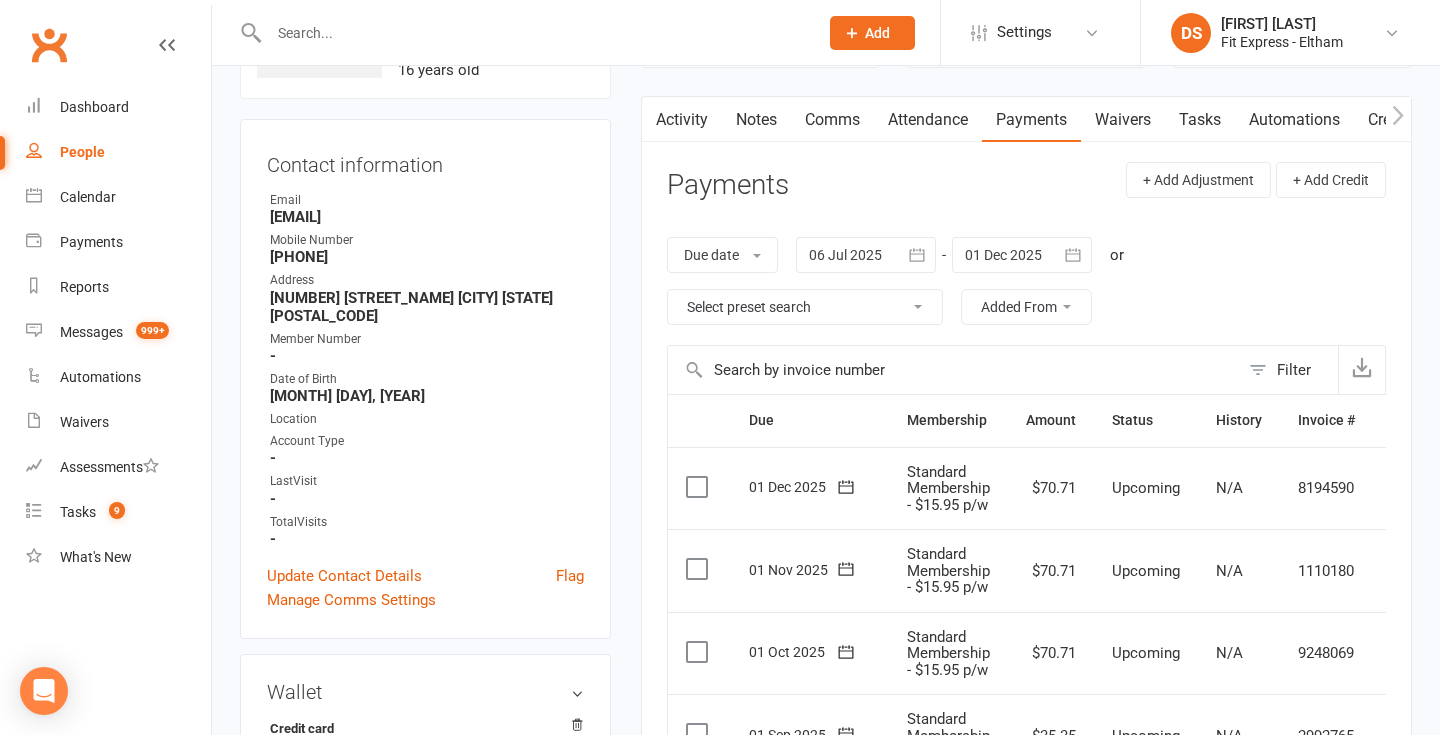 scroll, scrollTop: 0, scrollLeft: 0, axis: both 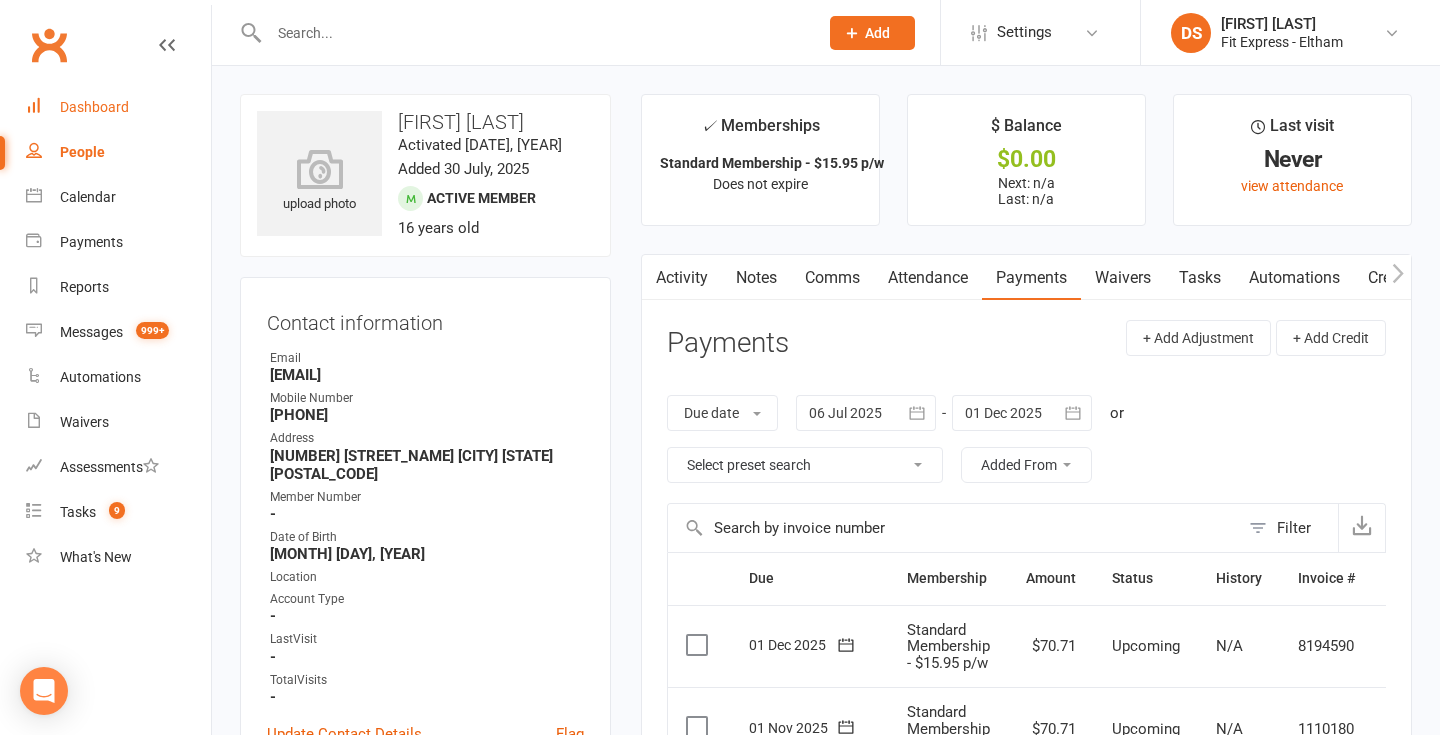 click on "Dashboard" at bounding box center (94, 107) 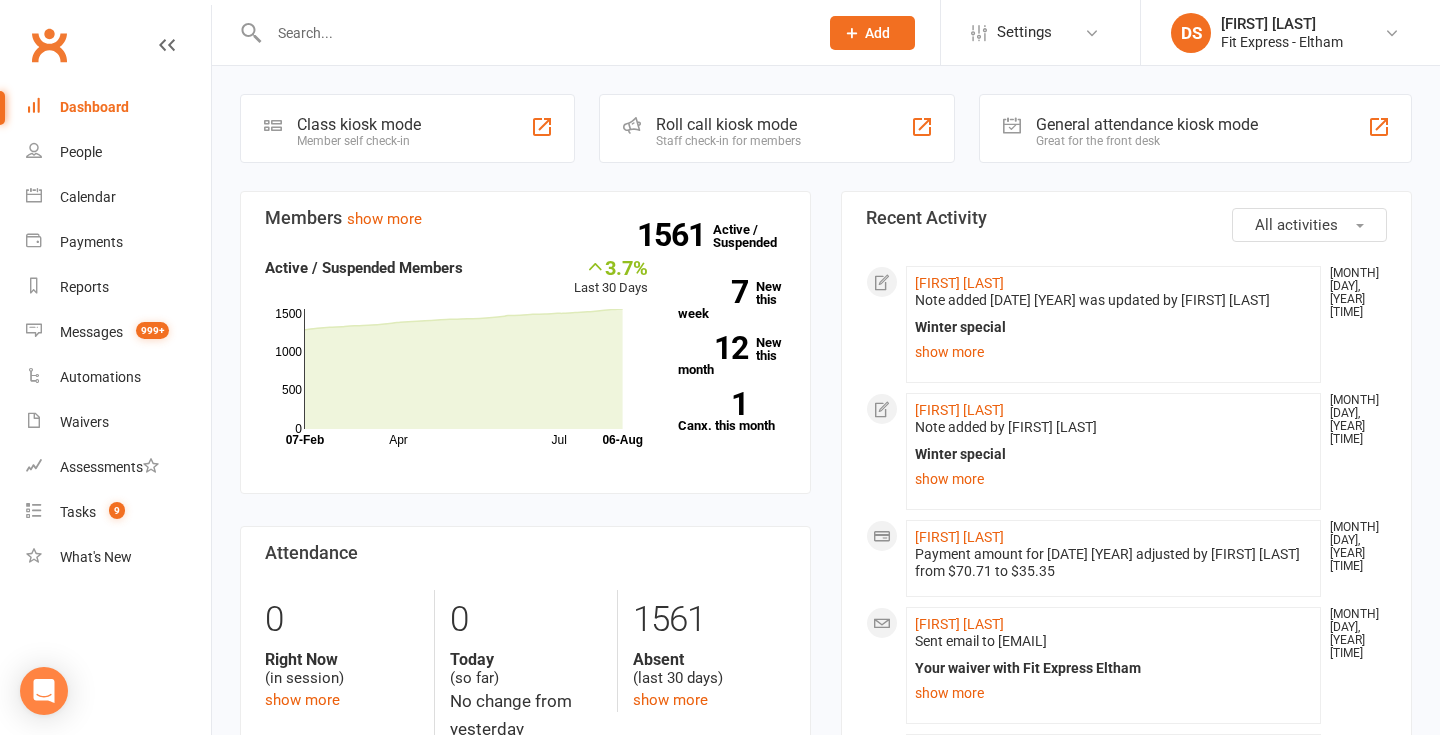 click on "Clubworx" at bounding box center (49, 45) 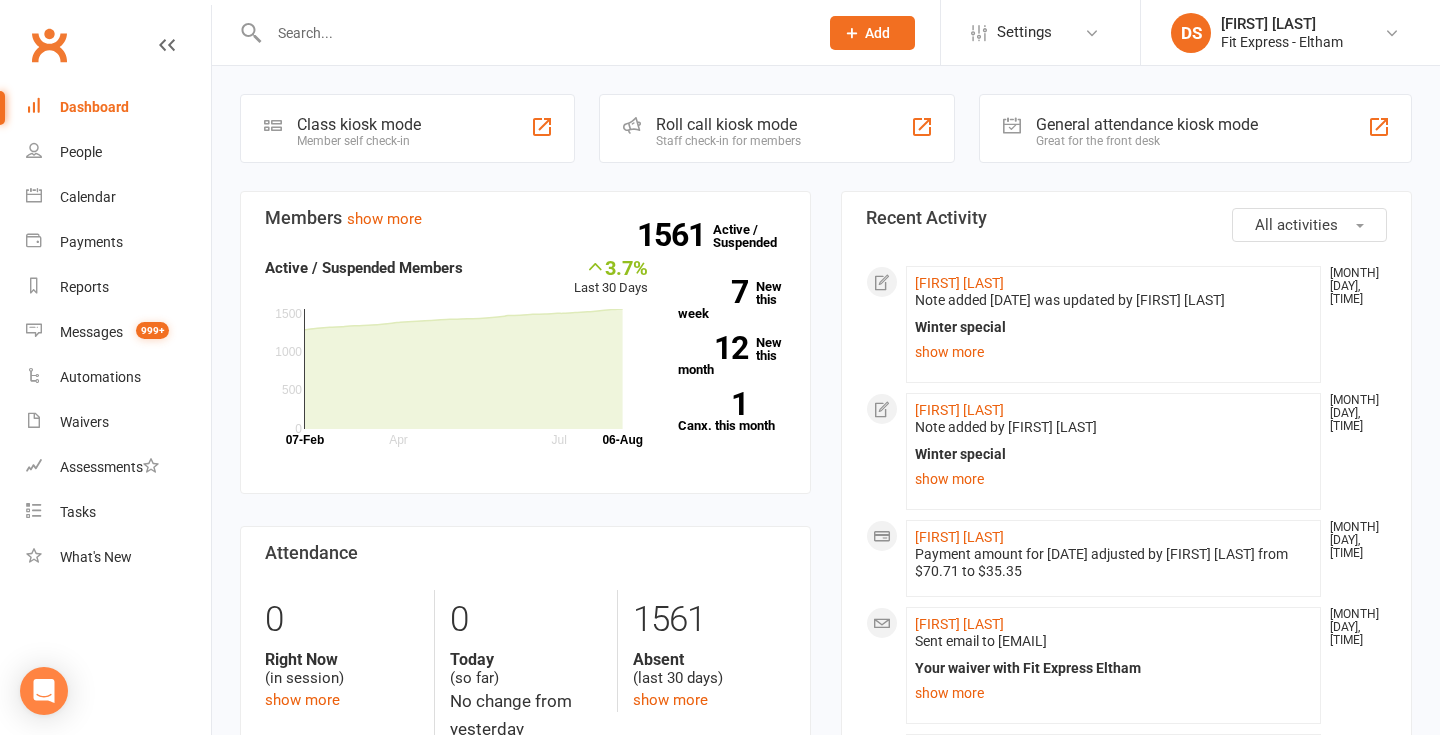 scroll, scrollTop: 0, scrollLeft: 0, axis: both 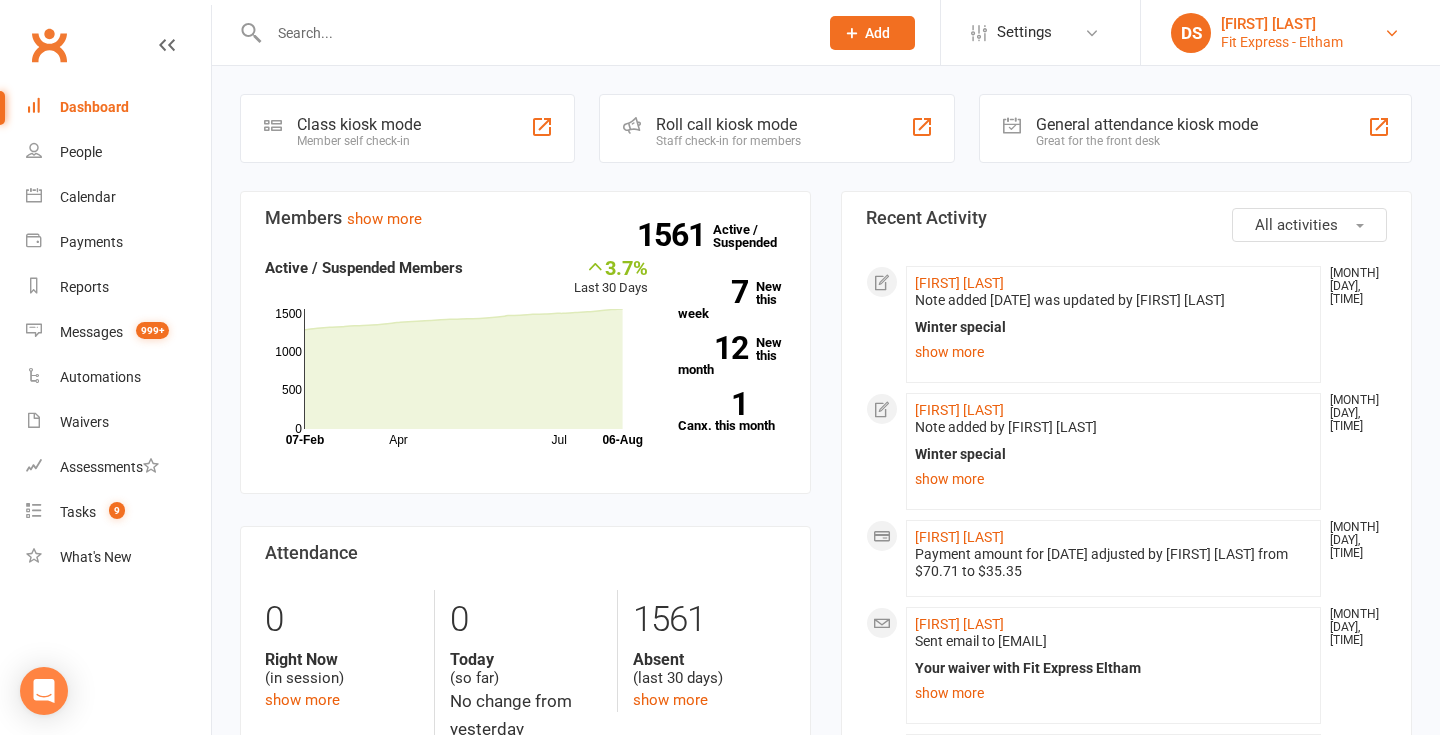 click on "Fit Express - Eltham" at bounding box center (1282, 42) 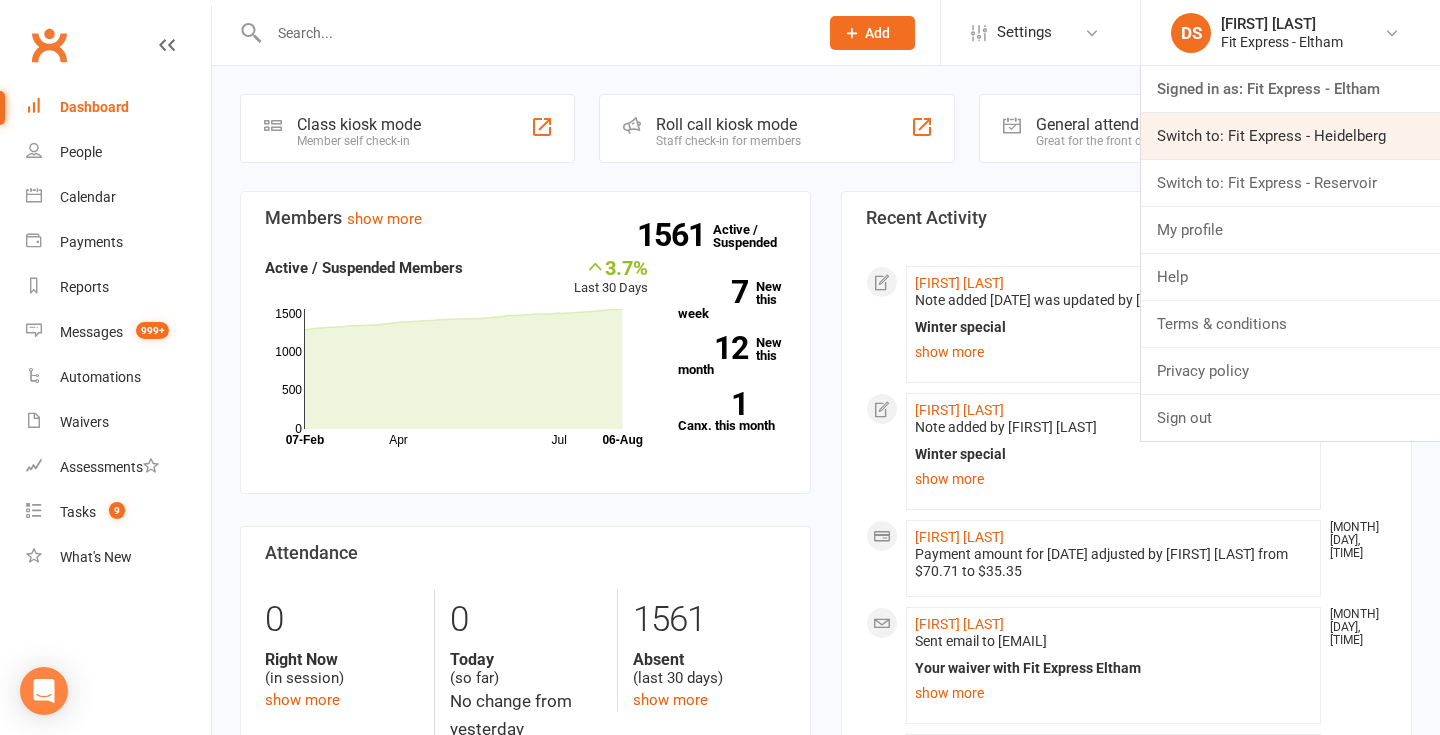 click on "Switch to: Fit Express - Heidelberg" at bounding box center [1290, 136] 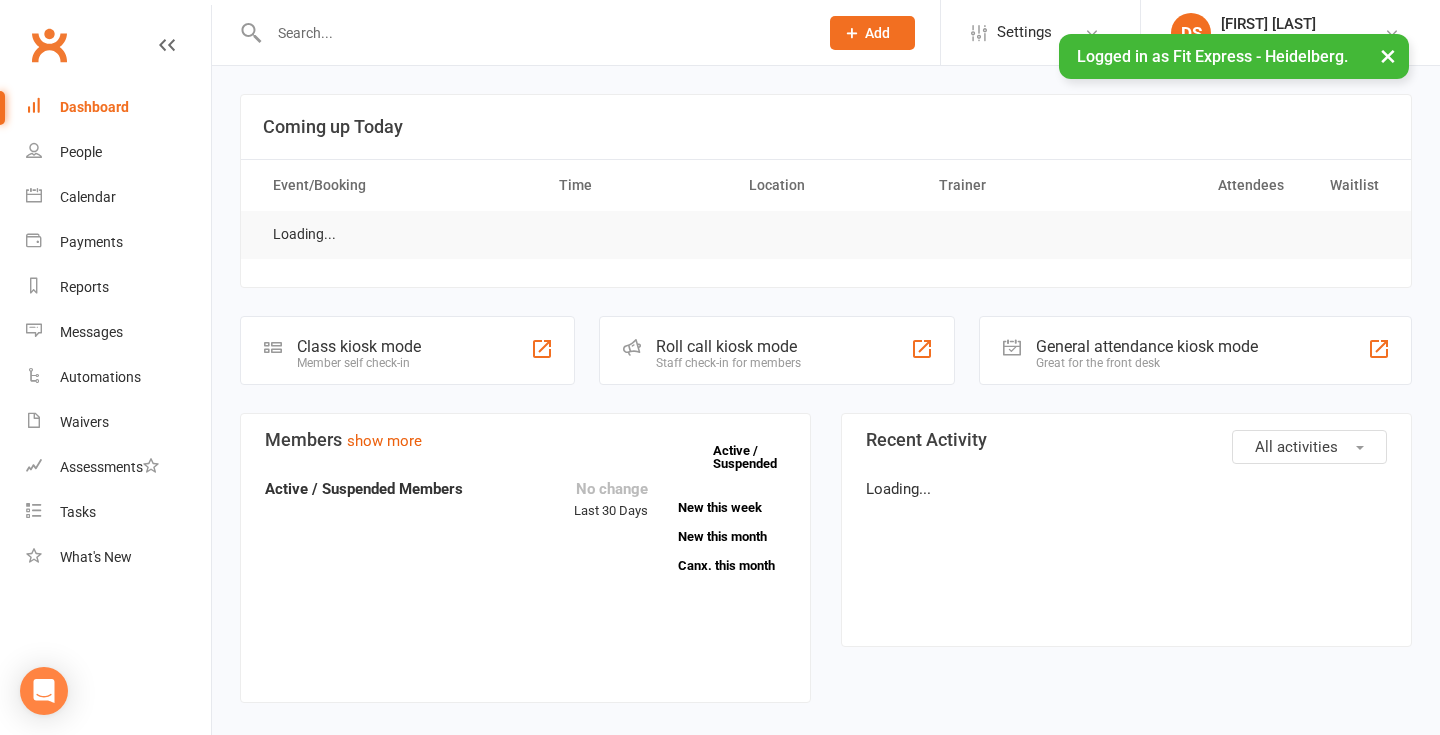 scroll, scrollTop: 0, scrollLeft: 0, axis: both 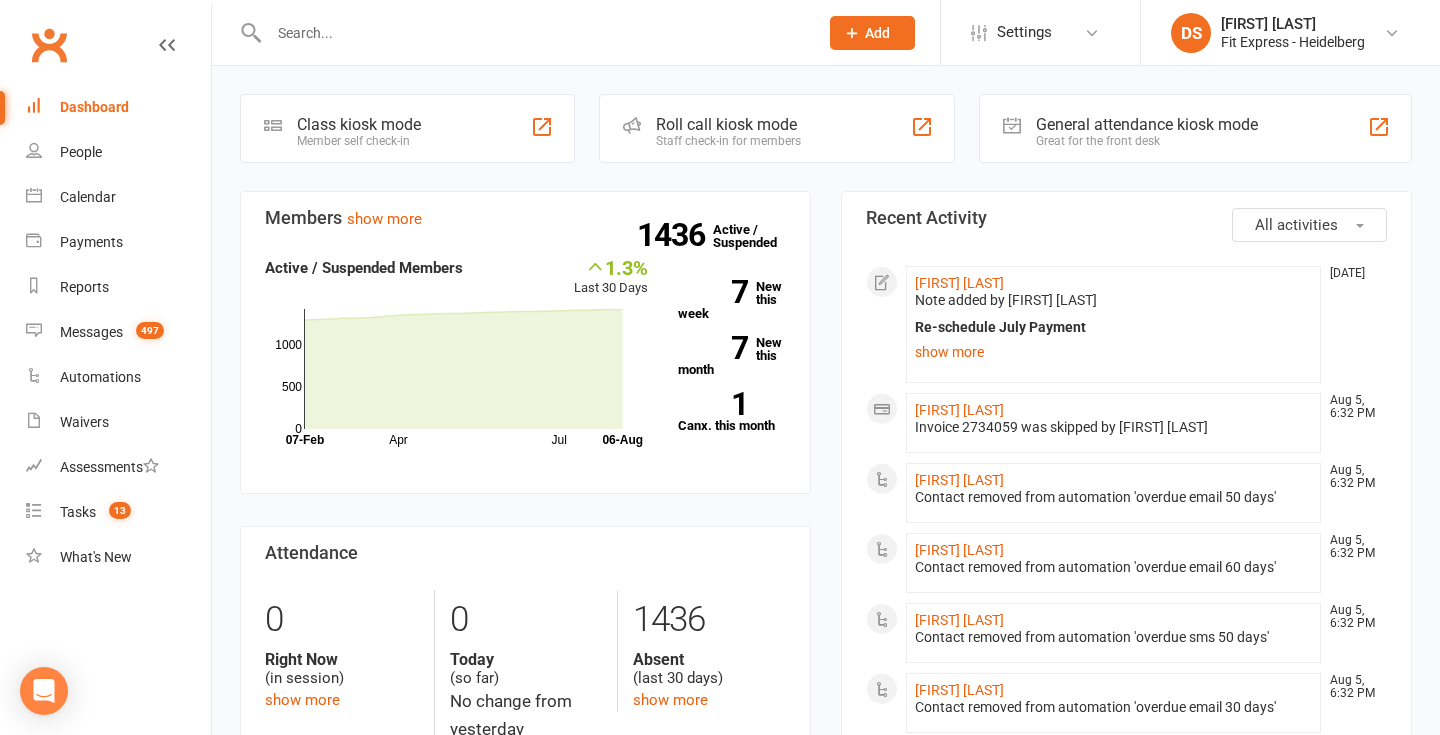 click at bounding box center [533, 33] 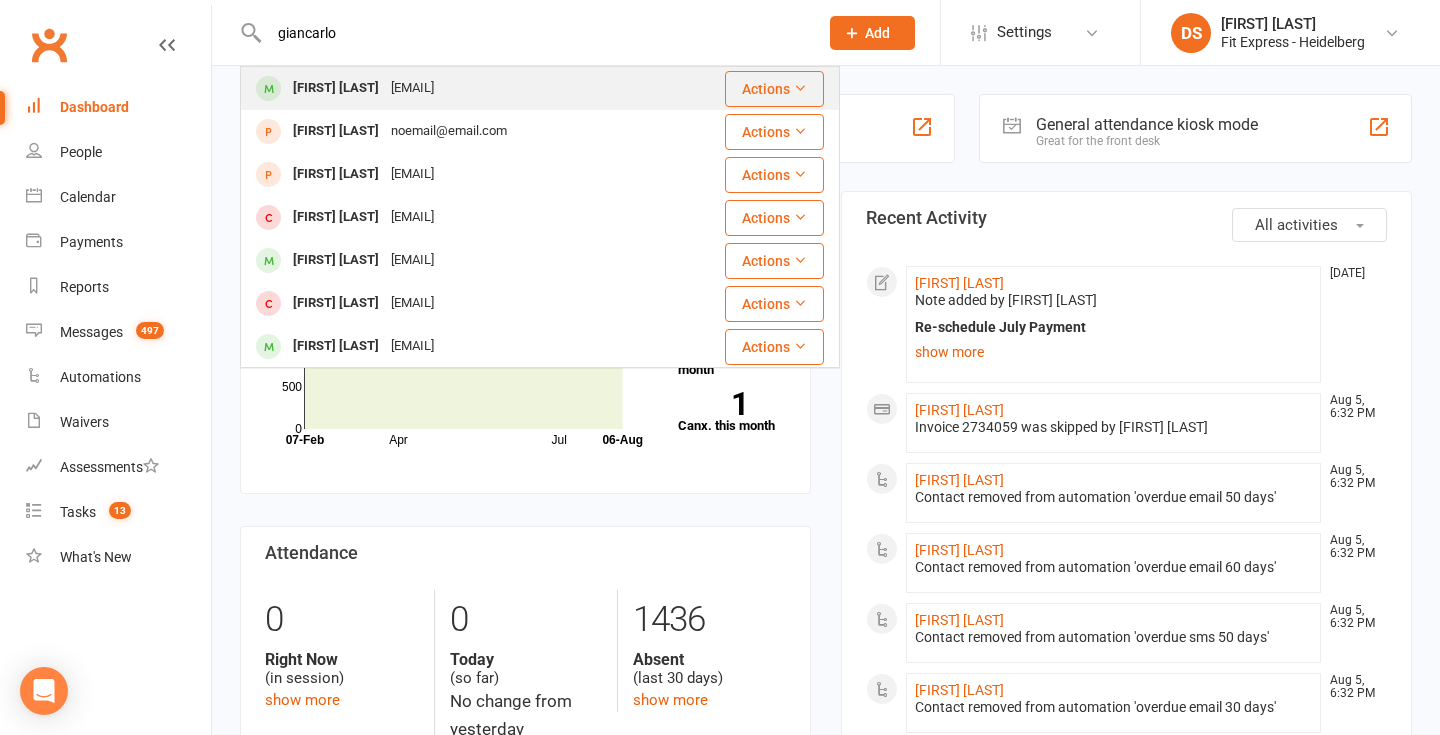type on "giancarlo" 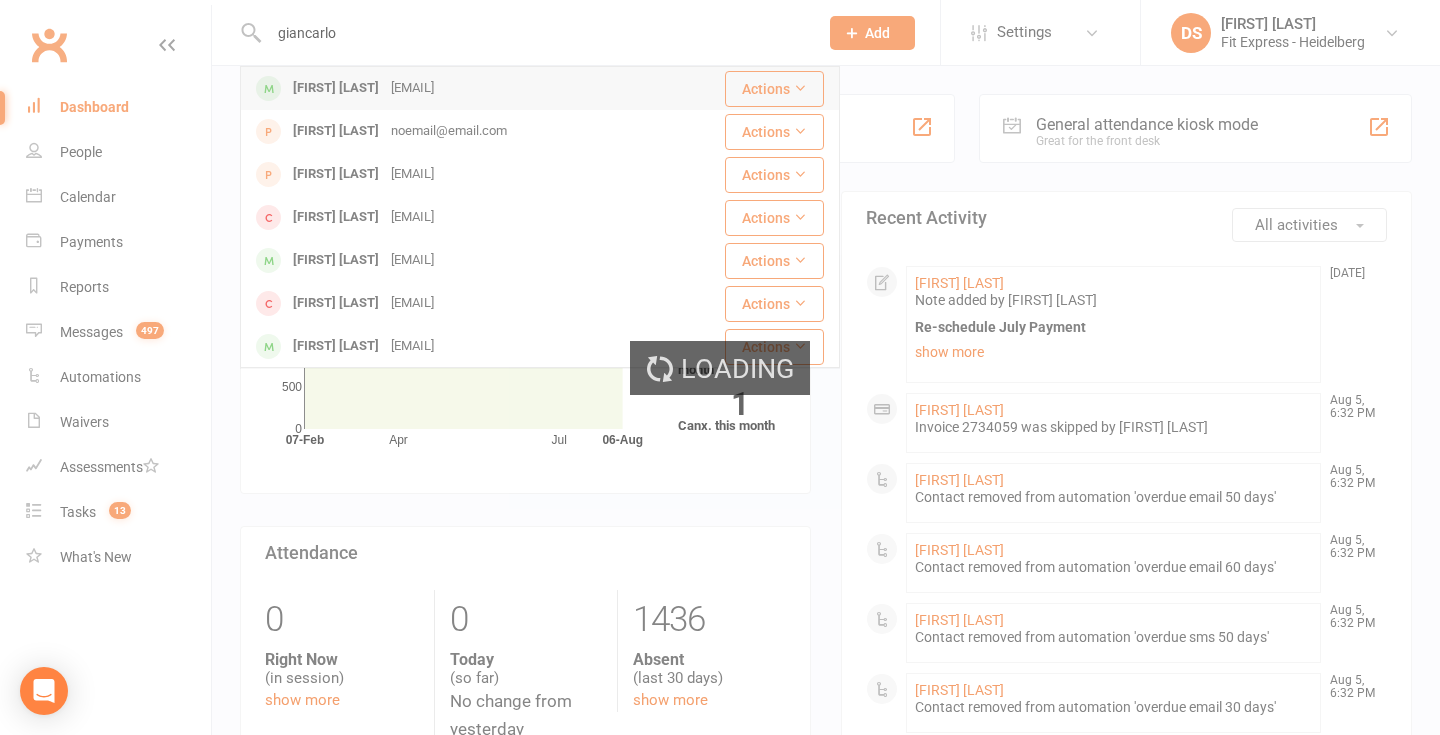 type 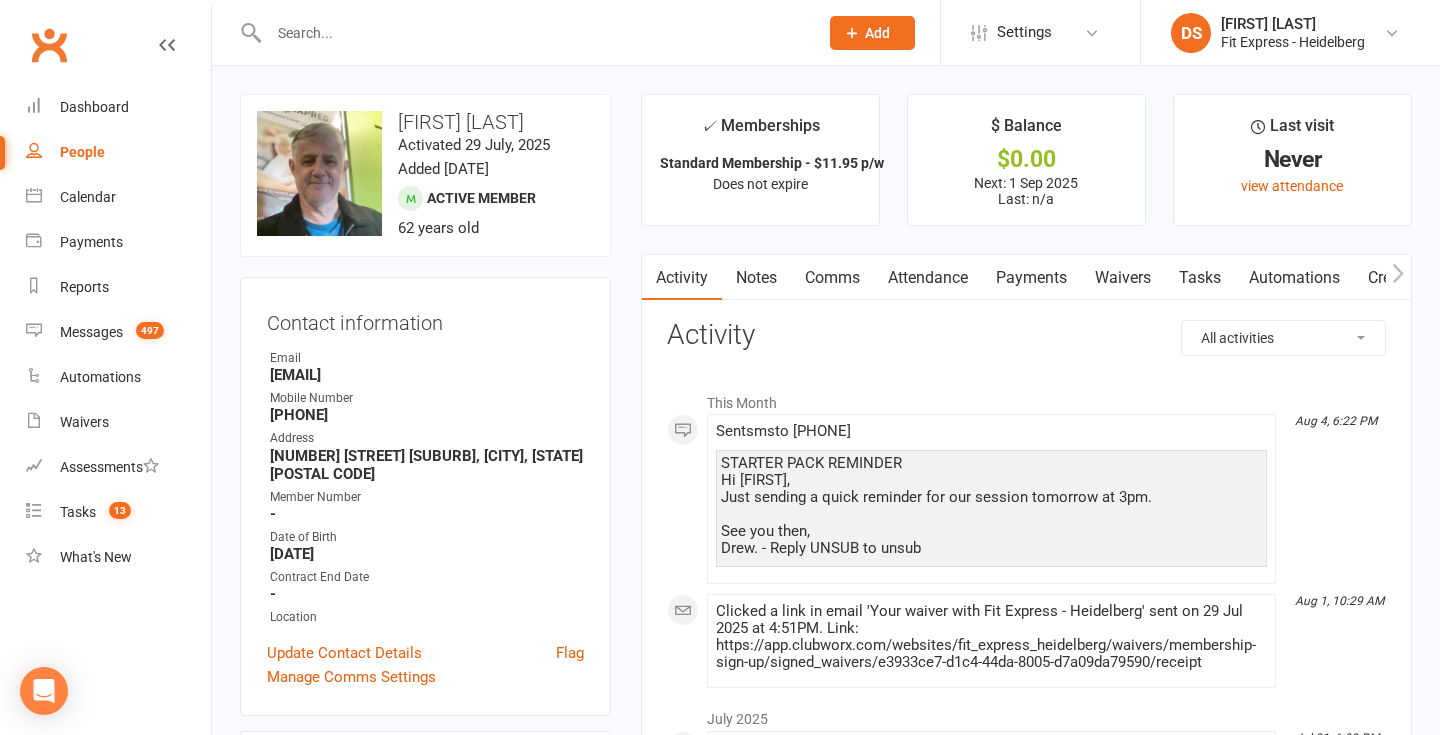drag, startPoint x: 444, startPoint y: 378, endPoint x: 272, endPoint y: 378, distance: 172 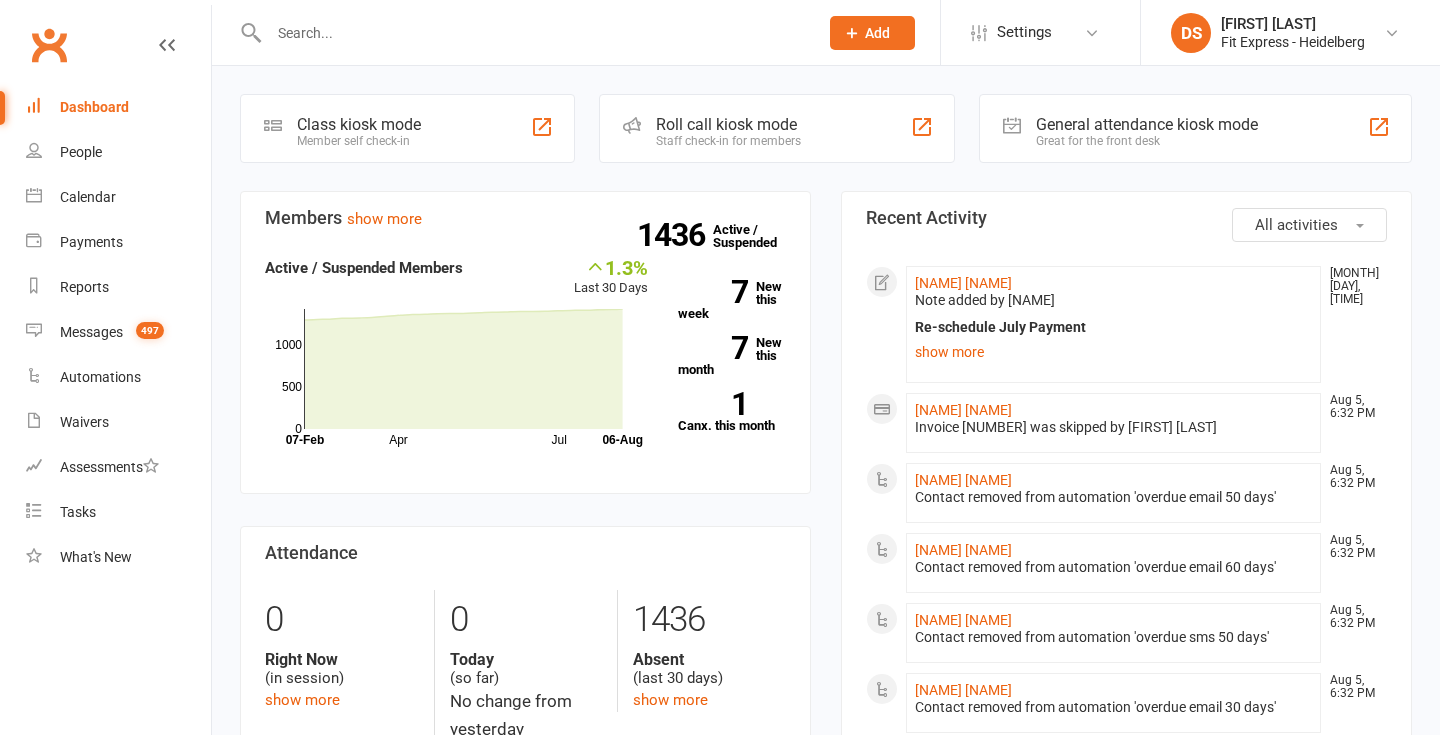 scroll, scrollTop: 0, scrollLeft: 0, axis: both 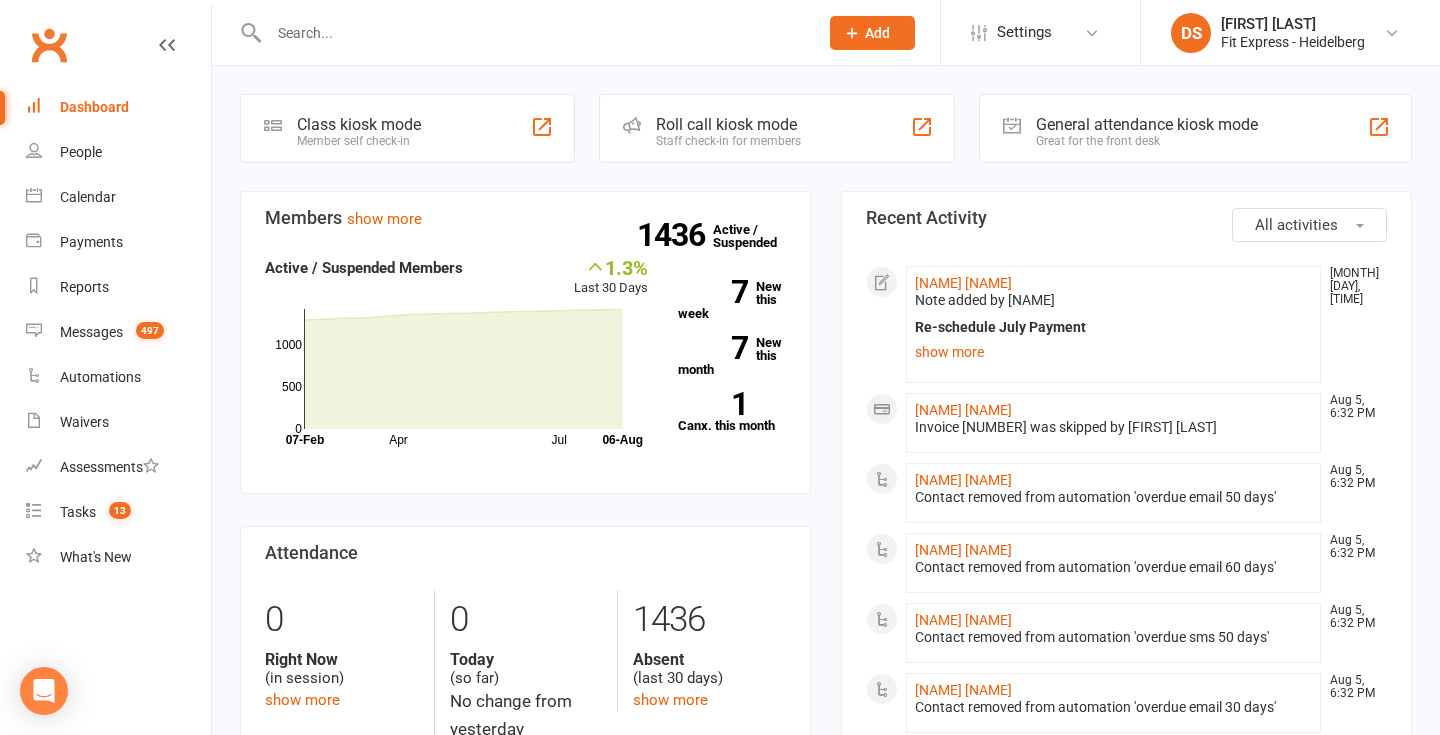 click at bounding box center [522, 32] 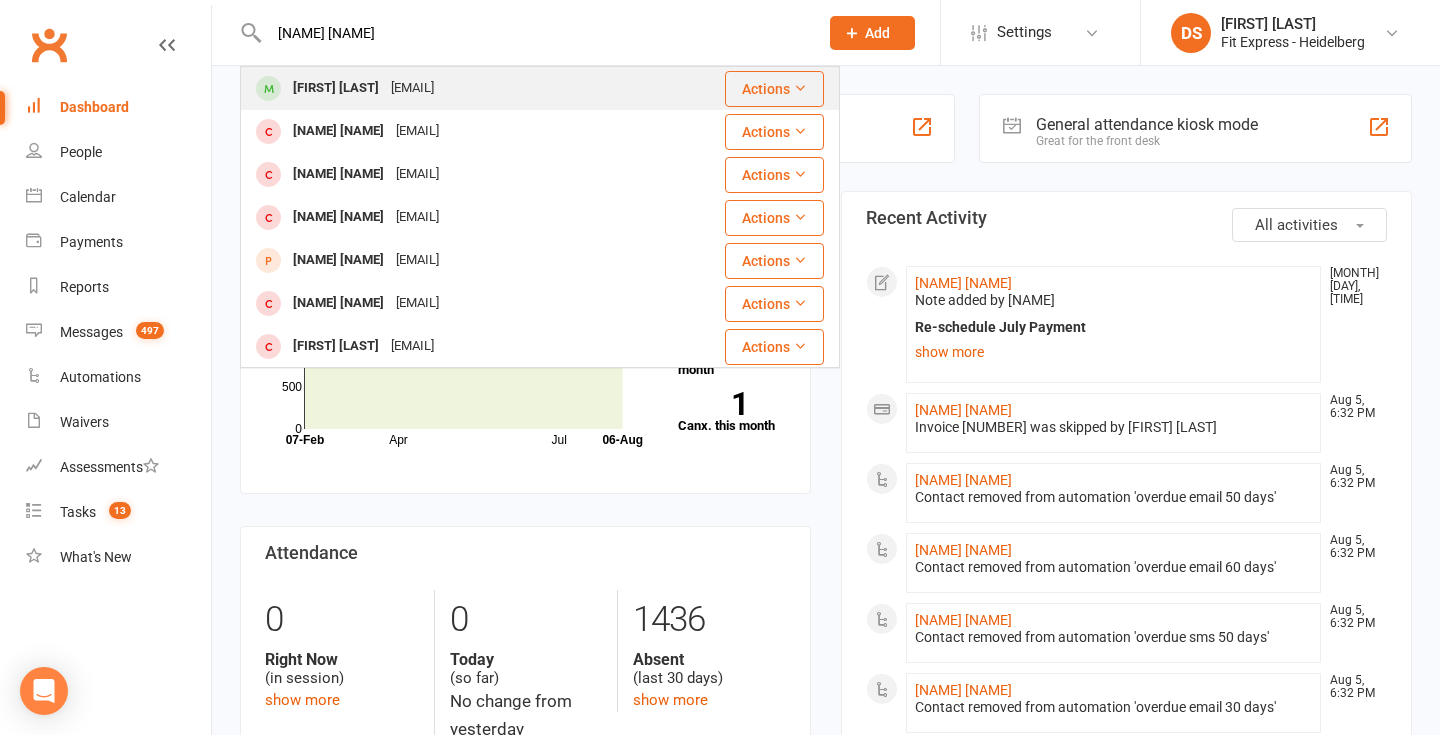 type on "[NAME] [NAME]" 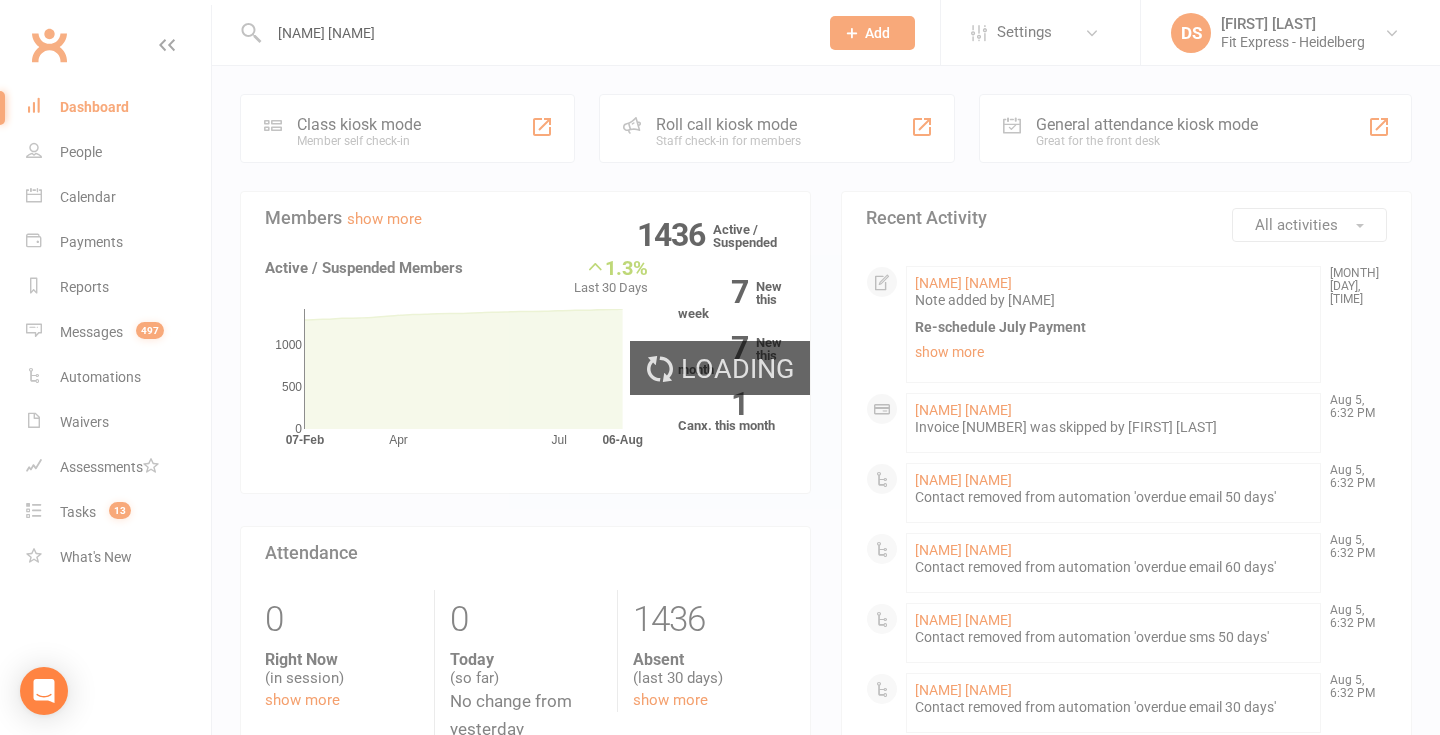 type 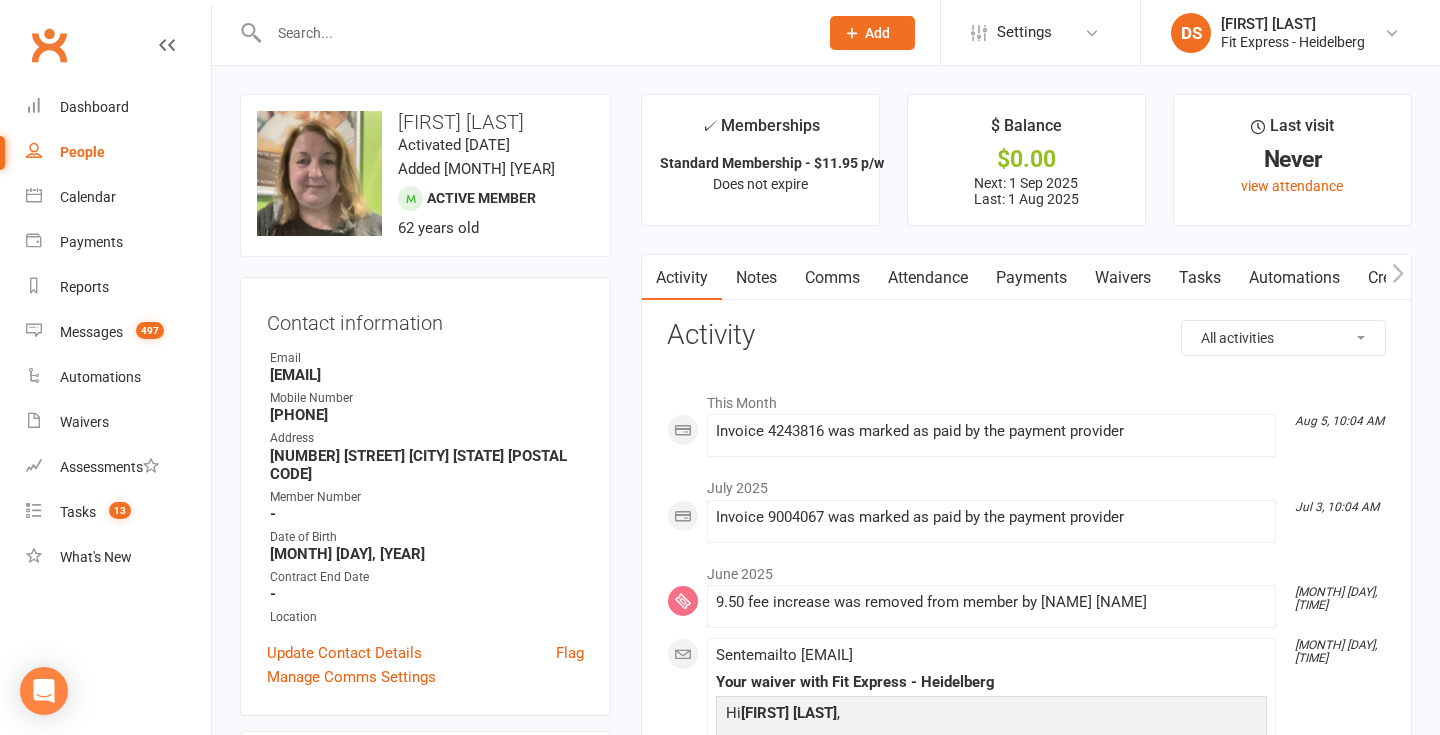 click on "Waivers" at bounding box center [1123, 278] 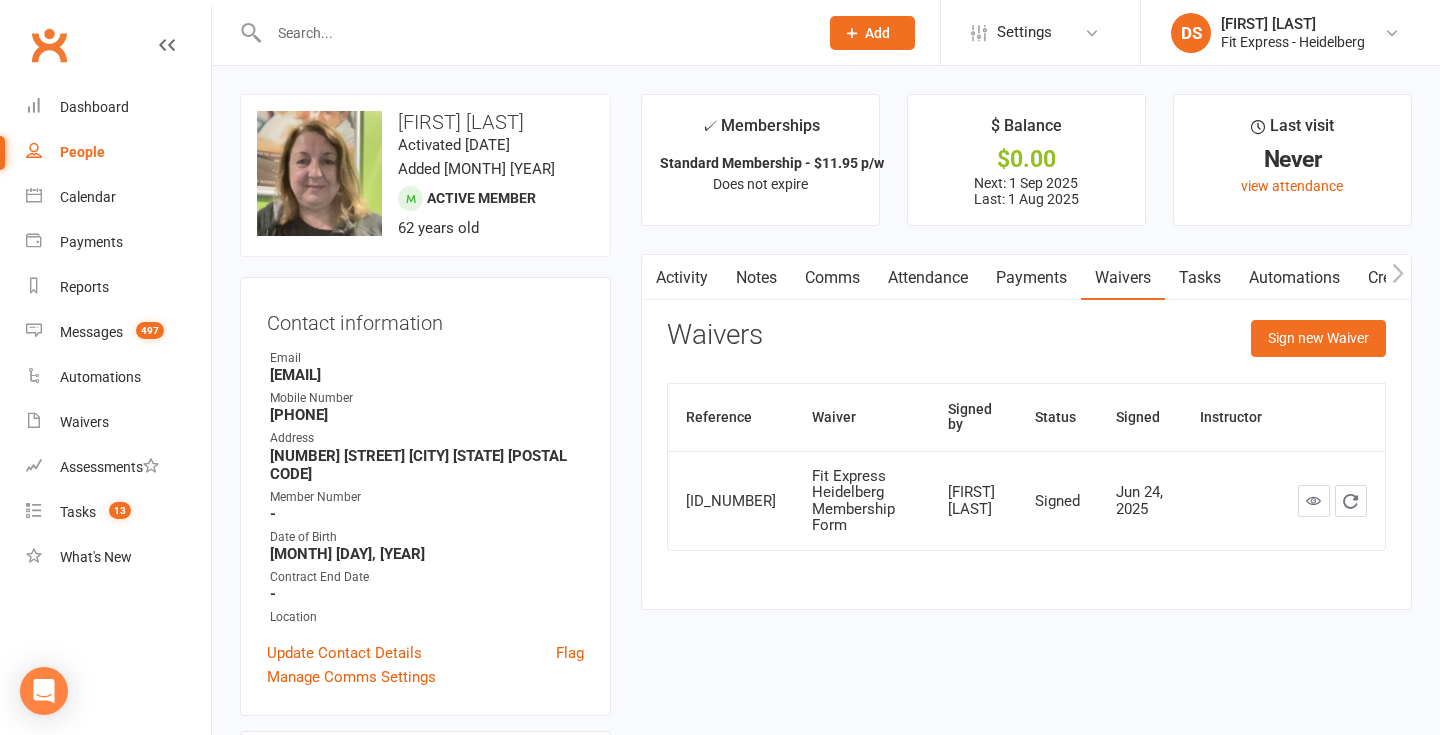 click on "Payments" at bounding box center (1031, 278) 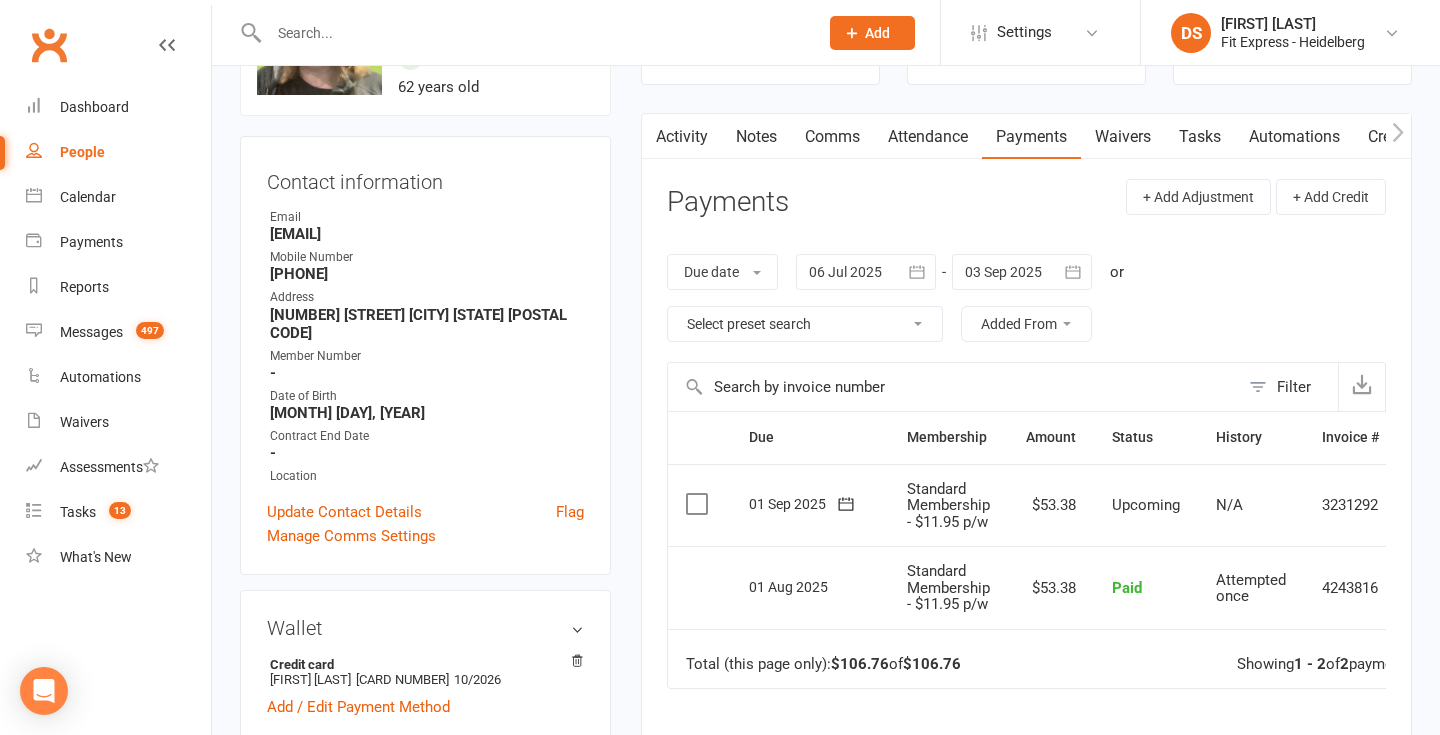 scroll, scrollTop: 0, scrollLeft: 0, axis: both 